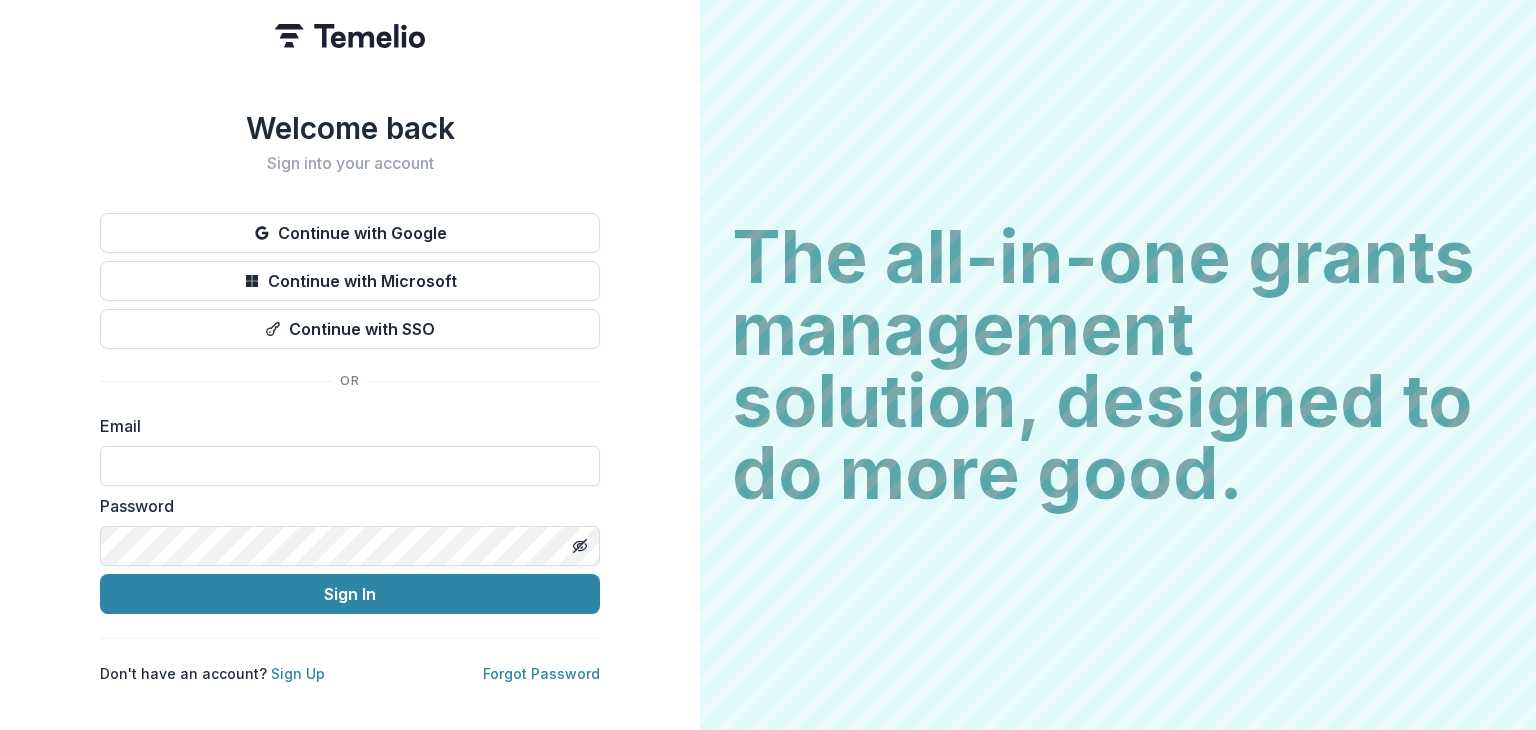 scroll, scrollTop: 0, scrollLeft: 0, axis: both 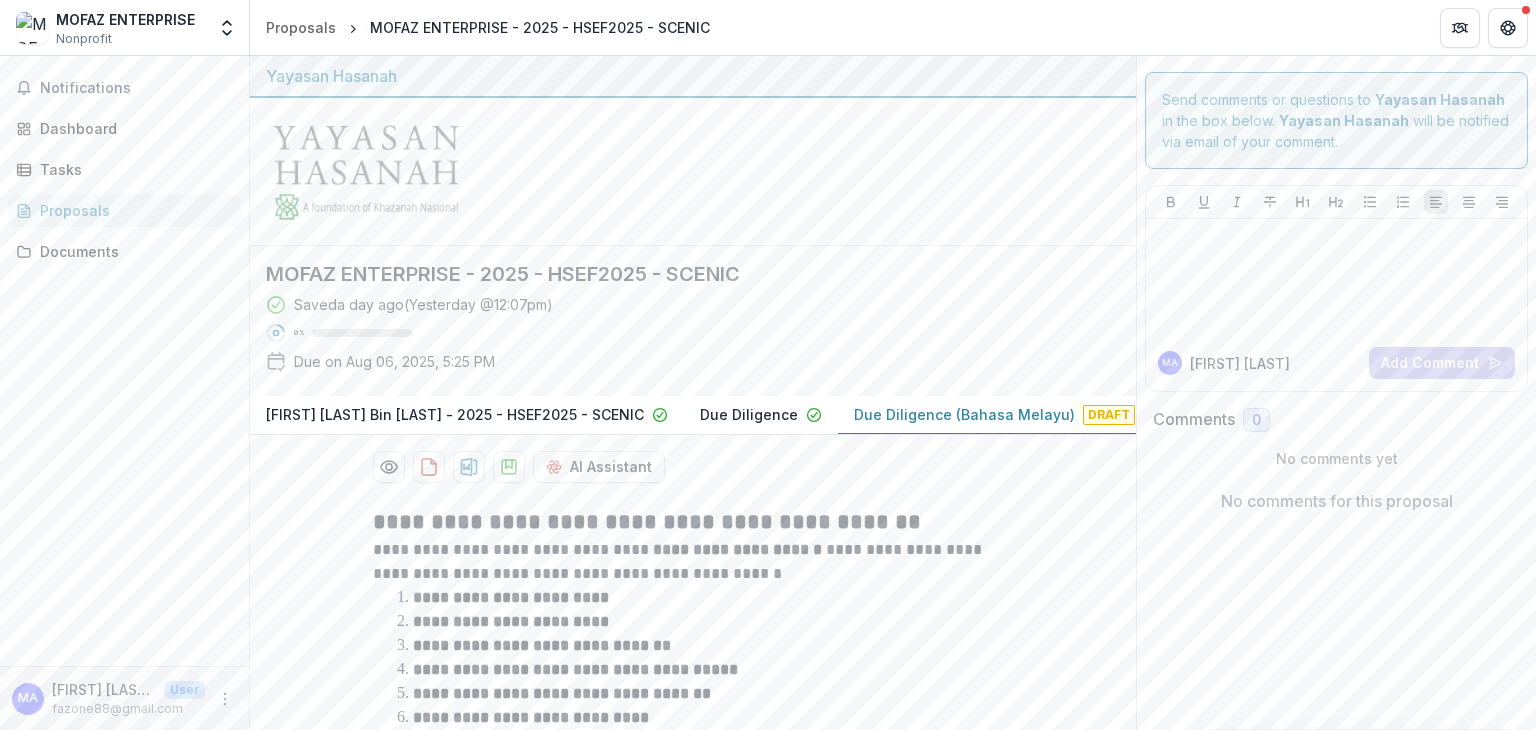click on "Draft" at bounding box center (1109, 415) 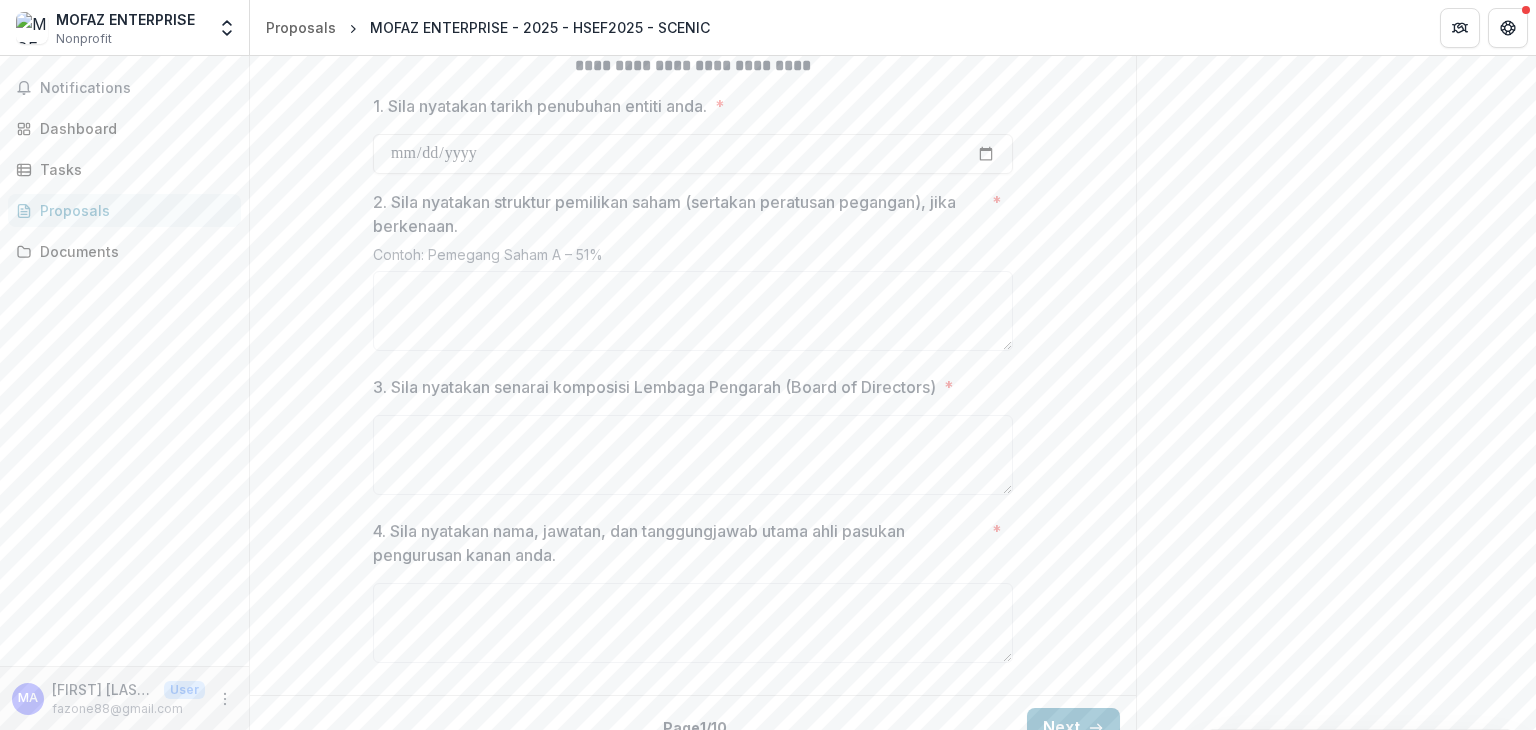 scroll, scrollTop: 816, scrollLeft: 0, axis: vertical 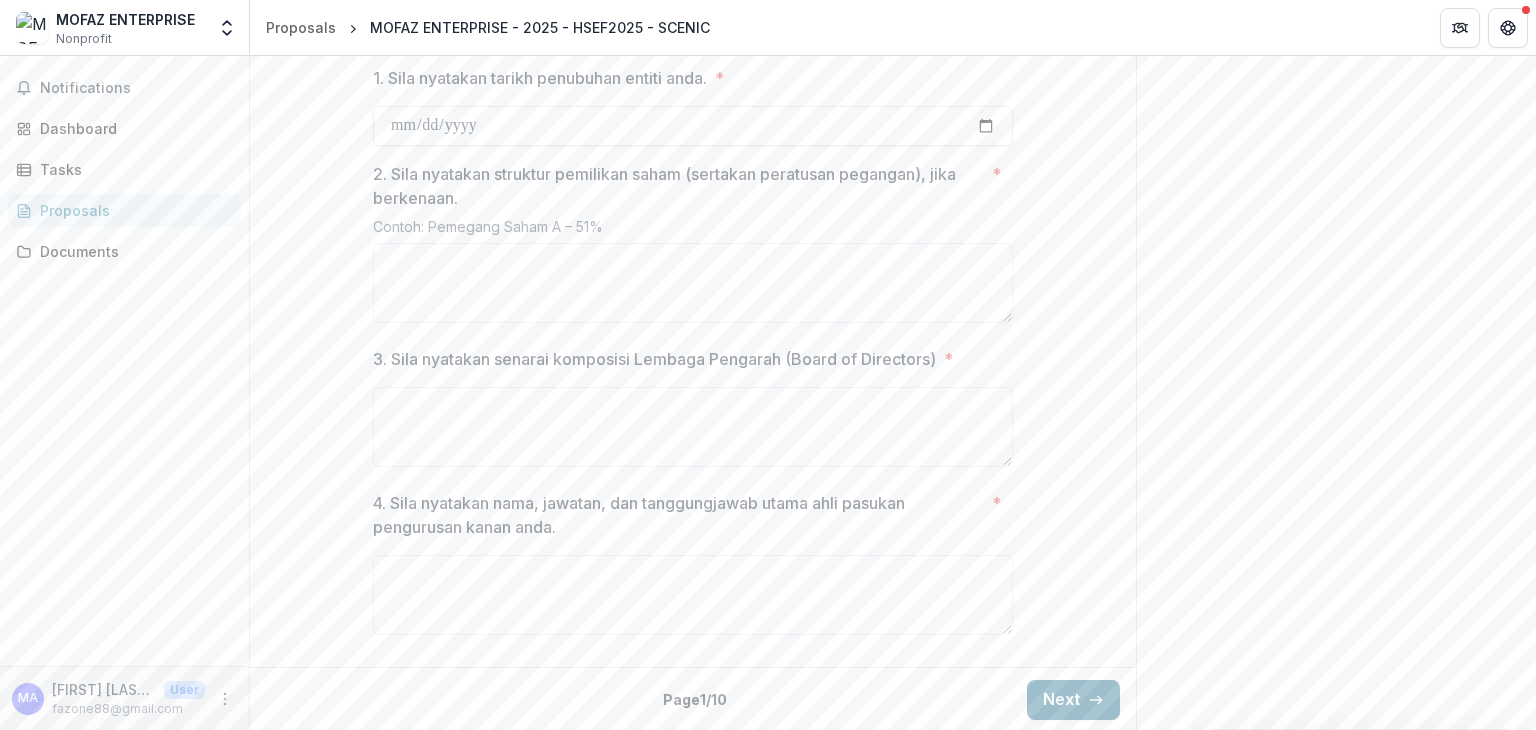 click on "Next" at bounding box center [1073, 700] 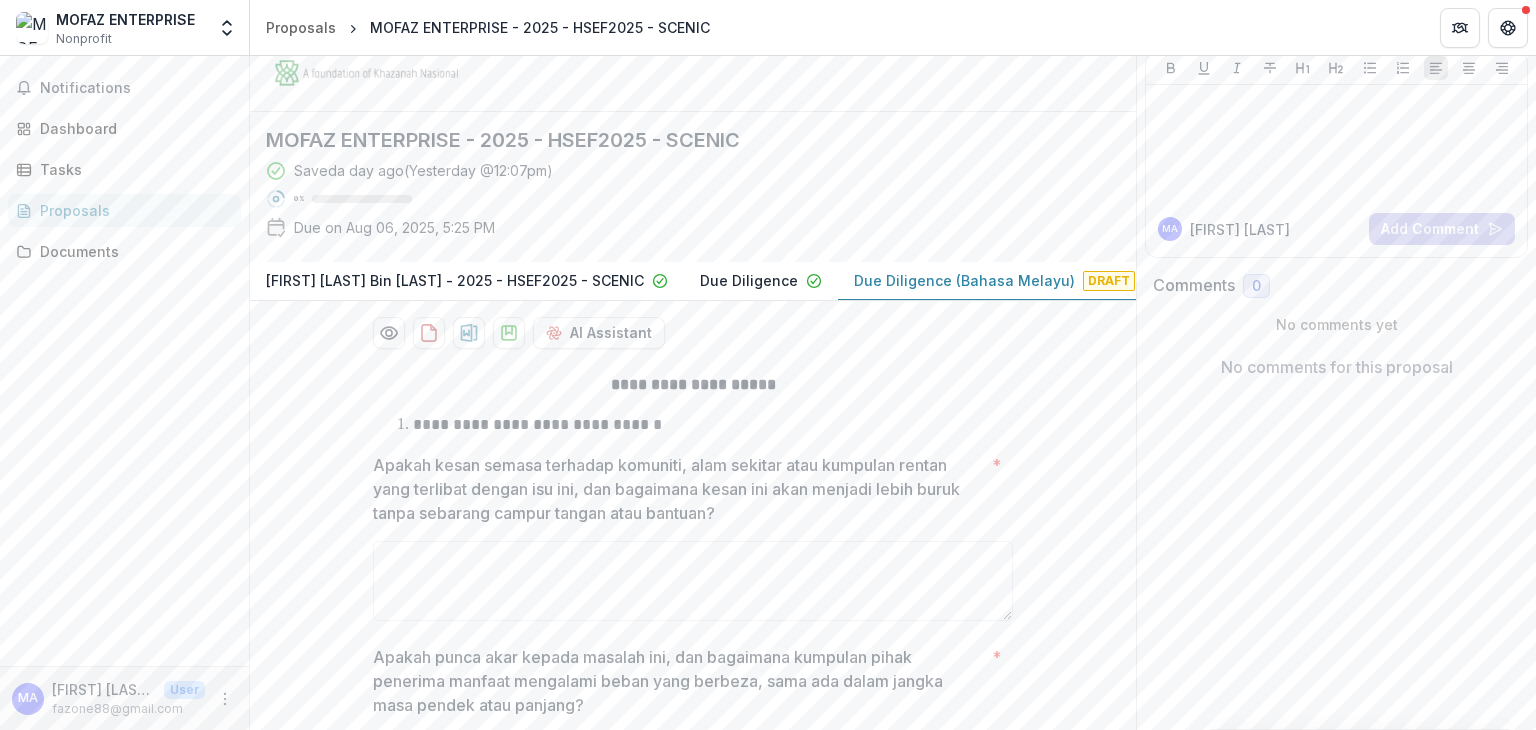 scroll, scrollTop: 132, scrollLeft: 0, axis: vertical 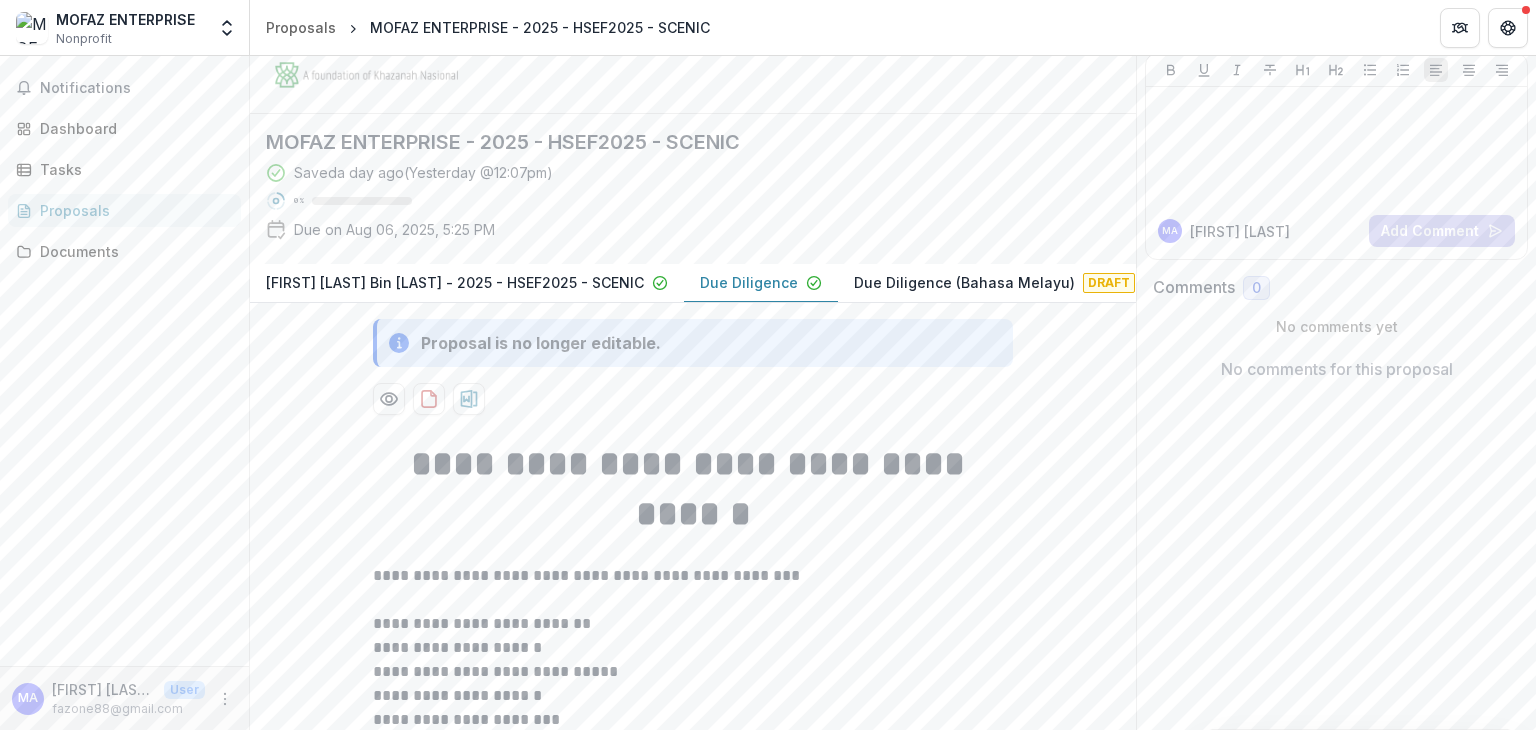 click on "Due Diligence" at bounding box center (749, 282) 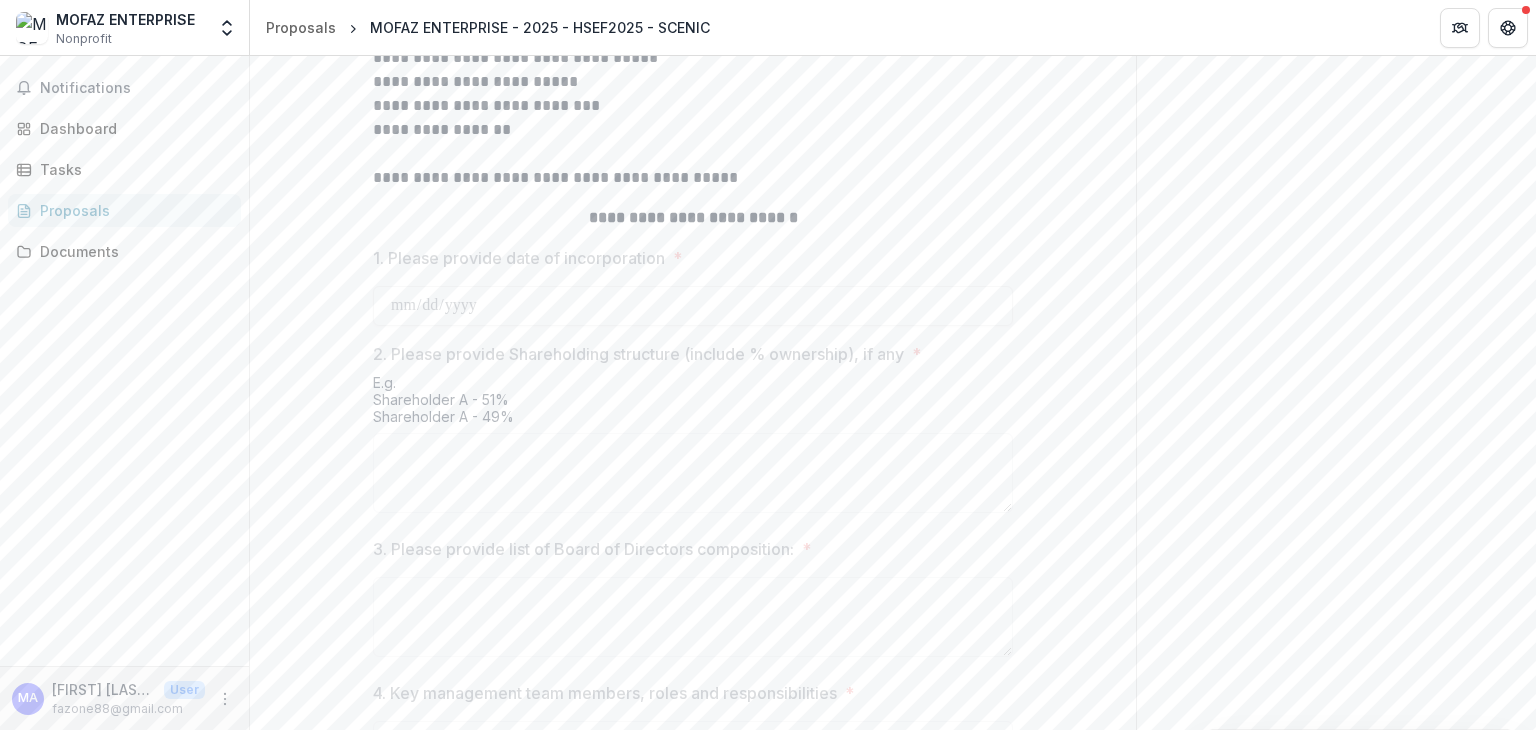 scroll, scrollTop: 820, scrollLeft: 0, axis: vertical 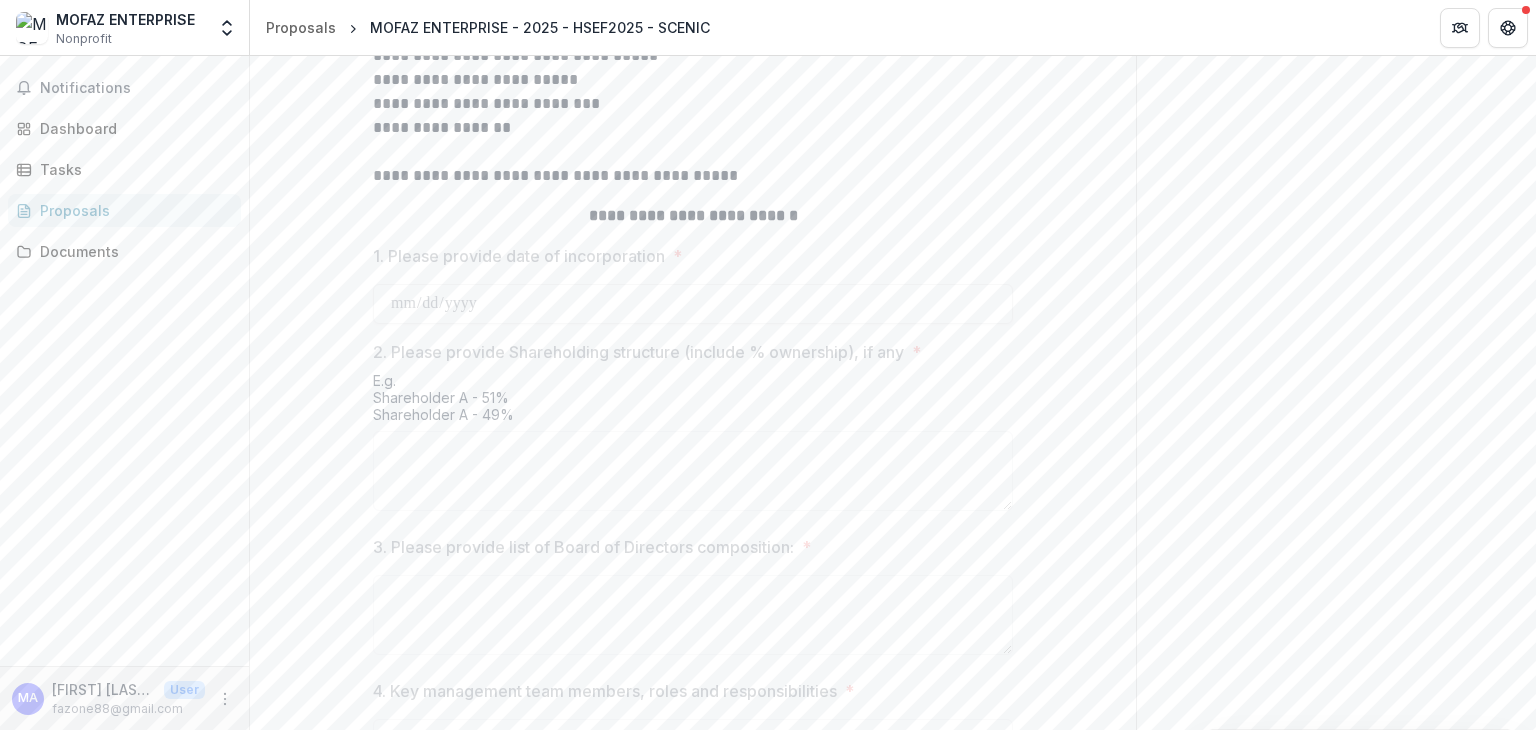 drag, startPoint x: 1535, startPoint y: 476, endPoint x: 1535, endPoint y: 572, distance: 96 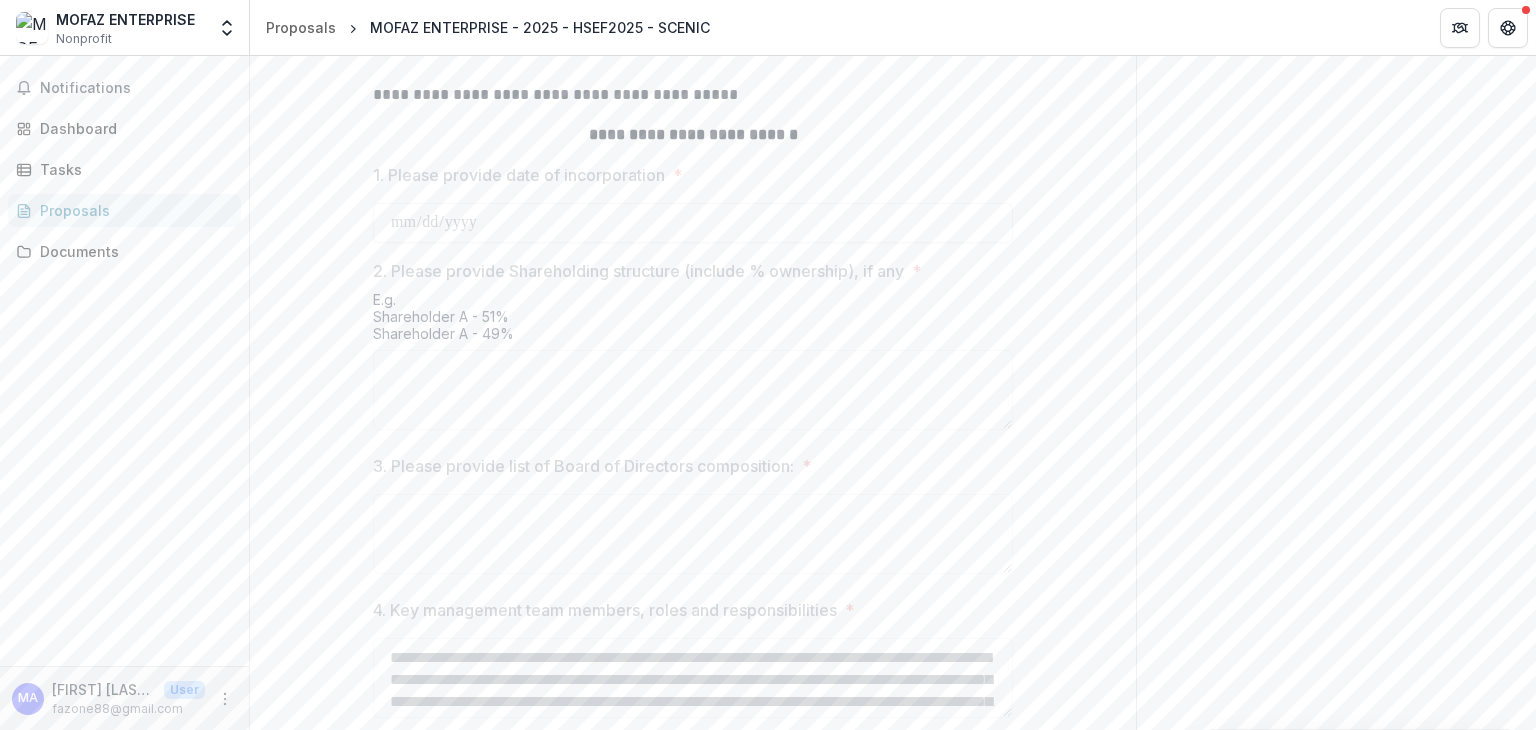 scroll, scrollTop: 984, scrollLeft: 0, axis: vertical 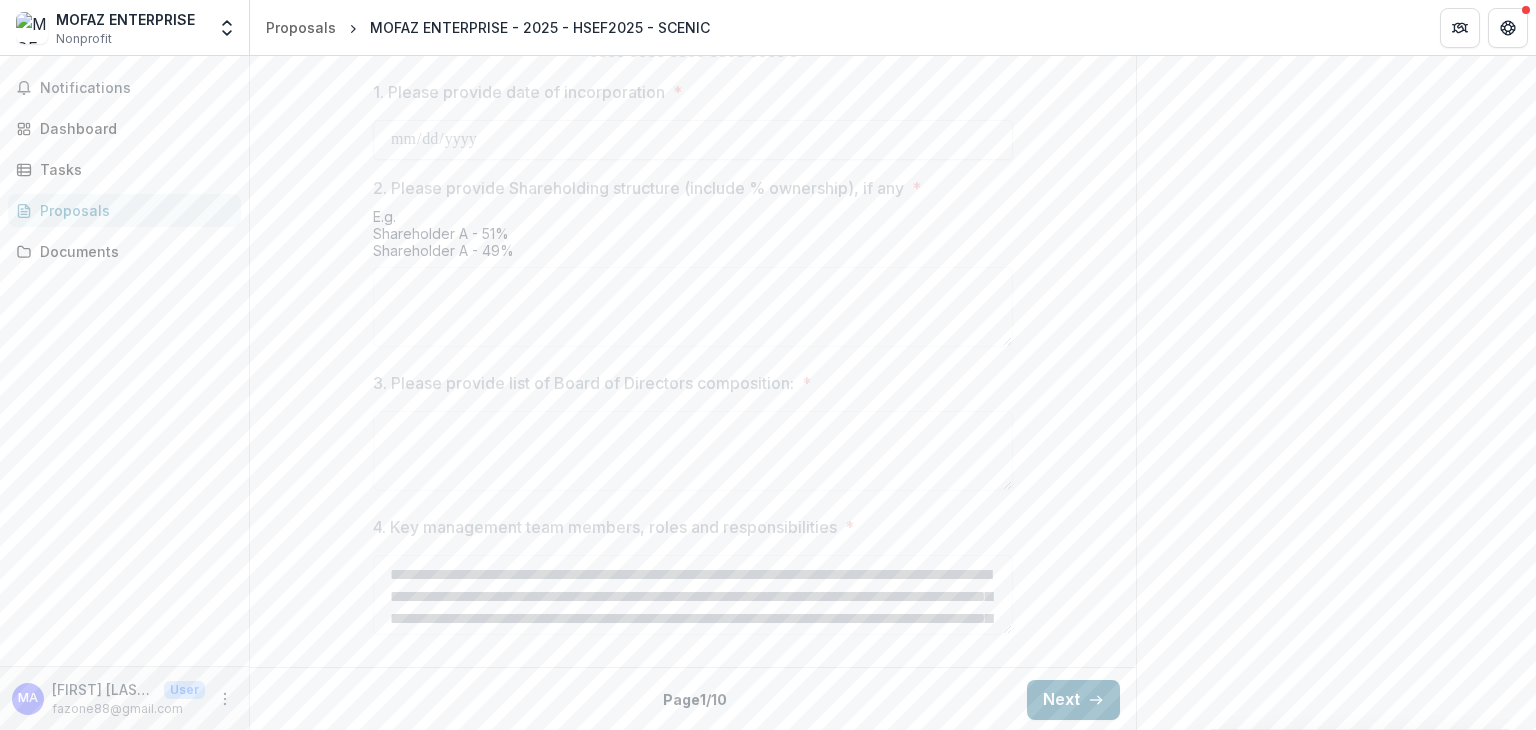 click on "Next" at bounding box center (1073, 700) 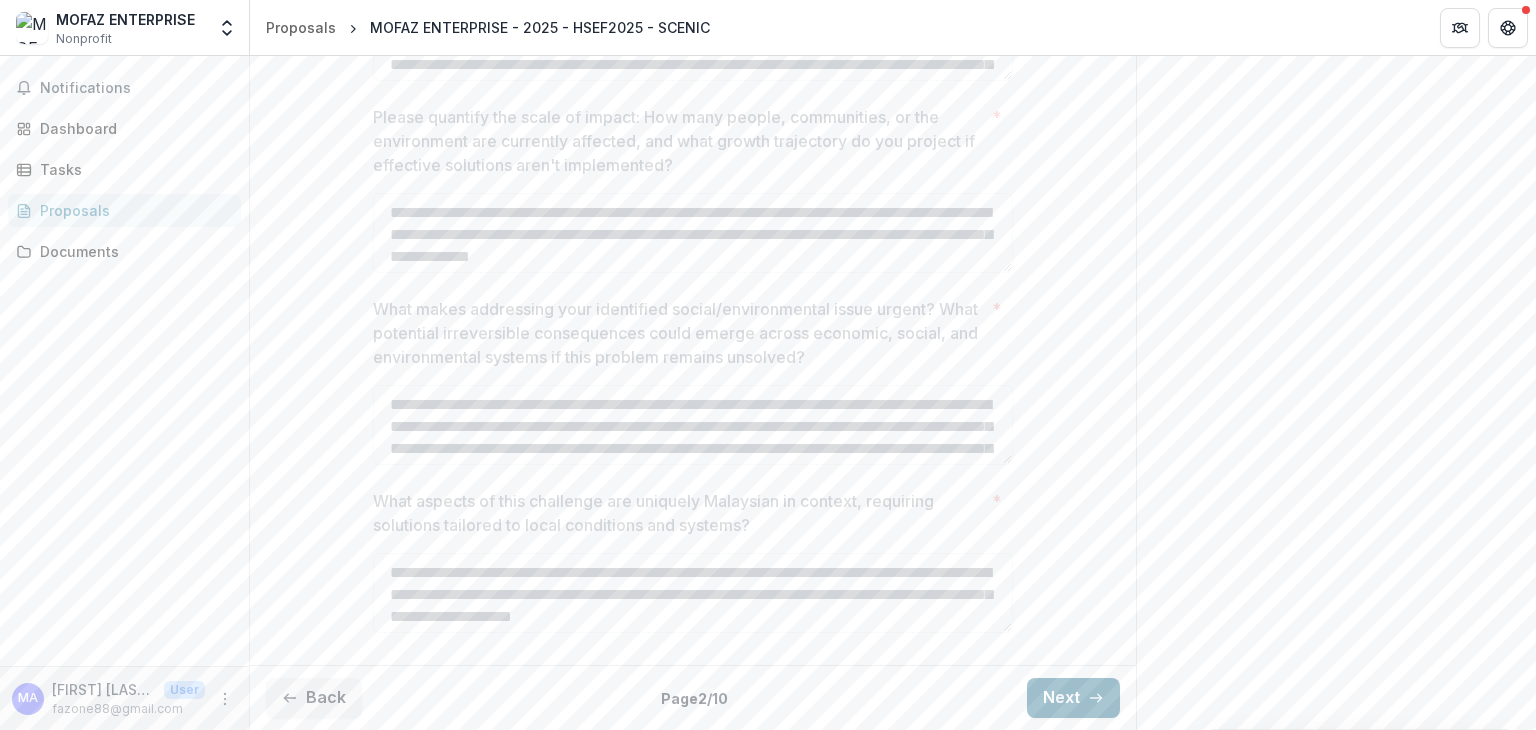 scroll, scrollTop: 904, scrollLeft: 0, axis: vertical 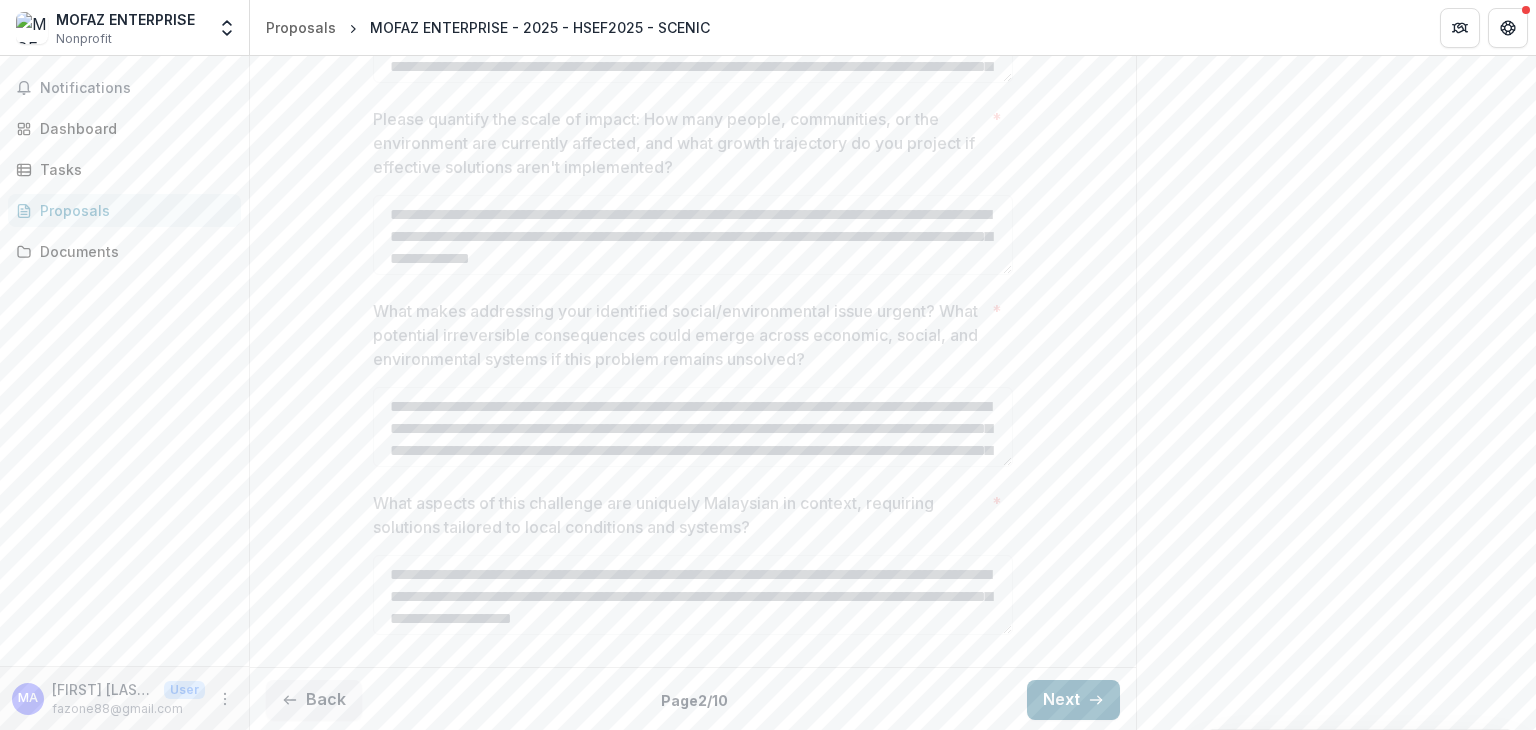 click on "Next" at bounding box center [1073, 700] 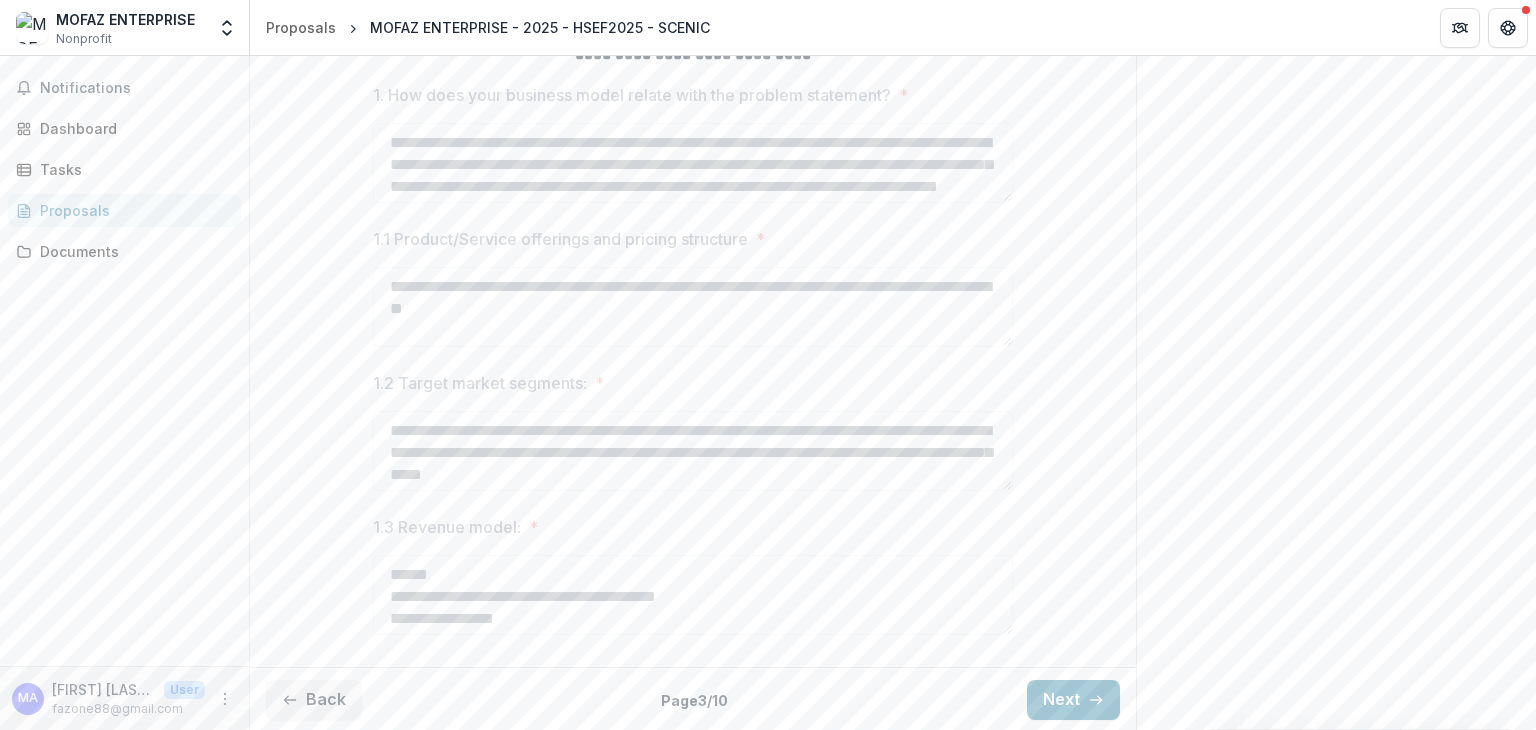 drag, startPoint x: 1535, startPoint y: 449, endPoint x: 1529, endPoint y: 243, distance: 206.08736 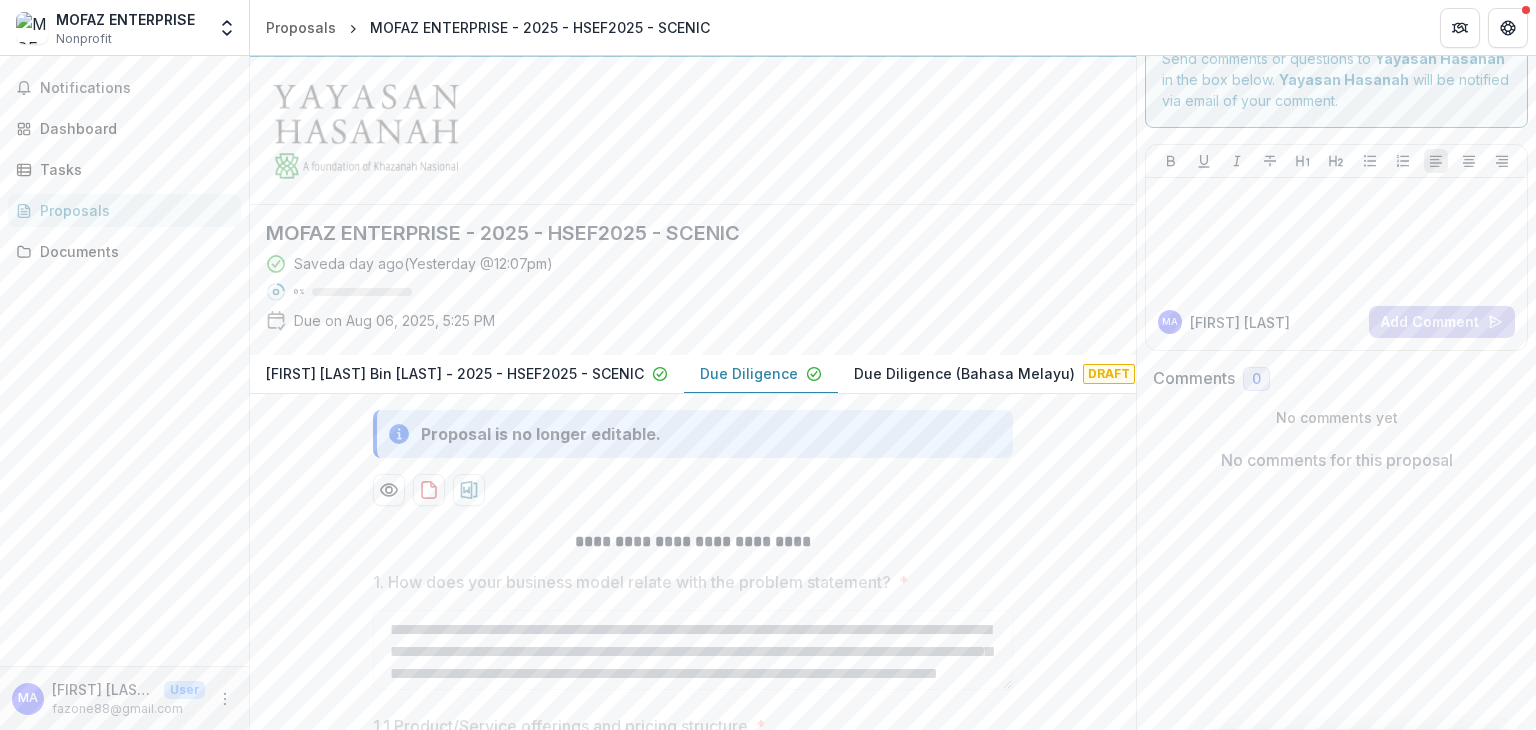scroll, scrollTop: 0, scrollLeft: 0, axis: both 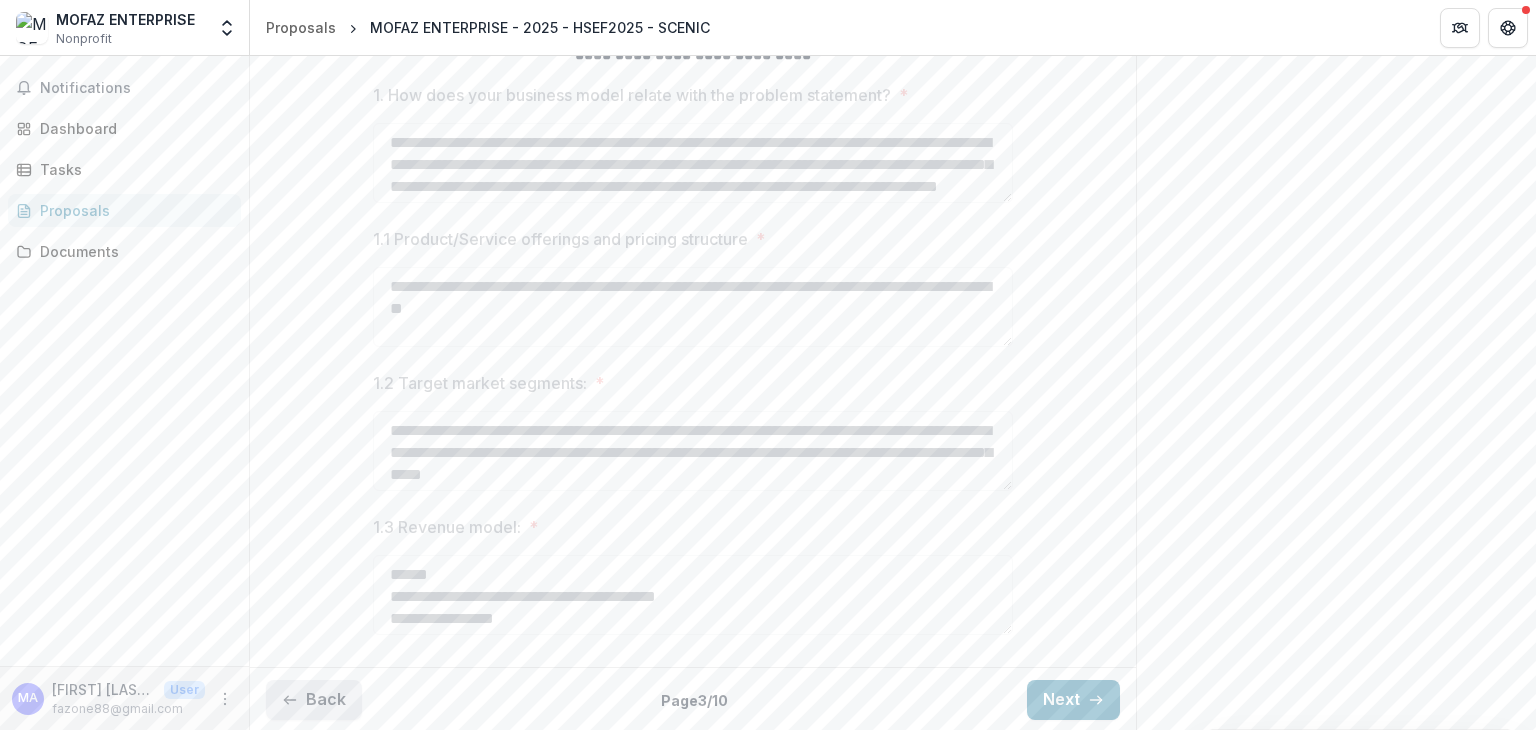 click 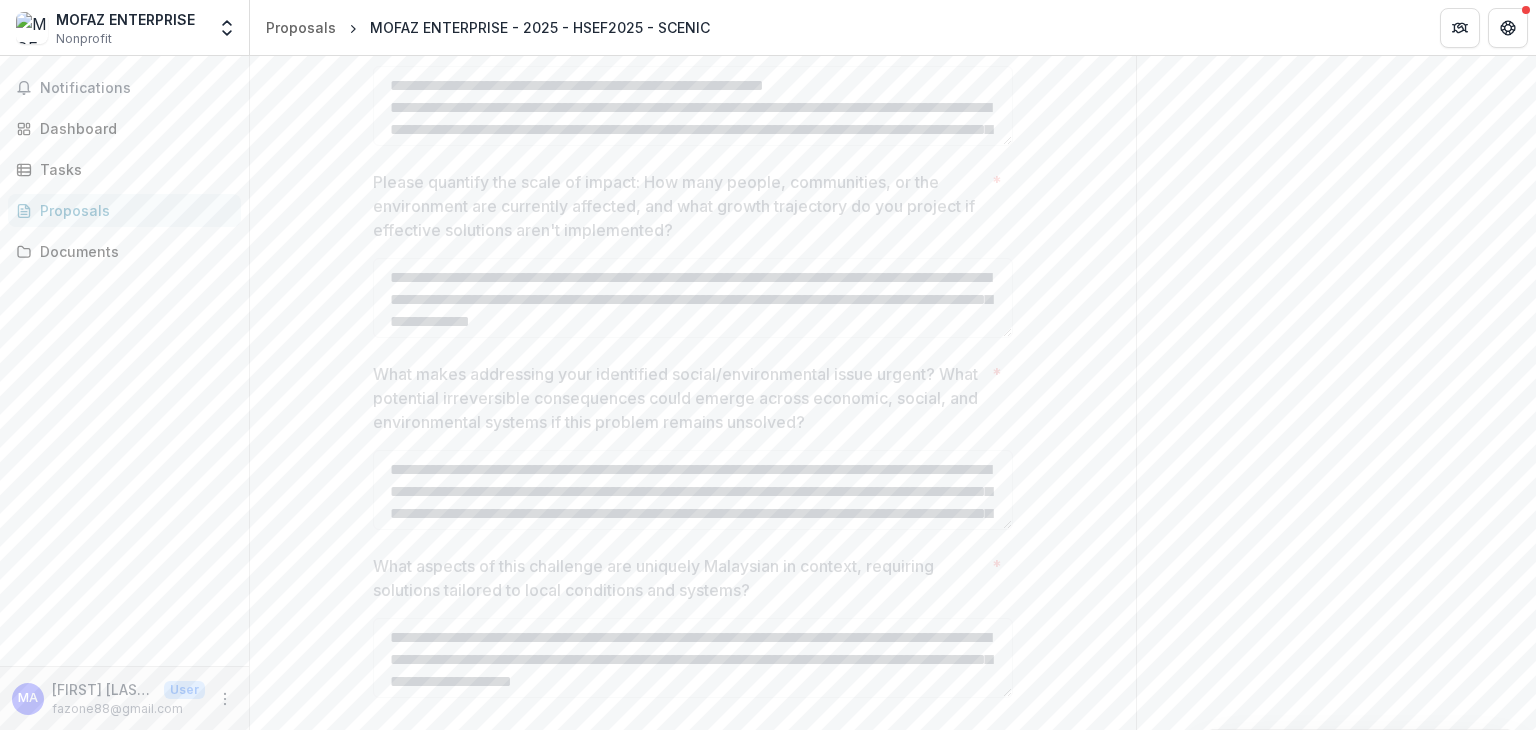 scroll, scrollTop: 904, scrollLeft: 0, axis: vertical 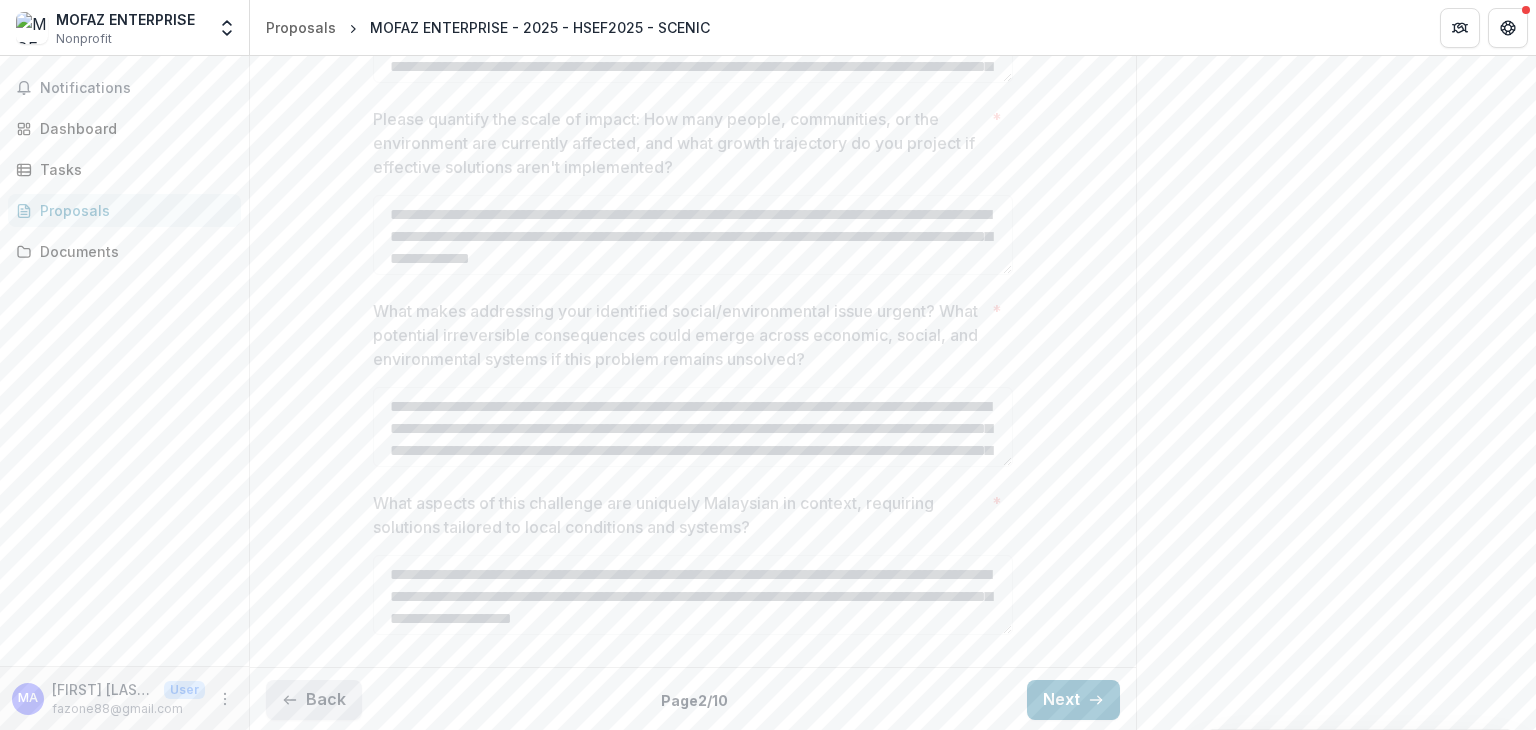 click on "Back" at bounding box center [314, 700] 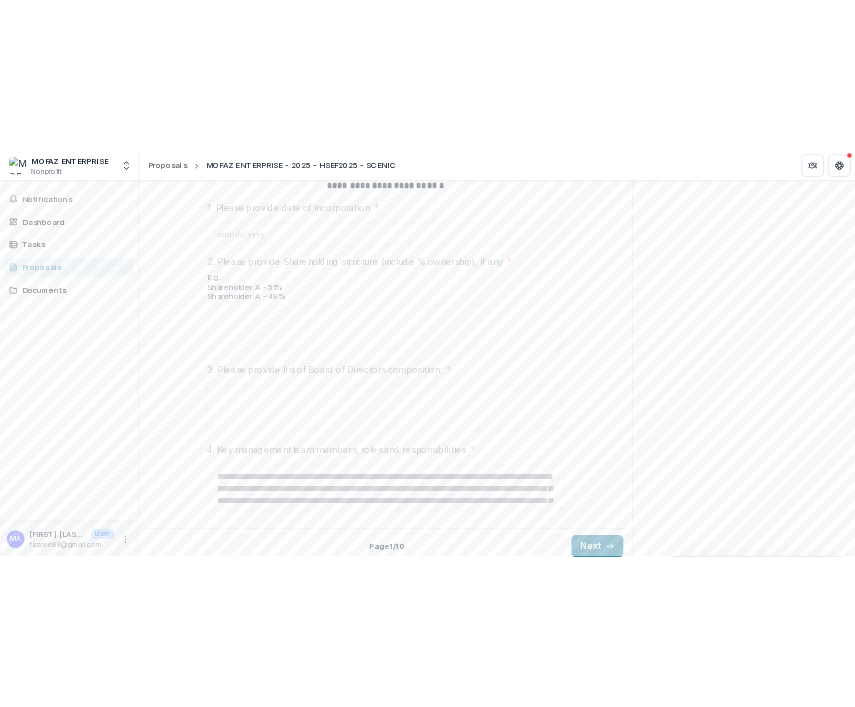 scroll, scrollTop: 984, scrollLeft: 0, axis: vertical 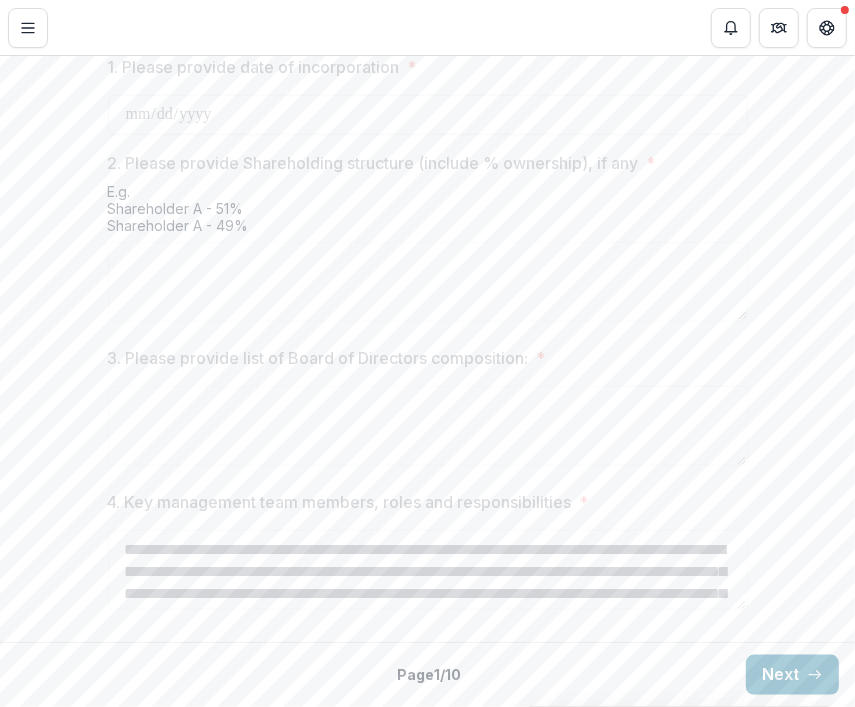 click on "**********" at bounding box center [428, 554] 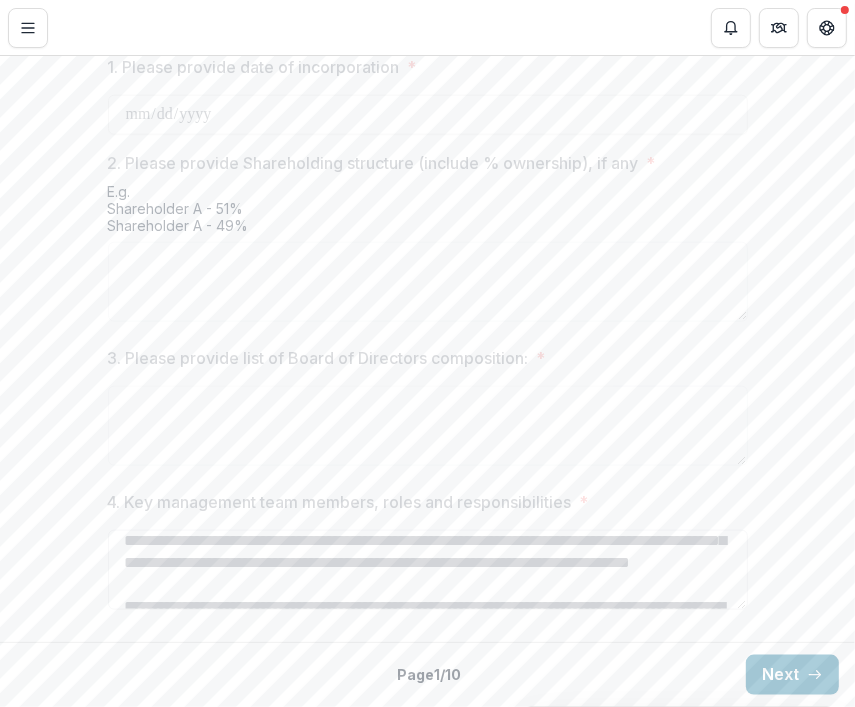scroll, scrollTop: 49, scrollLeft: 0, axis: vertical 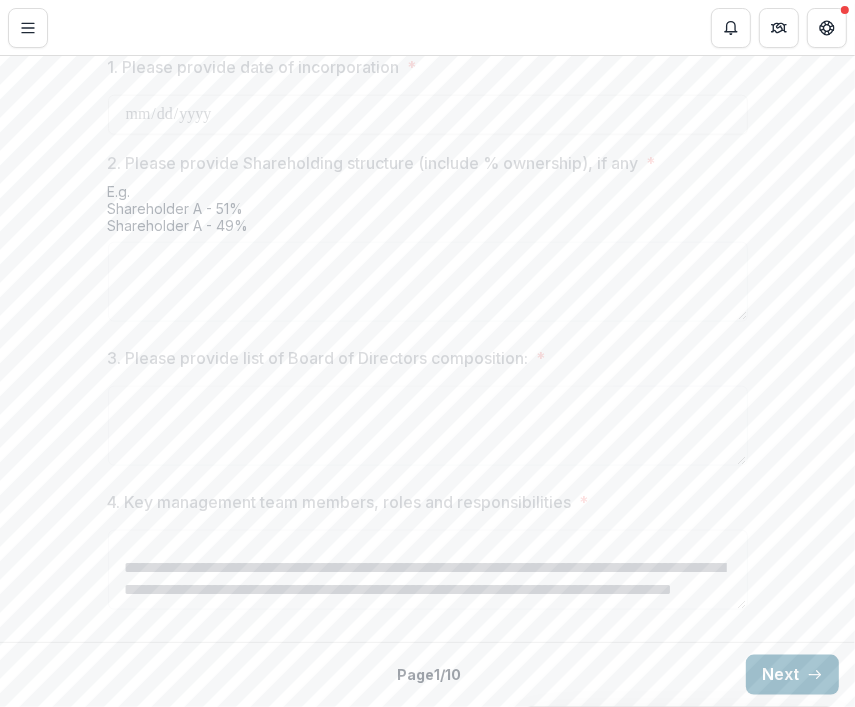 click on "Next" at bounding box center (792, 675) 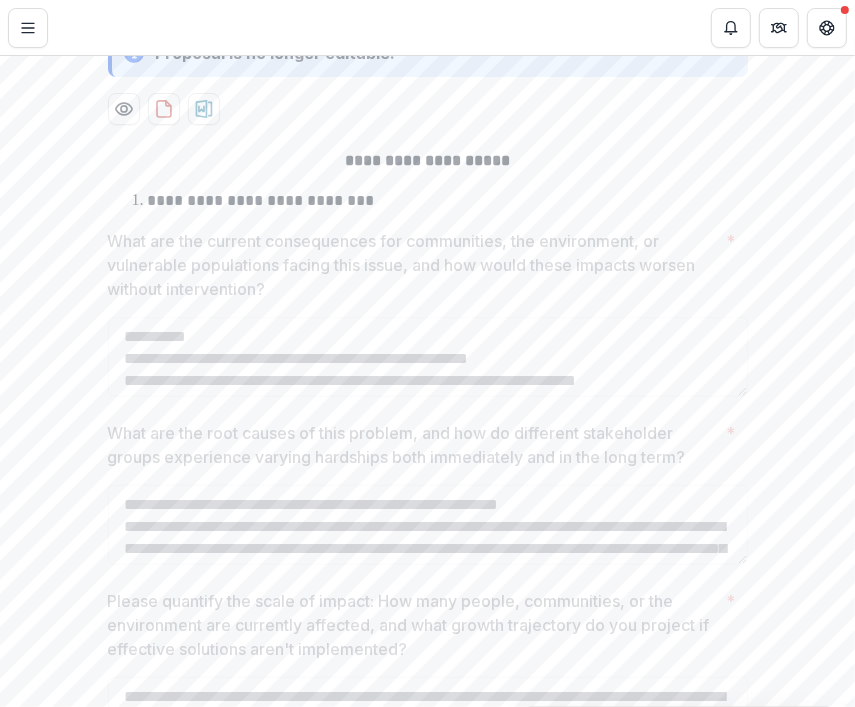 scroll, scrollTop: 475, scrollLeft: 0, axis: vertical 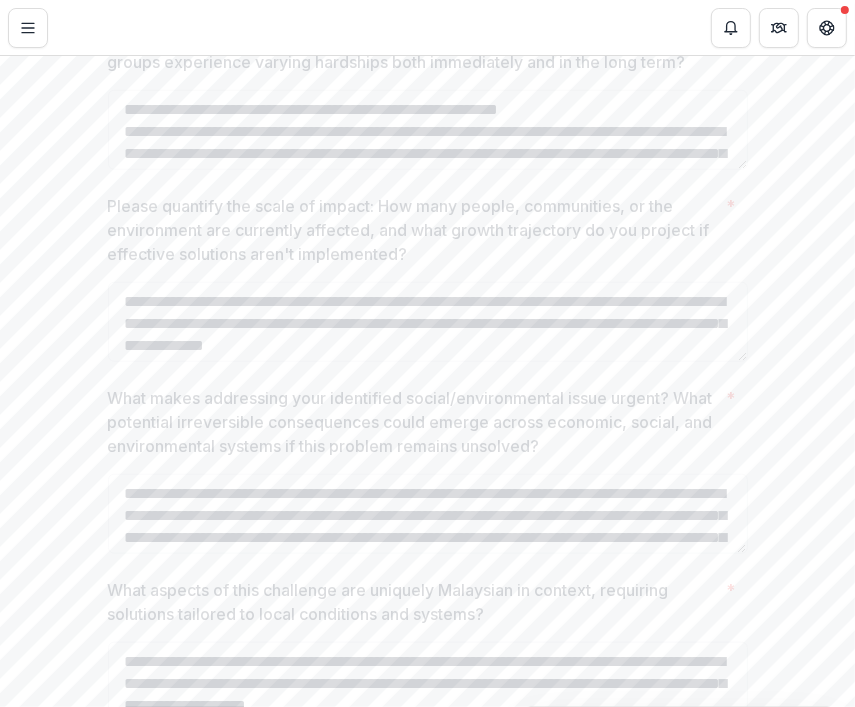 click on "**********" at bounding box center (428, 242) 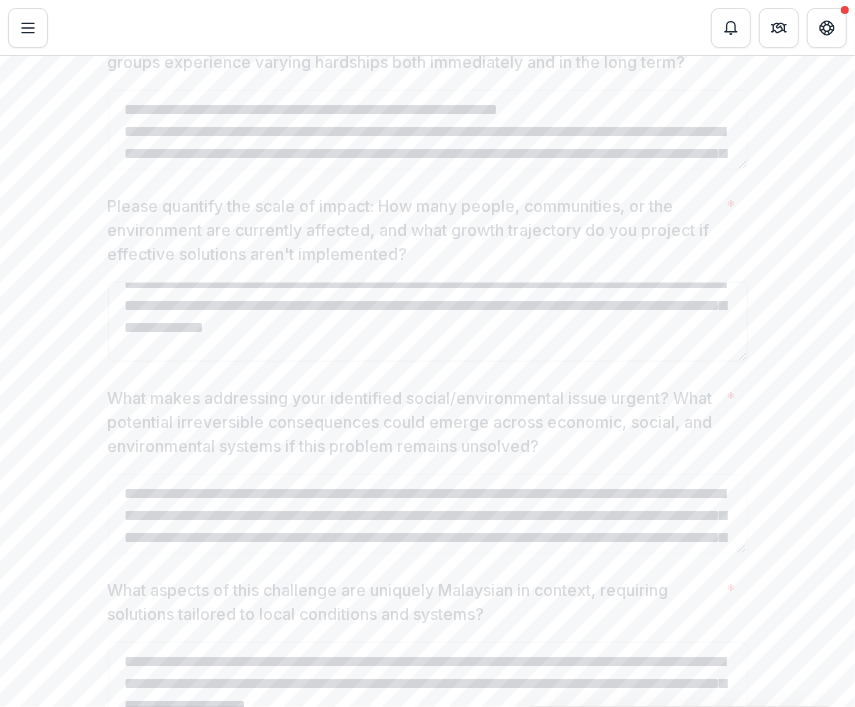 scroll, scrollTop: 0, scrollLeft: 0, axis: both 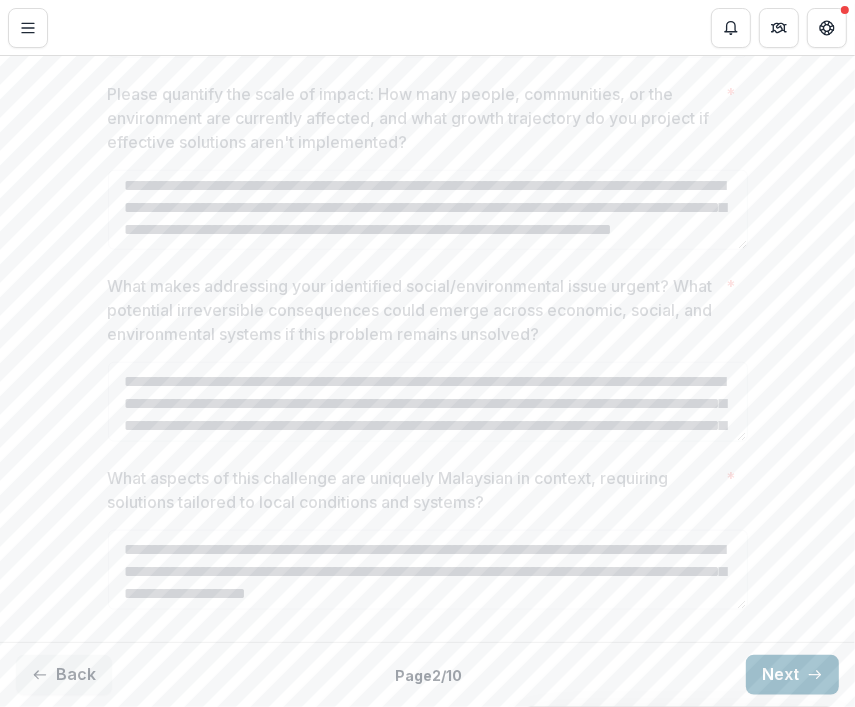 click on "Next" at bounding box center (792, 675) 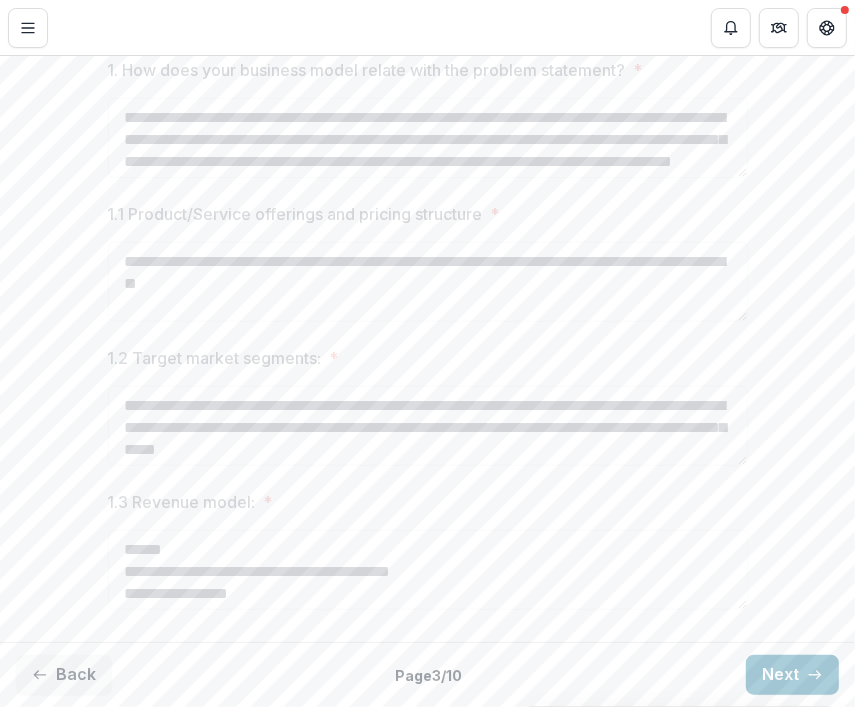 drag, startPoint x: 848, startPoint y: 457, endPoint x: 852, endPoint y: 372, distance: 85.09406 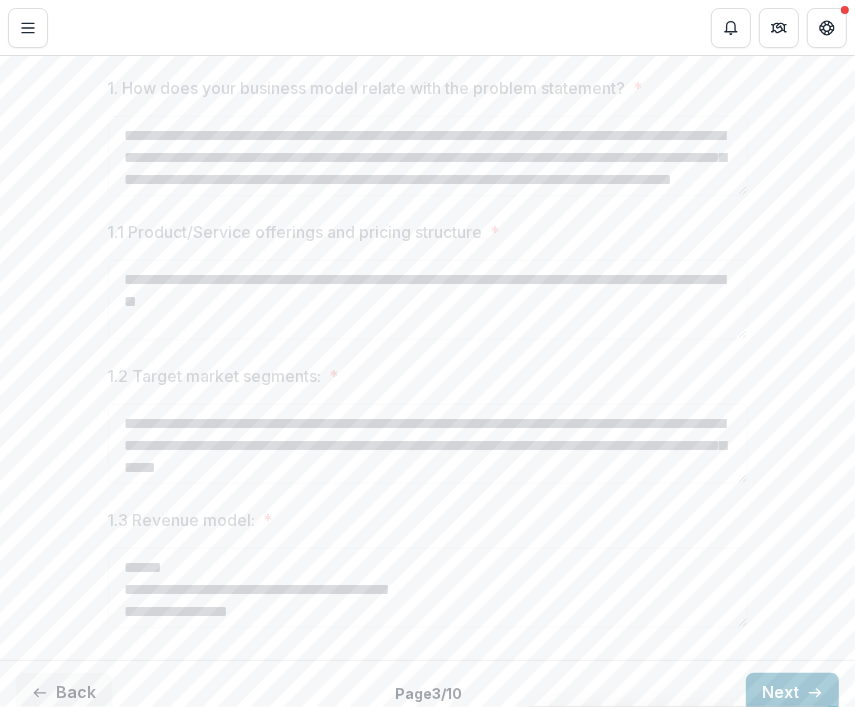 scroll, scrollTop: 600, scrollLeft: 0, axis: vertical 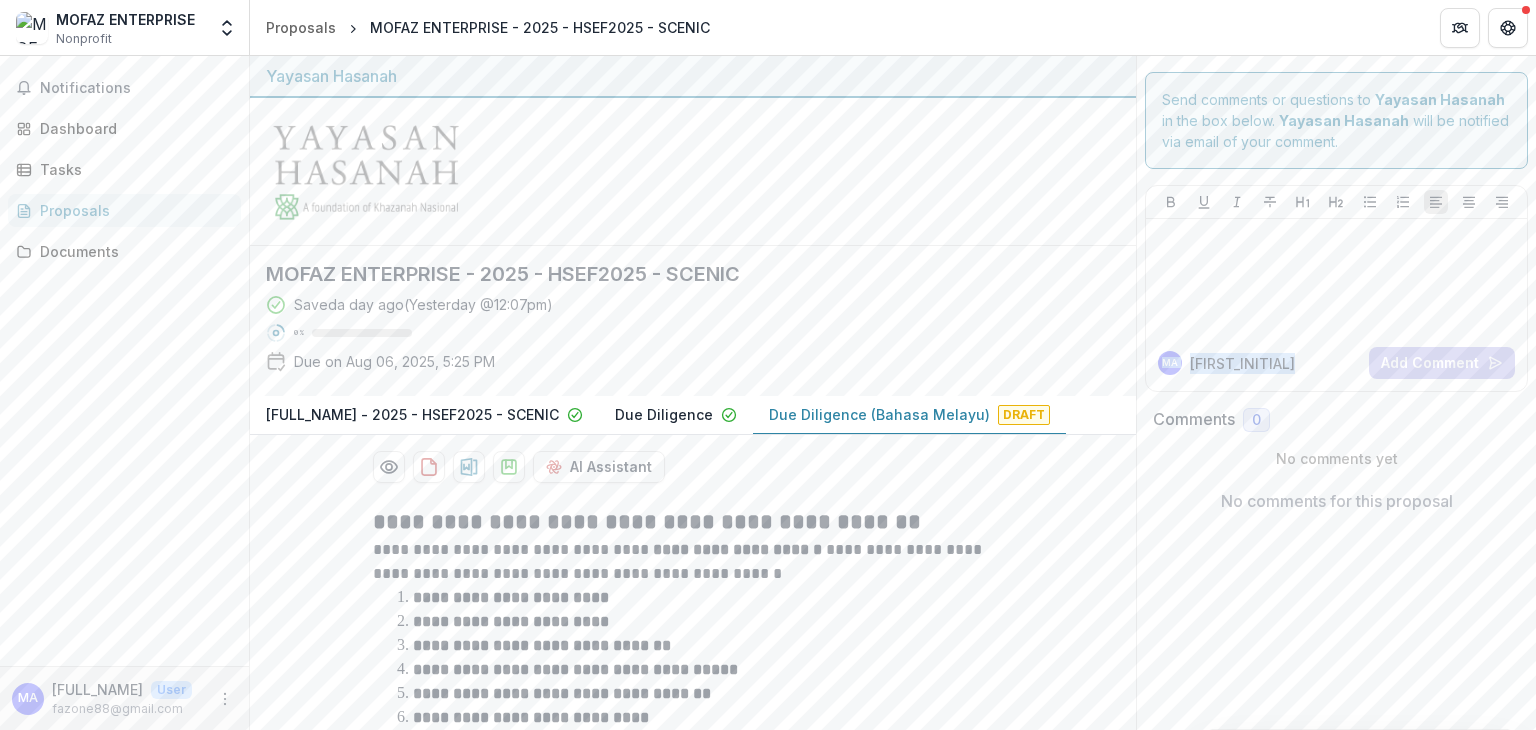 drag, startPoint x: 1535, startPoint y: 261, endPoint x: 1535, endPoint y: 368, distance: 107 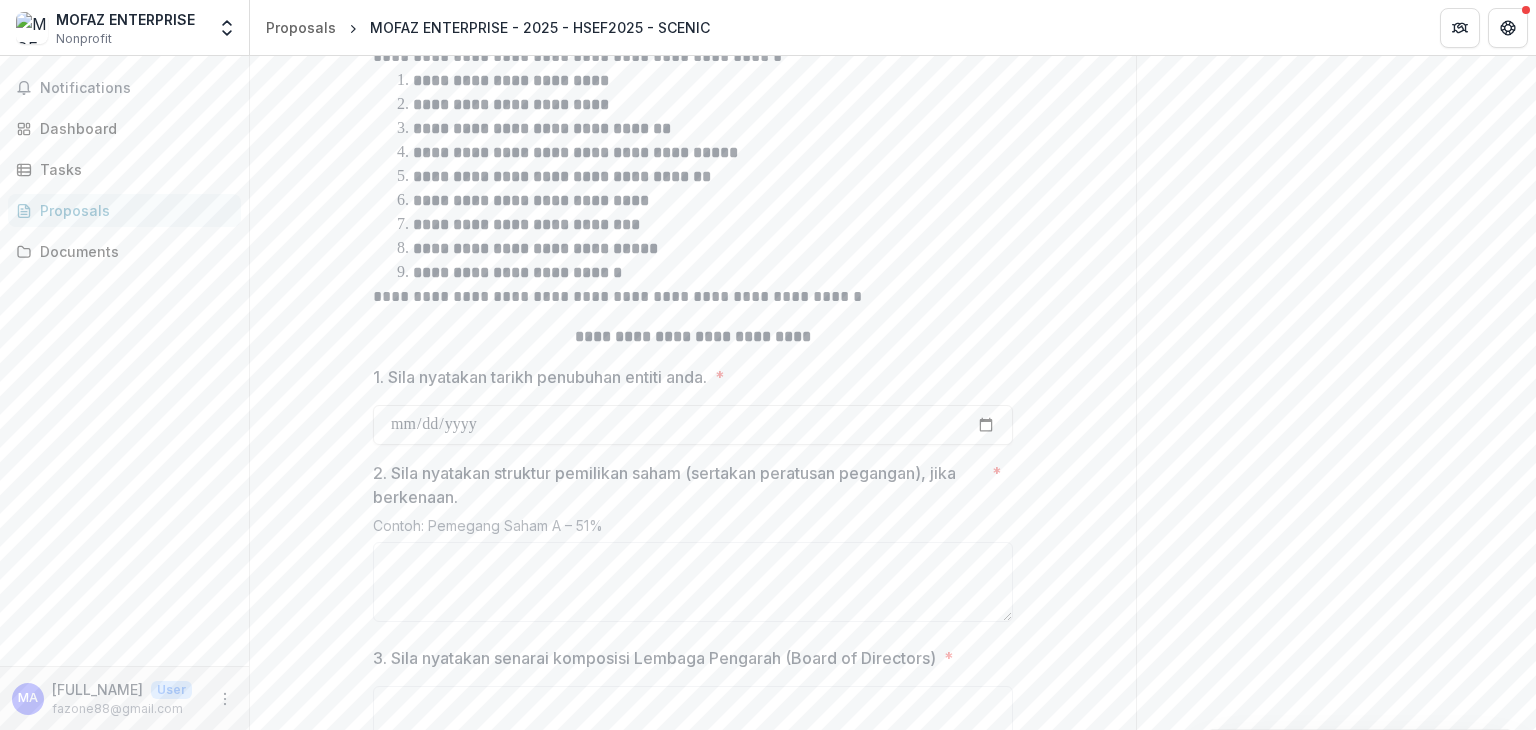 scroll, scrollTop: 524, scrollLeft: 0, axis: vertical 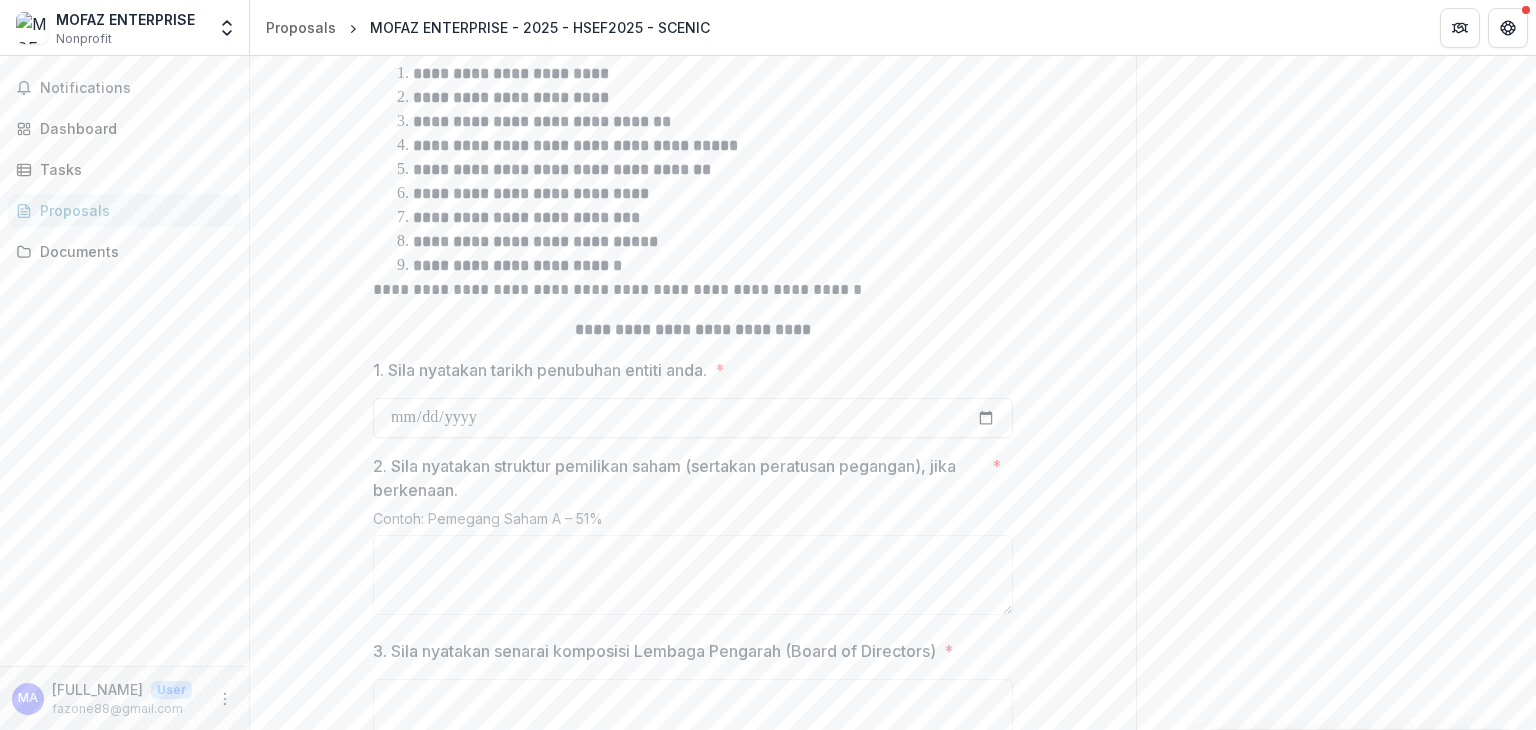 click on "Send comments or questions to   Yayasan Hasanah   in the box below.   Yayasan Hasanah   will be notified via email of your comment. MA [FIRST_INITIAL] [LAST_INITIAL] Add Comment Comments 0 No comments yet No comments for this proposal" at bounding box center [1336, 278] 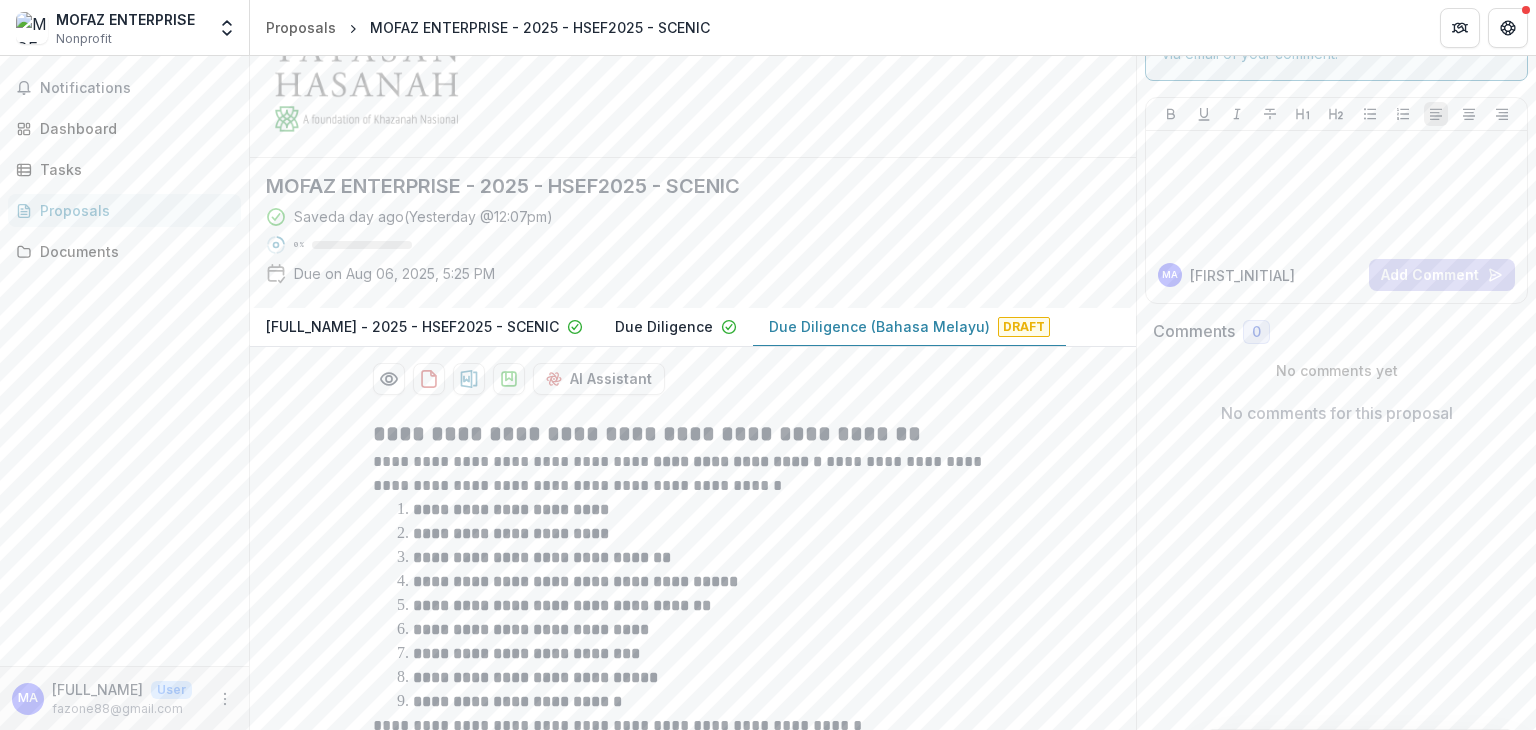 scroll, scrollTop: 84, scrollLeft: 0, axis: vertical 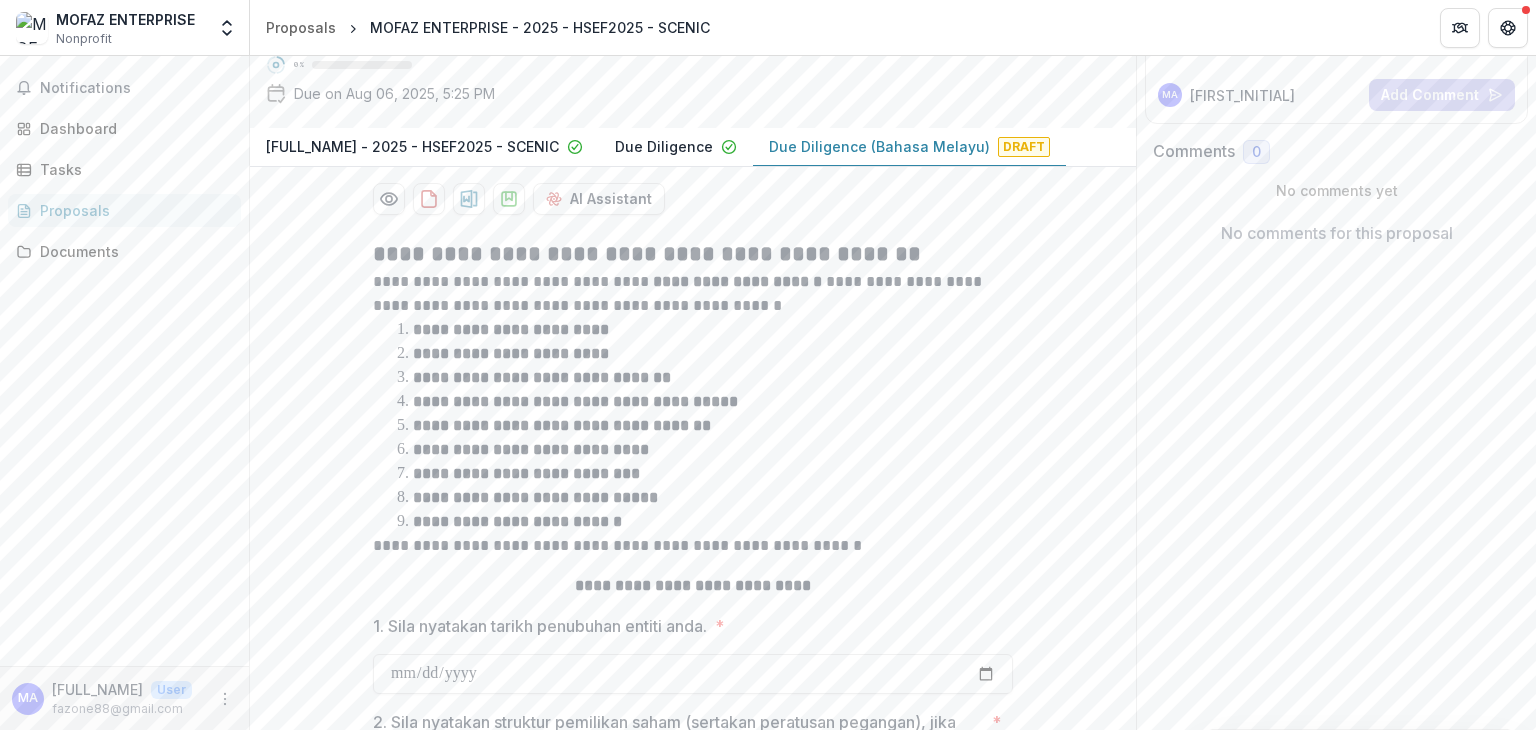 drag, startPoint x: 1535, startPoint y: 293, endPoint x: 1535, endPoint y: 368, distance: 75 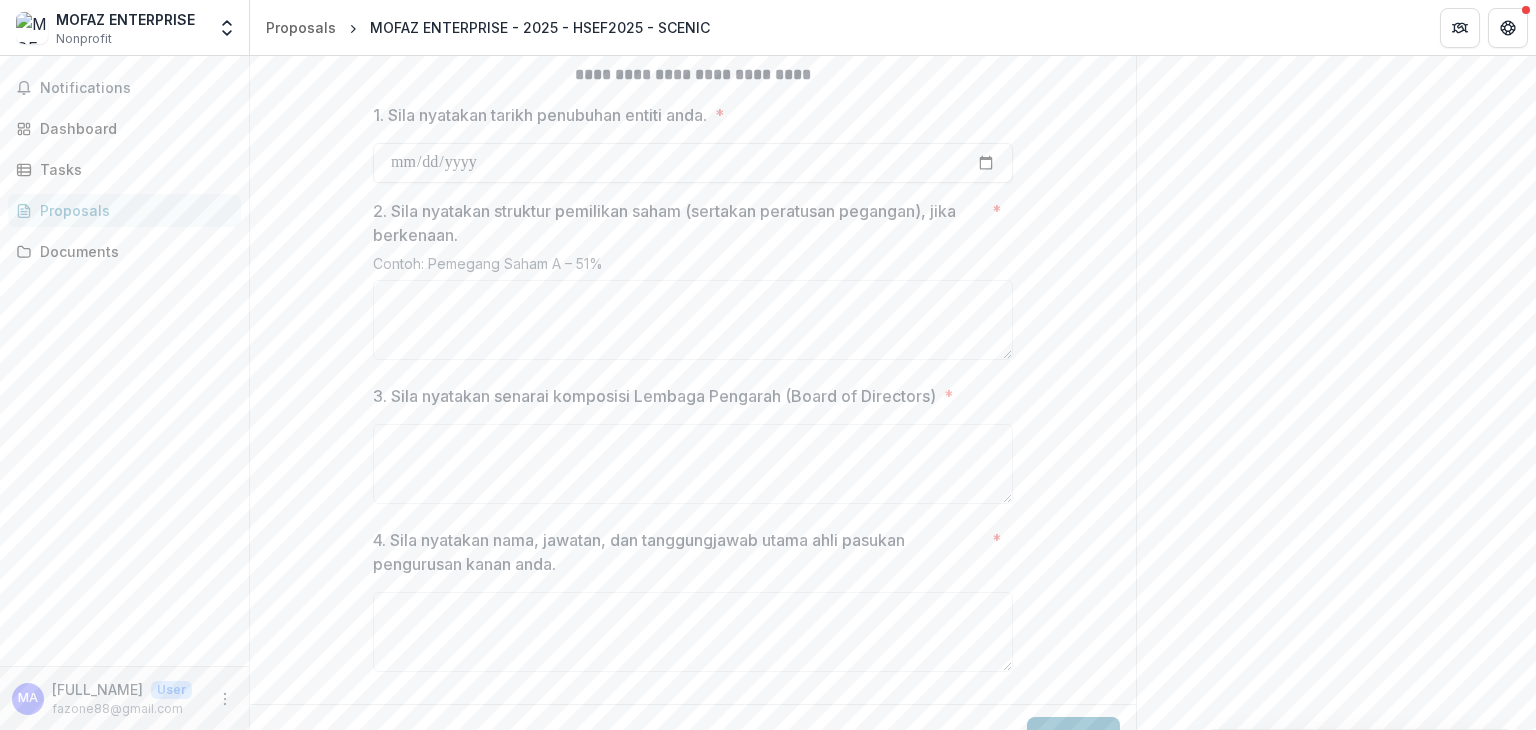 scroll, scrollTop: 776, scrollLeft: 0, axis: vertical 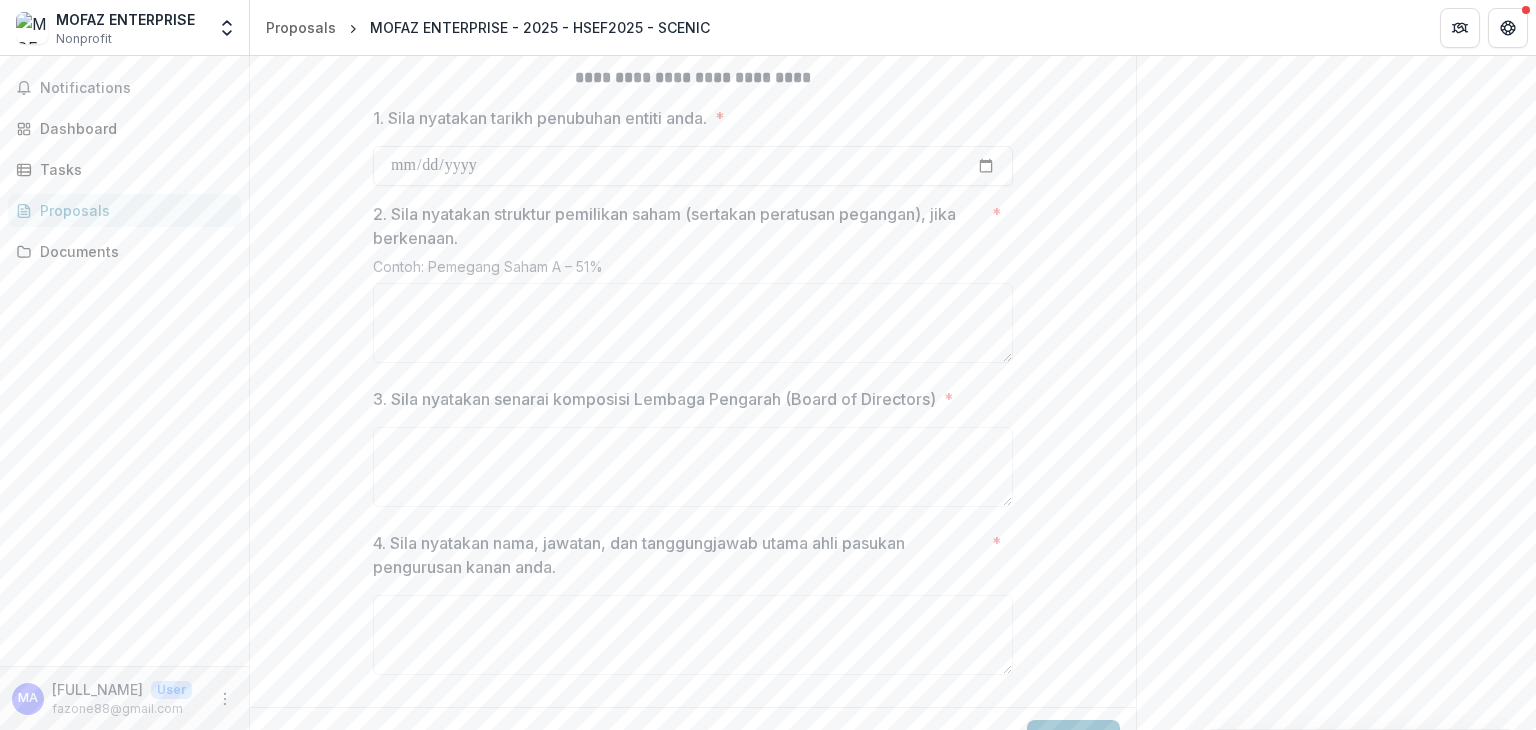 drag, startPoint x: 1535, startPoint y: 587, endPoint x: 1535, endPoint y: 626, distance: 39 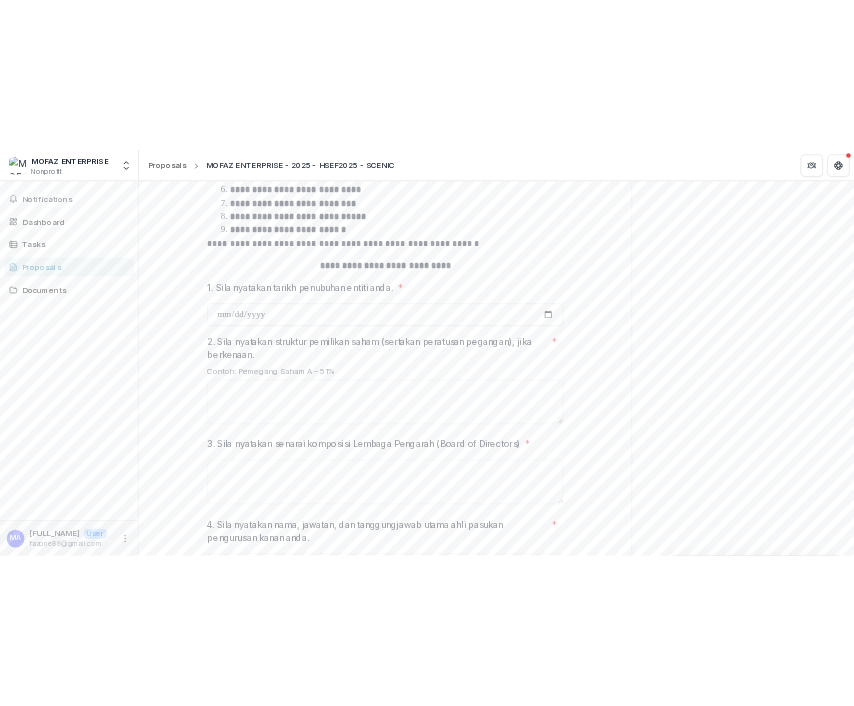 scroll, scrollTop: 643, scrollLeft: 0, axis: vertical 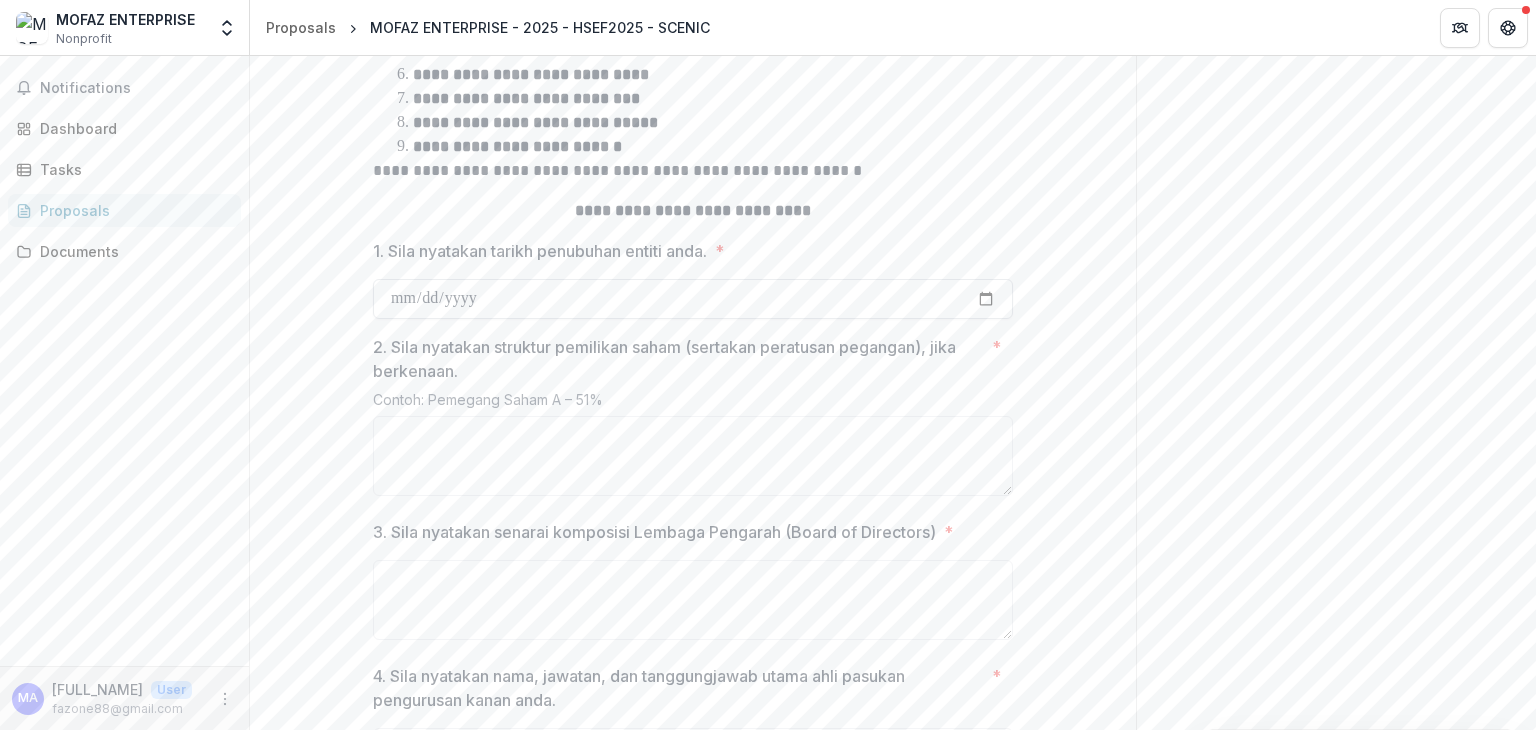 click on "1. Sila nyatakan tarikh penubuhan entiti anda. *" at bounding box center (693, 299) 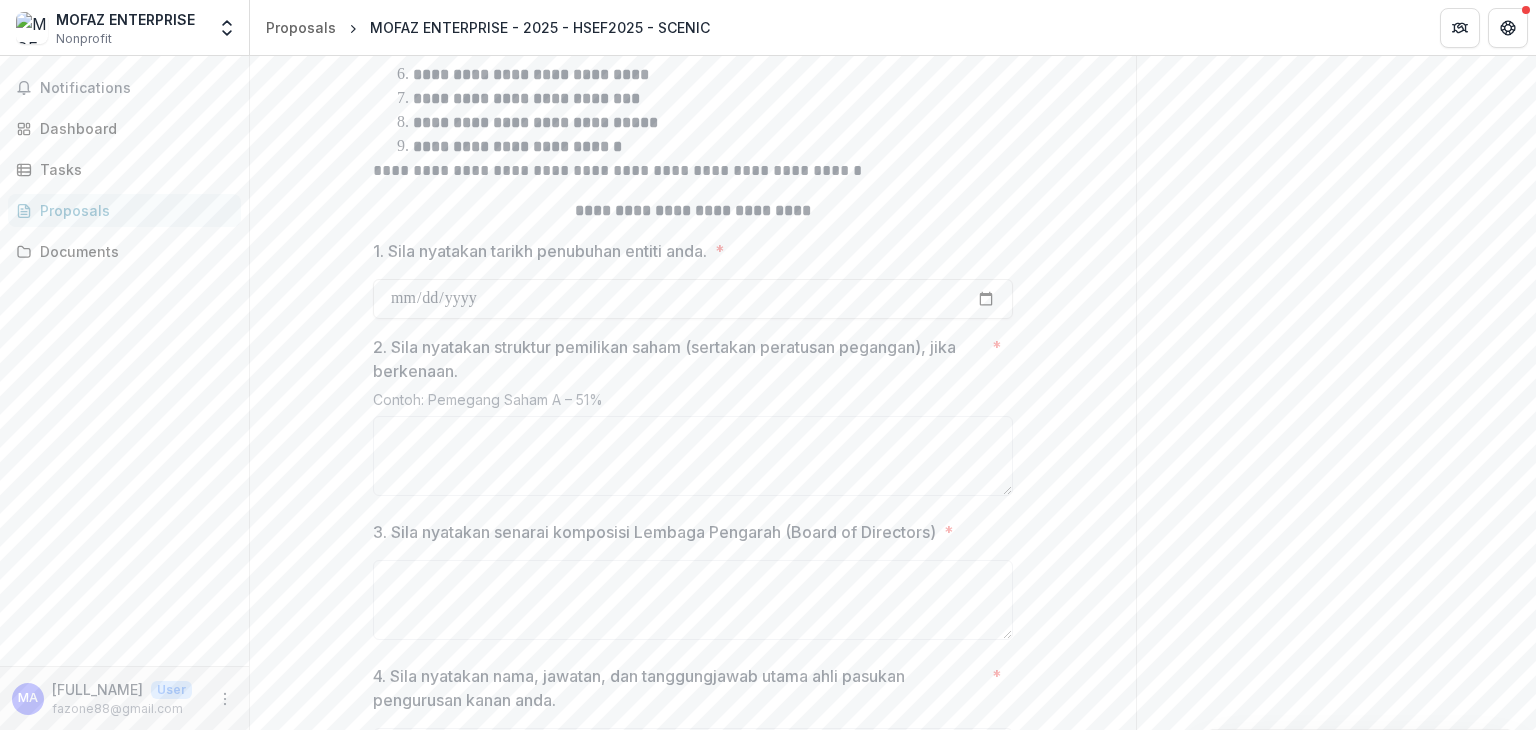 type on "**********" 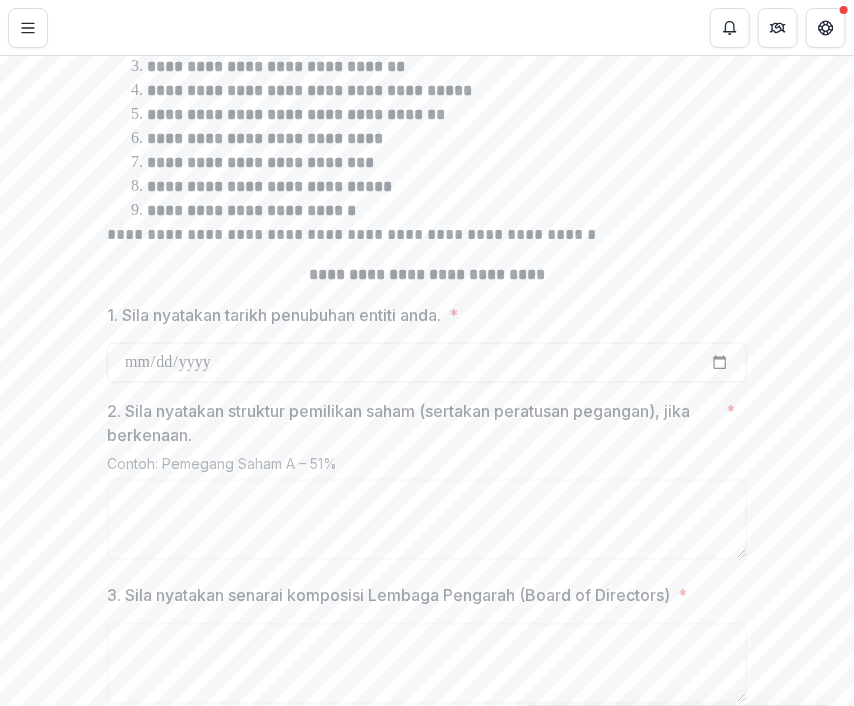 scroll, scrollTop: 722, scrollLeft: 0, axis: vertical 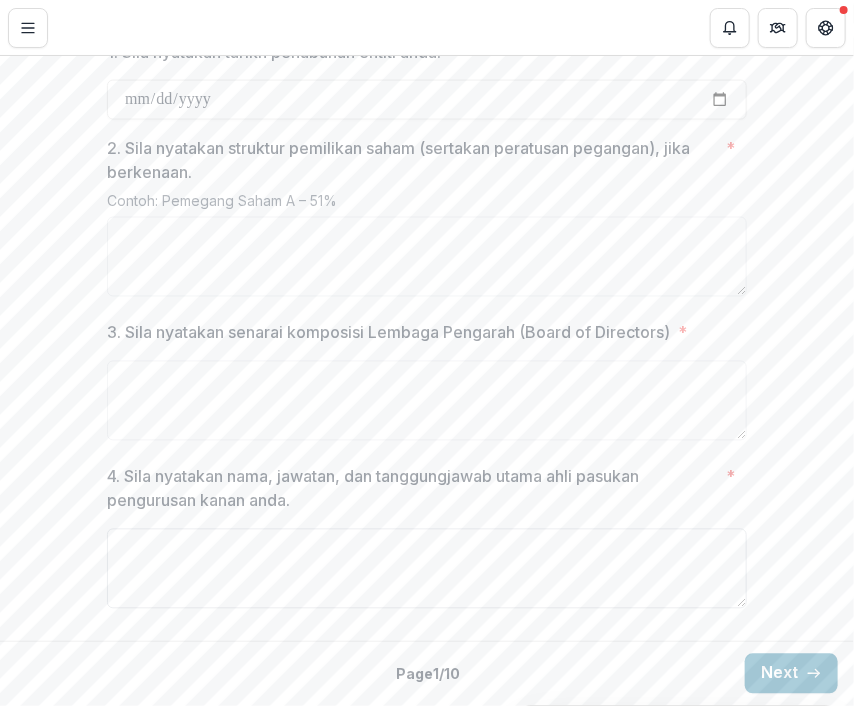 click on "4. Sila nyatakan nama, jawatan, dan tanggungjawab utama ahli pasukan pengurusan kanan anda. *" at bounding box center (427, 569) 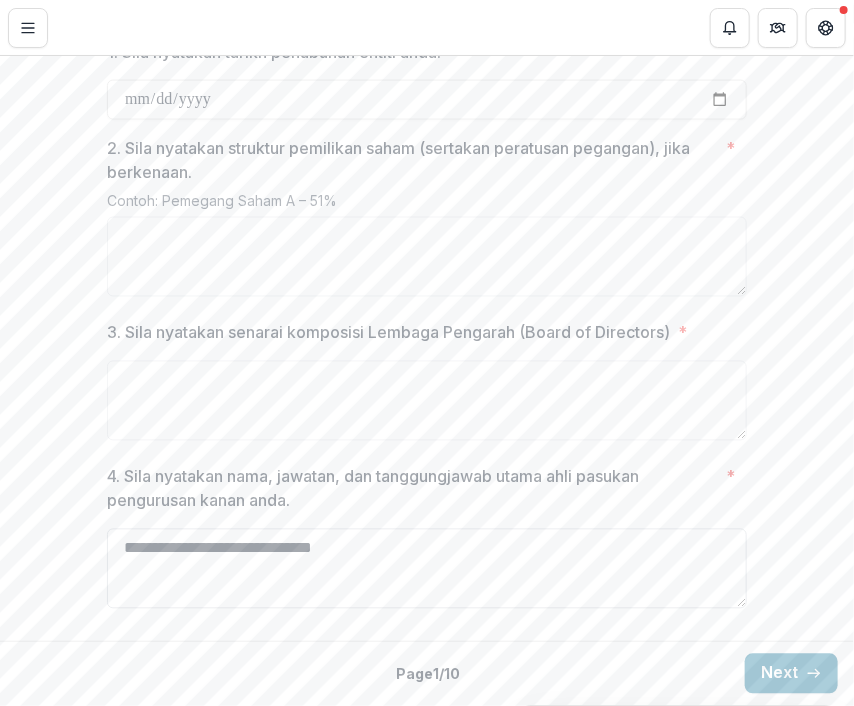 click on "**********" at bounding box center [427, 569] 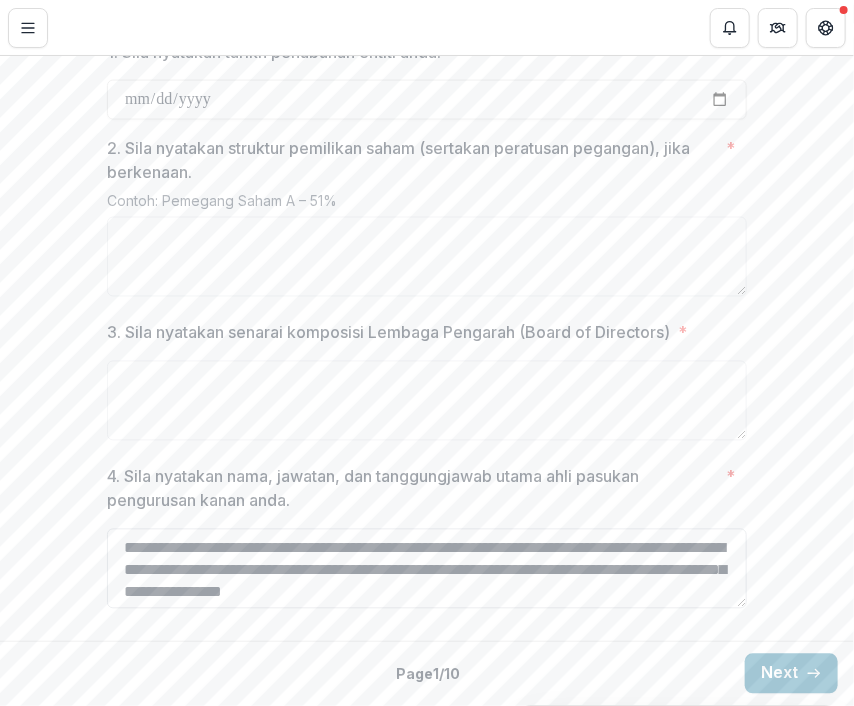 scroll, scrollTop: 16, scrollLeft: 0, axis: vertical 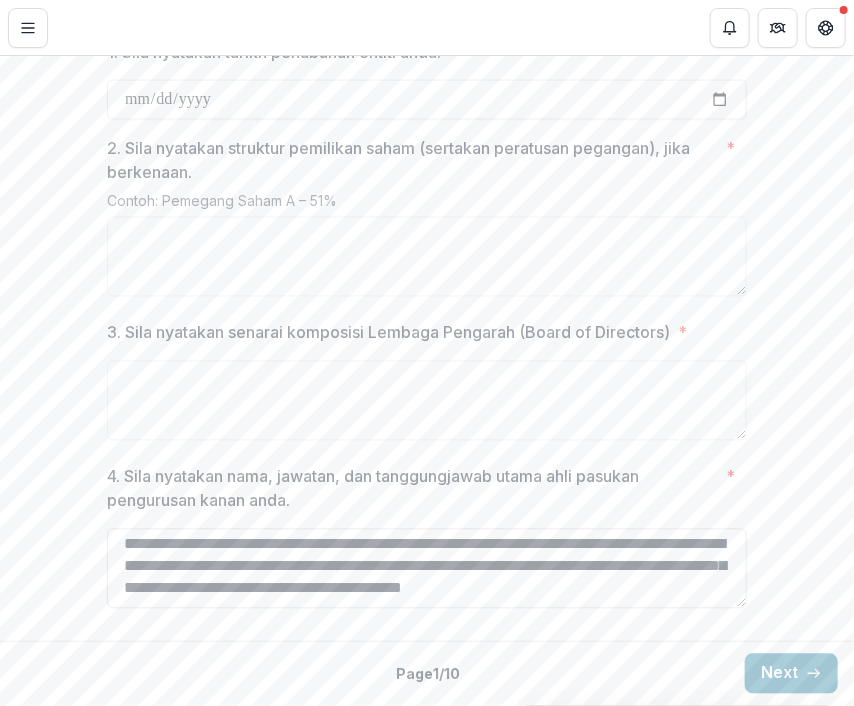 click on "**********" at bounding box center (427, 569) 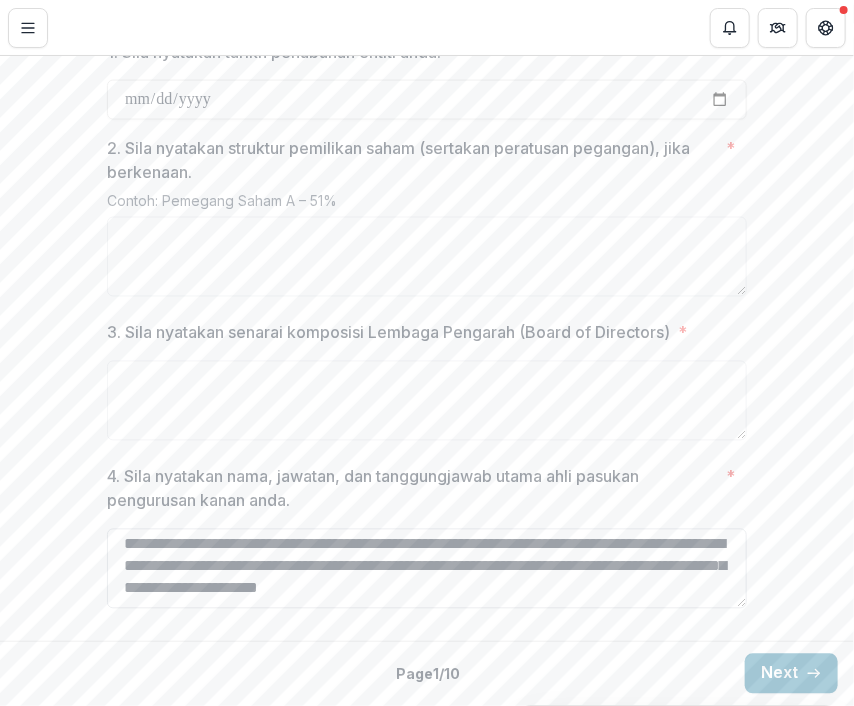 click on "**********" at bounding box center [427, 569] 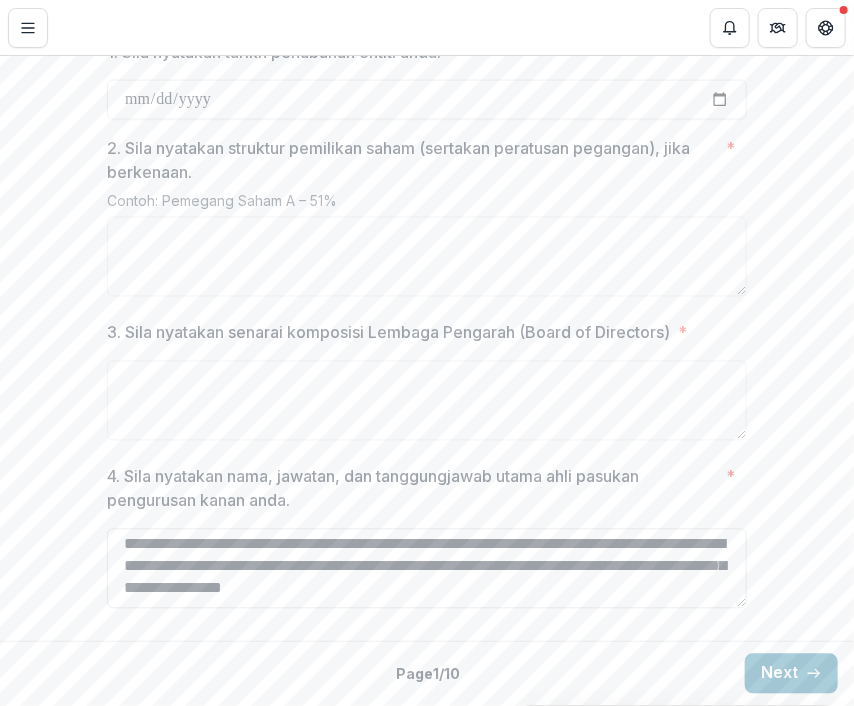 click on "**********" at bounding box center [427, 569] 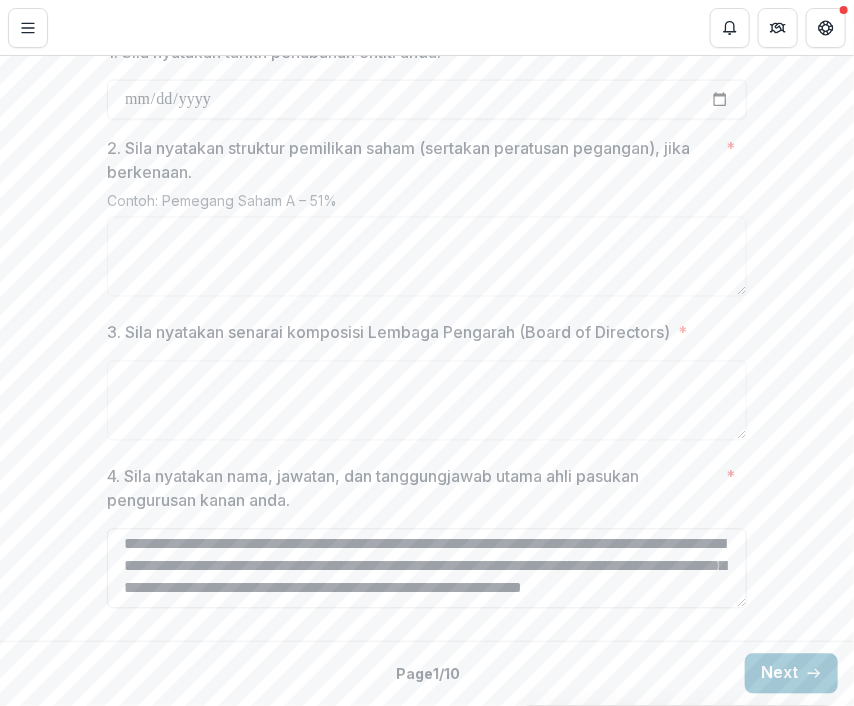 click on "**********" at bounding box center (427, 569) 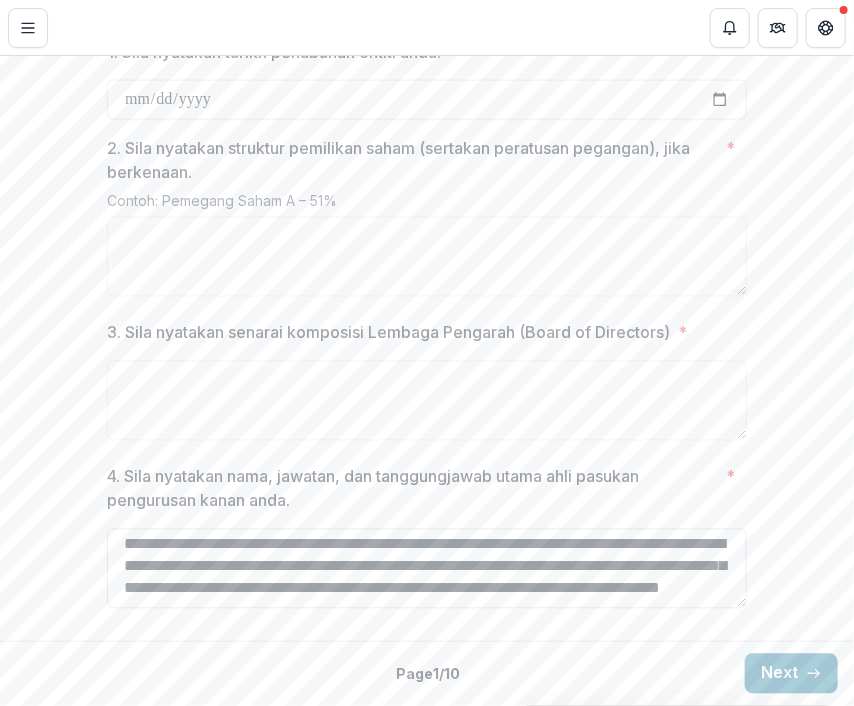 scroll, scrollTop: 37, scrollLeft: 0, axis: vertical 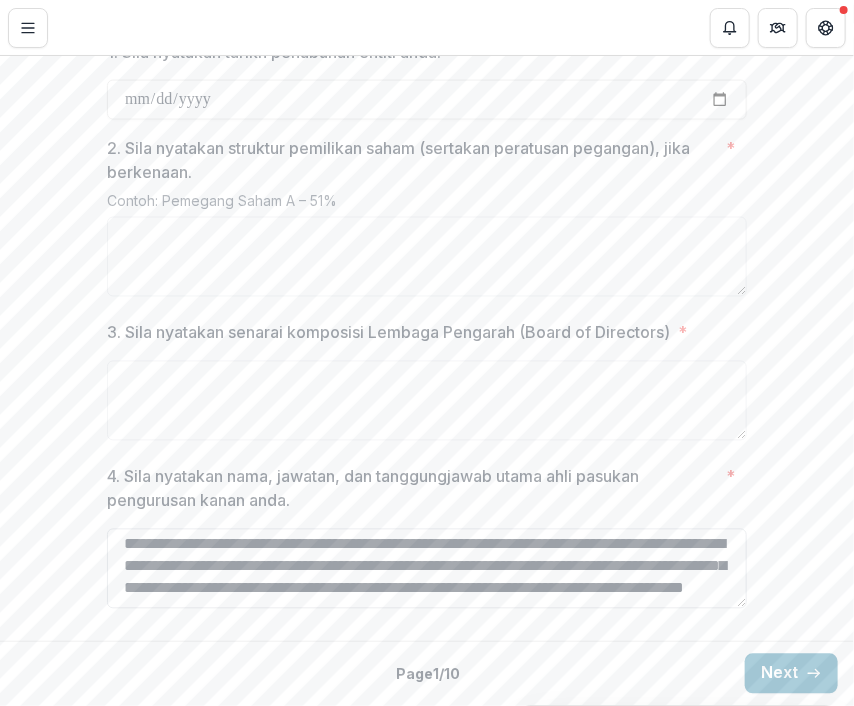 click on "**********" at bounding box center (427, 569) 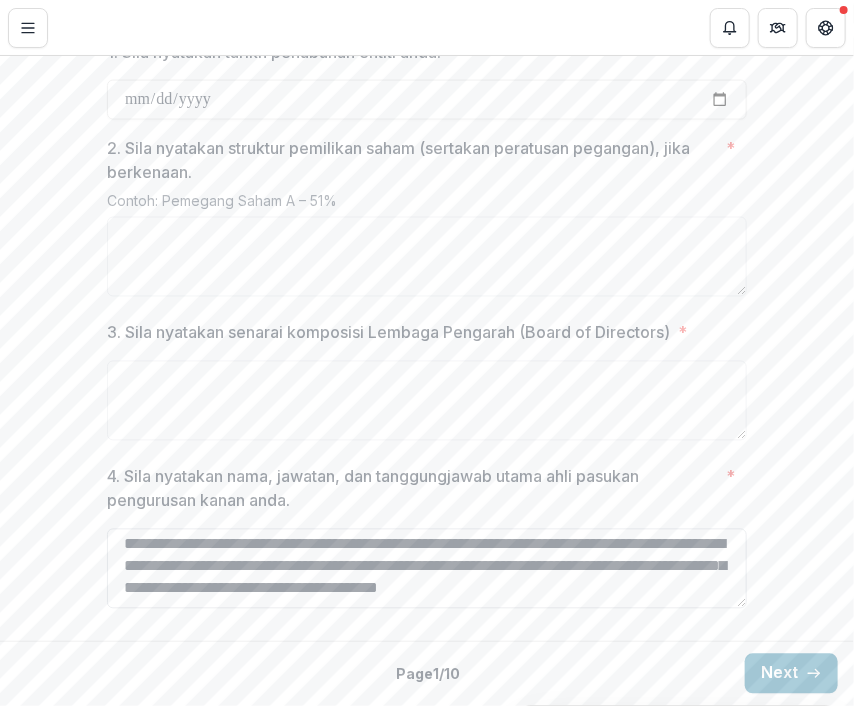 scroll, scrollTop: 37, scrollLeft: 0, axis: vertical 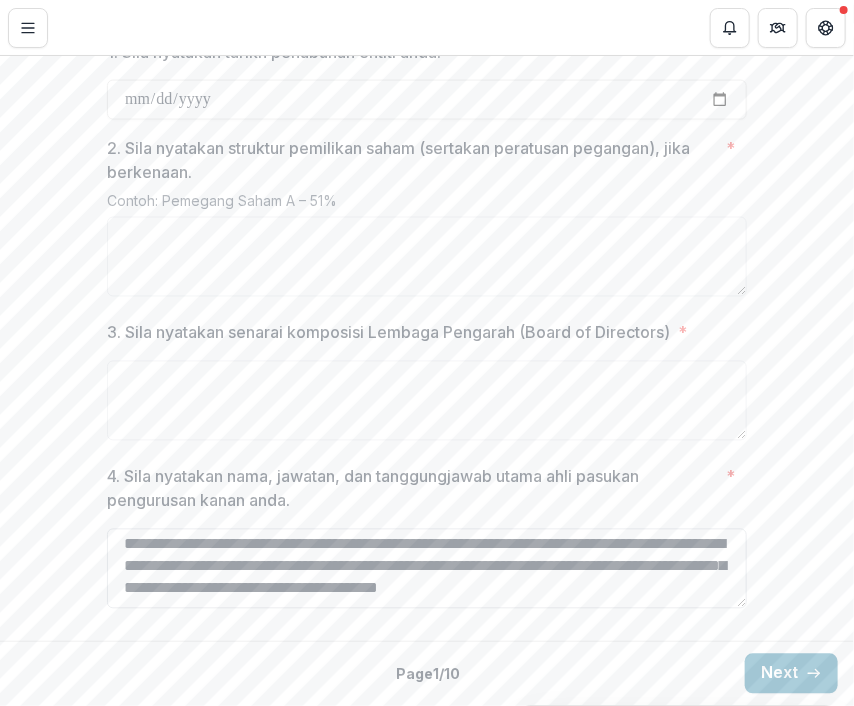 click on "**********" at bounding box center (427, 569) 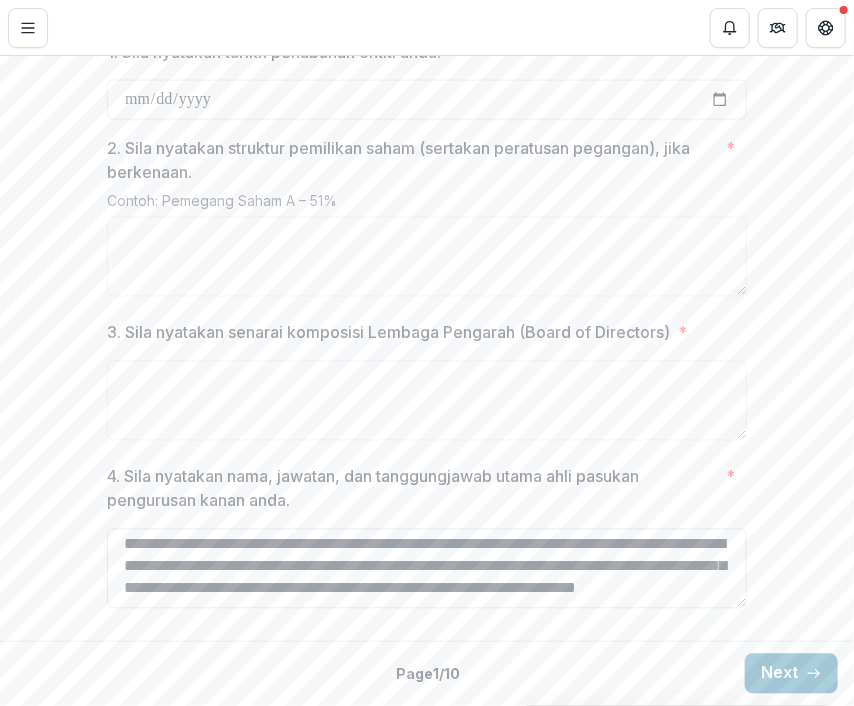 scroll, scrollTop: 169, scrollLeft: 0, axis: vertical 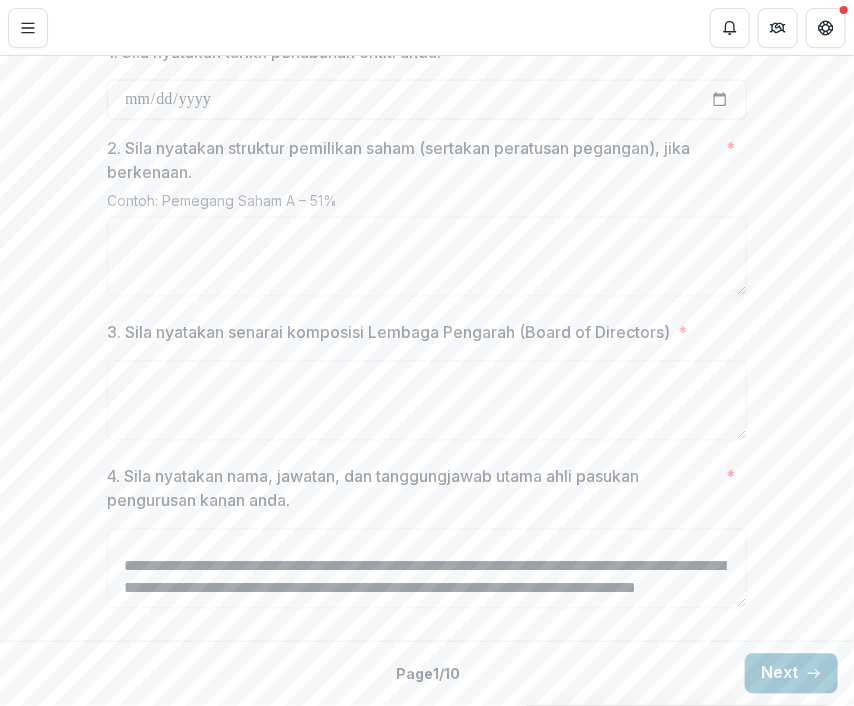 type on "**********" 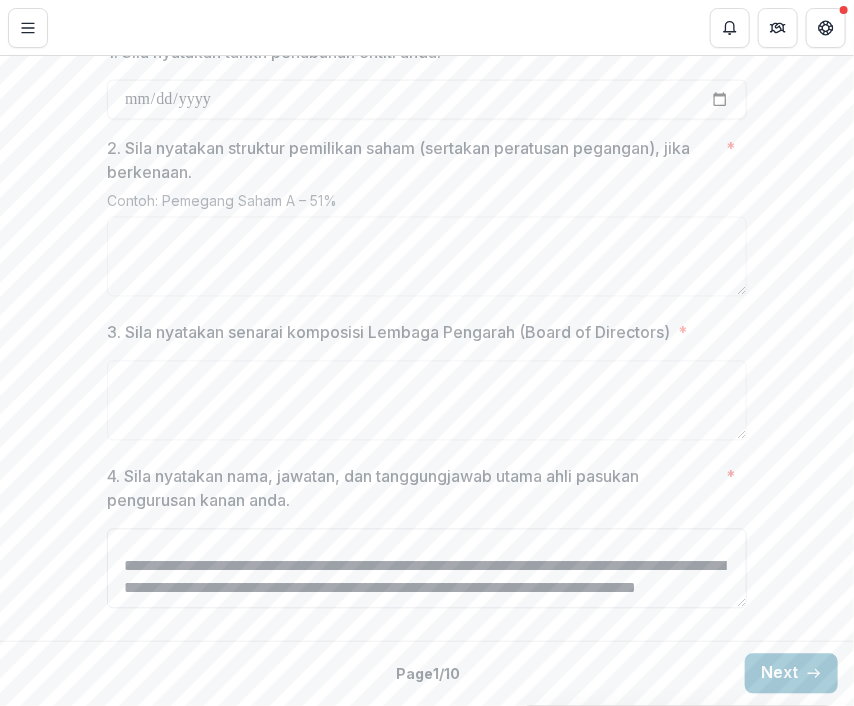 click on "**********" at bounding box center [427, 569] 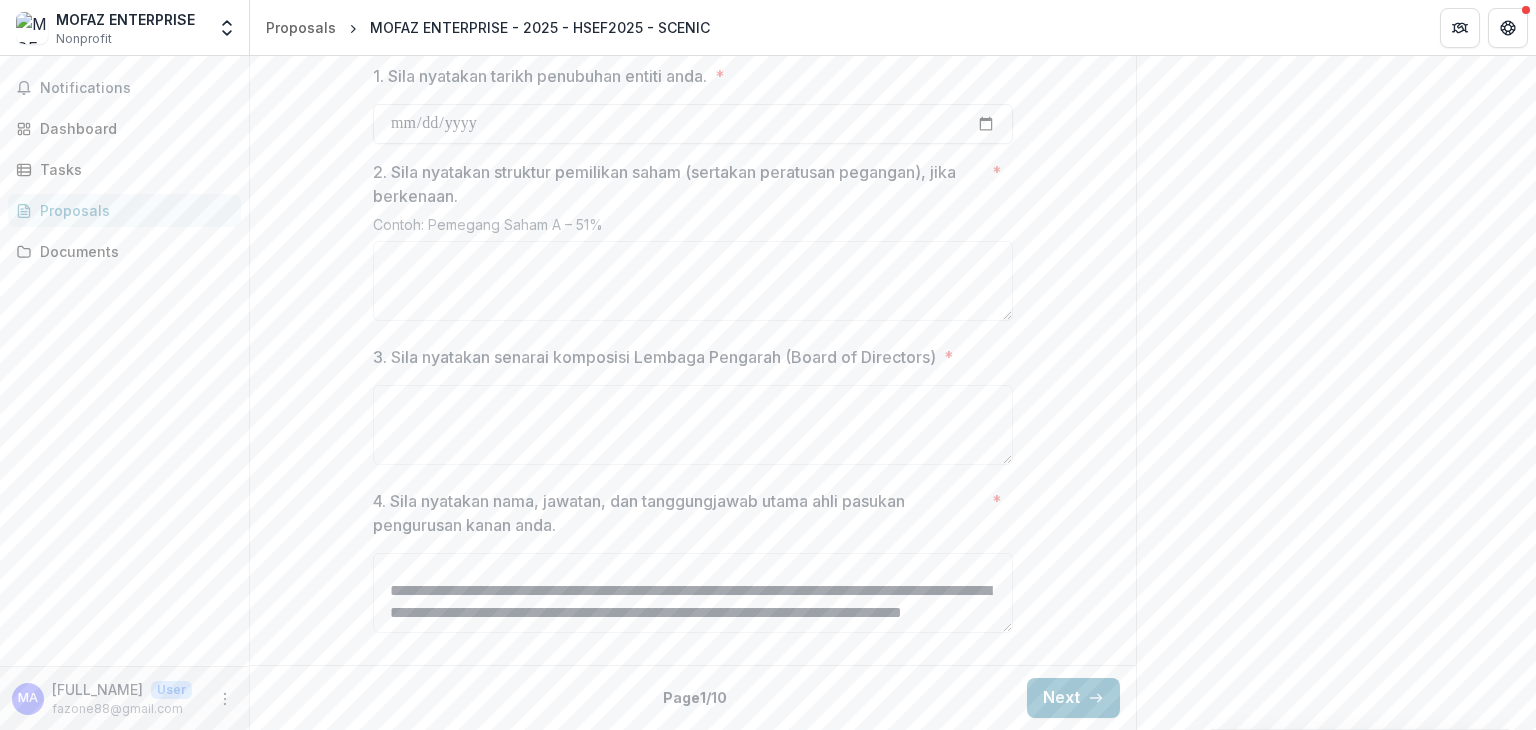 scroll, scrollTop: 816, scrollLeft: 0, axis: vertical 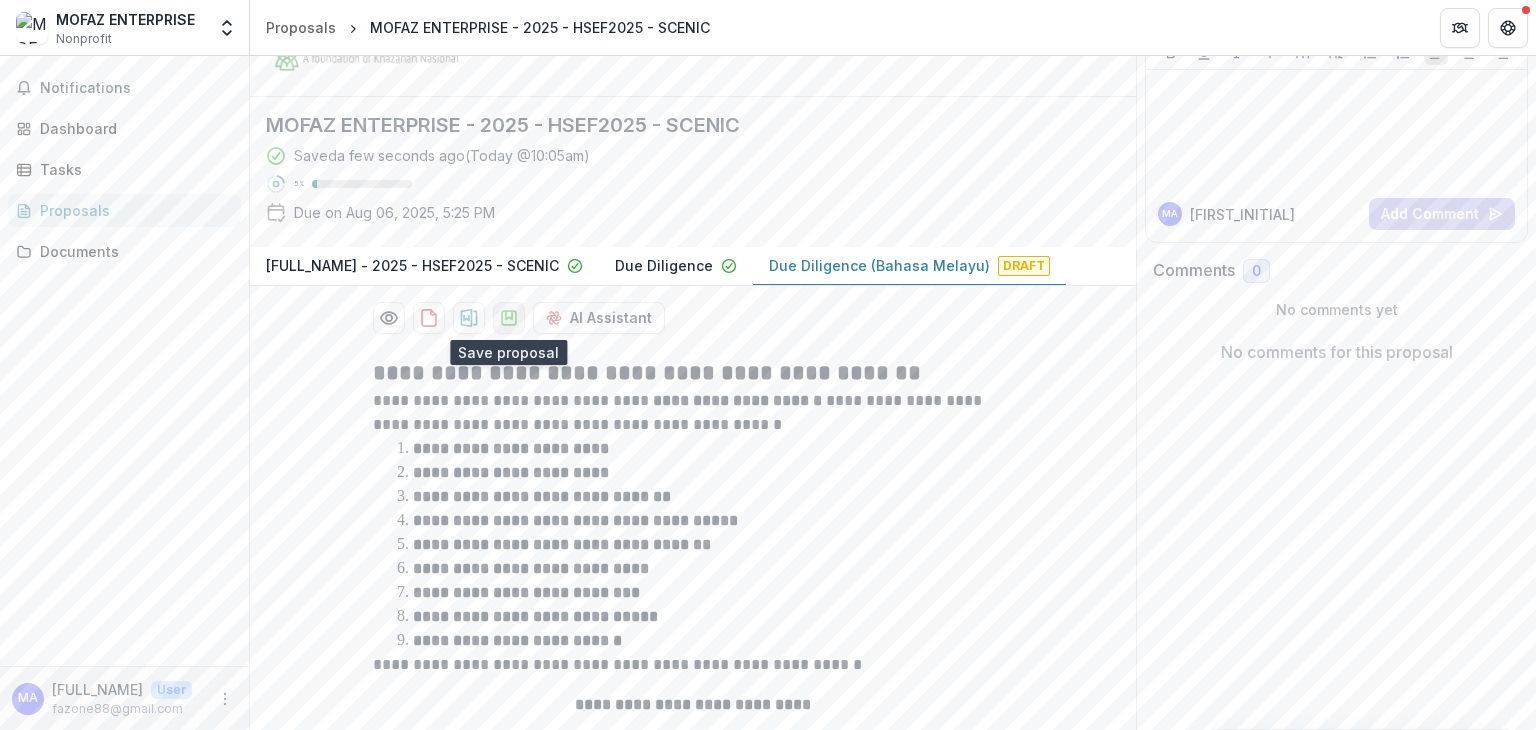 click 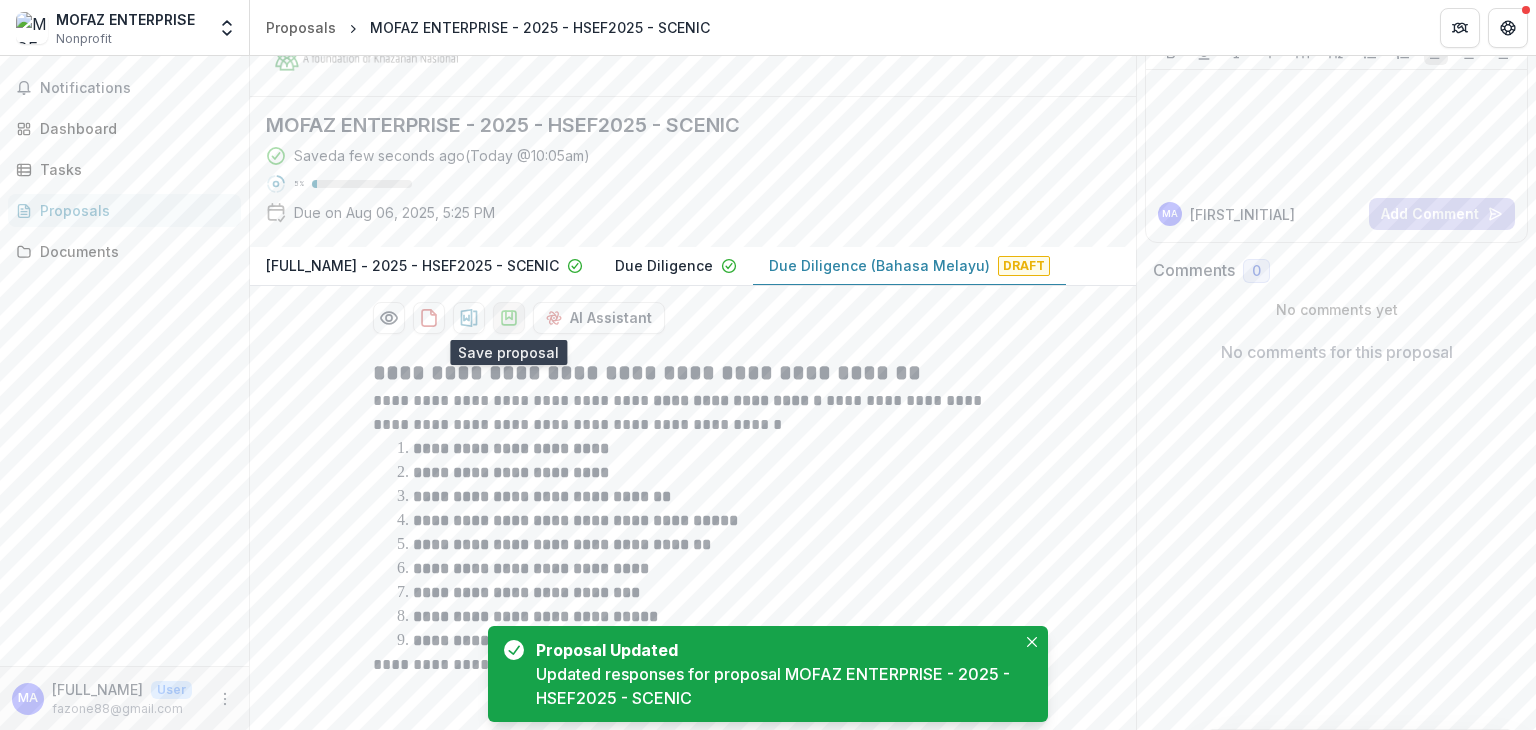 click 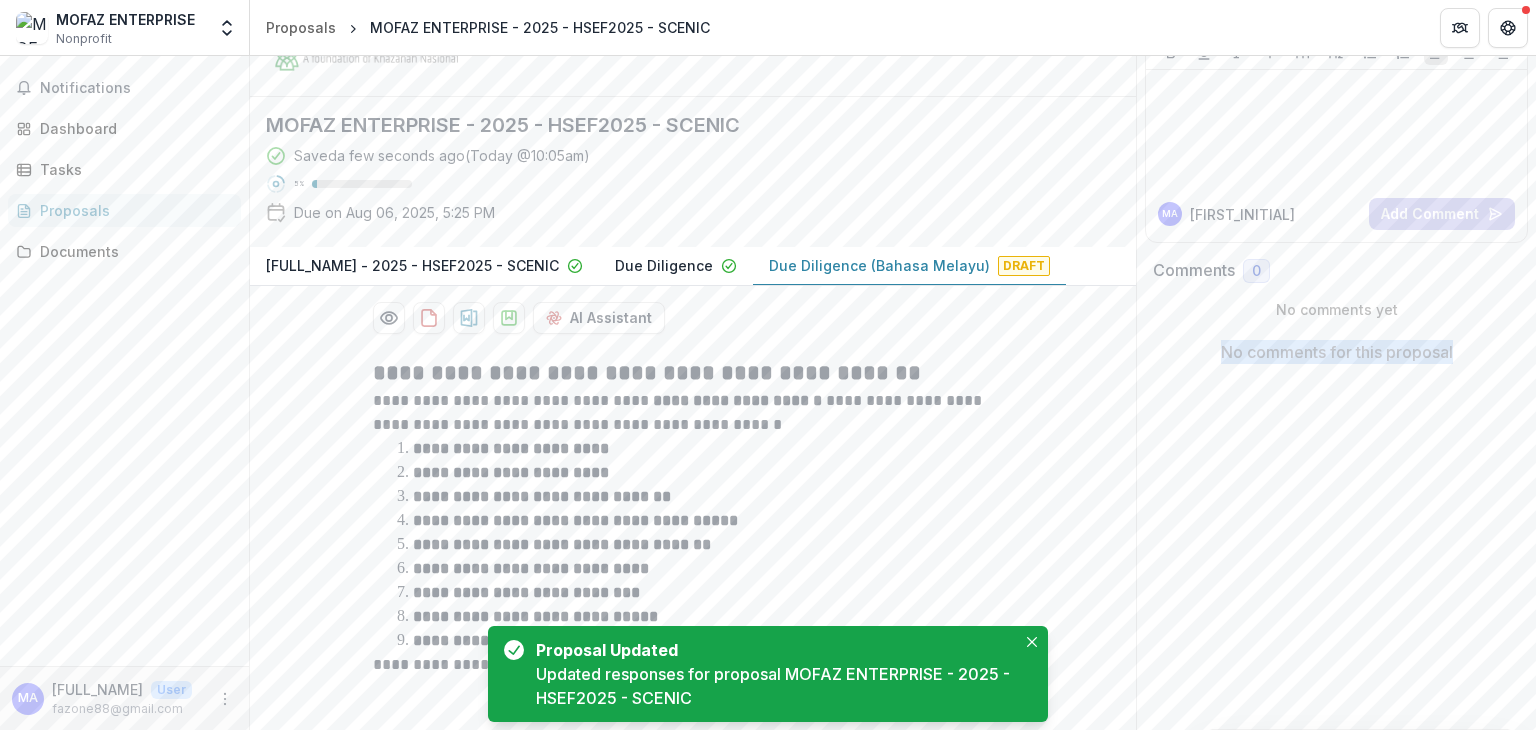 drag, startPoint x: 1535, startPoint y: 308, endPoint x: 1533, endPoint y: 425, distance: 117.01709 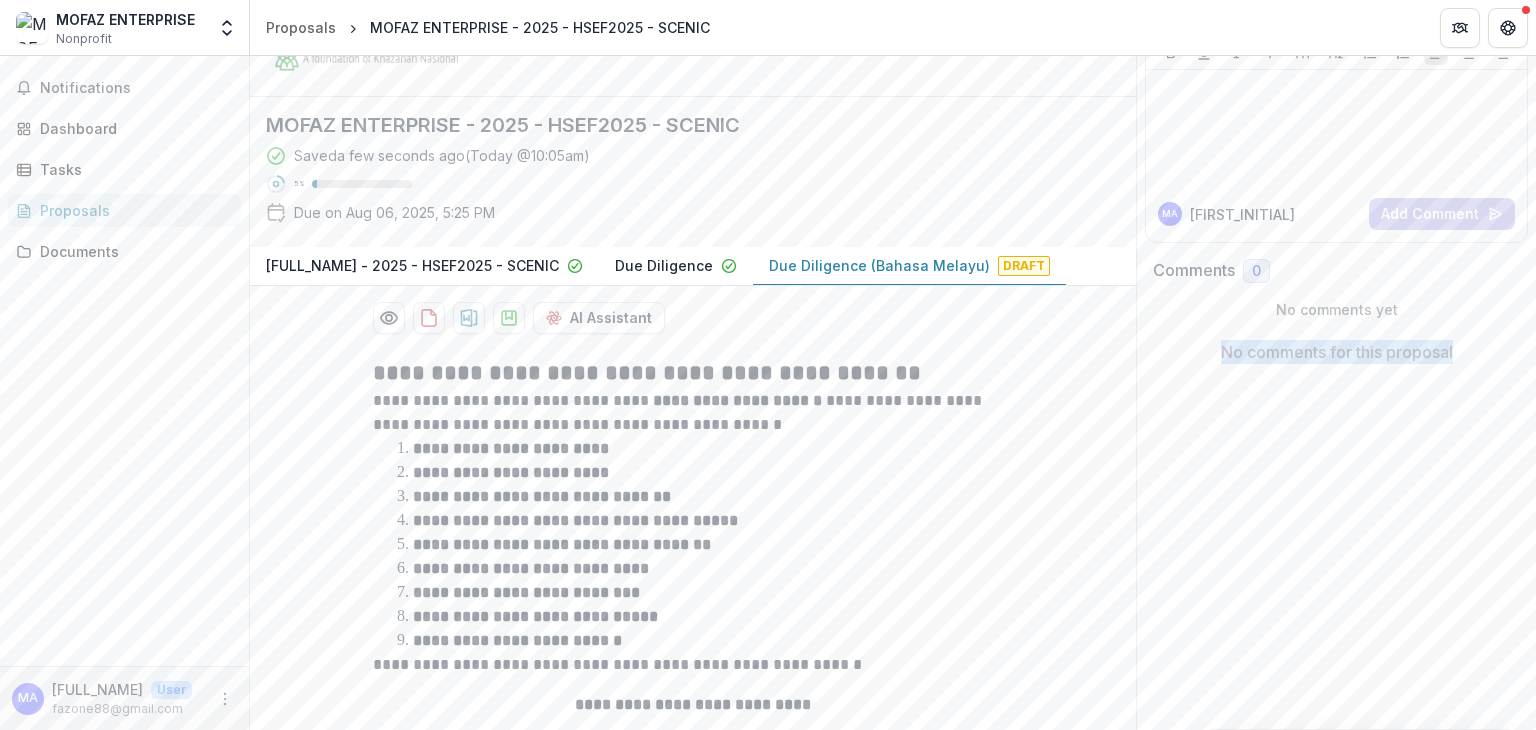 click on "Send comments or questions to   Yayasan Hasanah   in the box below.   Yayasan Hasanah   will be notified via email of your comment. MA [FIRST_INITIAL] [LAST_INITIAL] Add Comment Comments 0 No comments yet No comments for this proposal" at bounding box center [1336, 653] 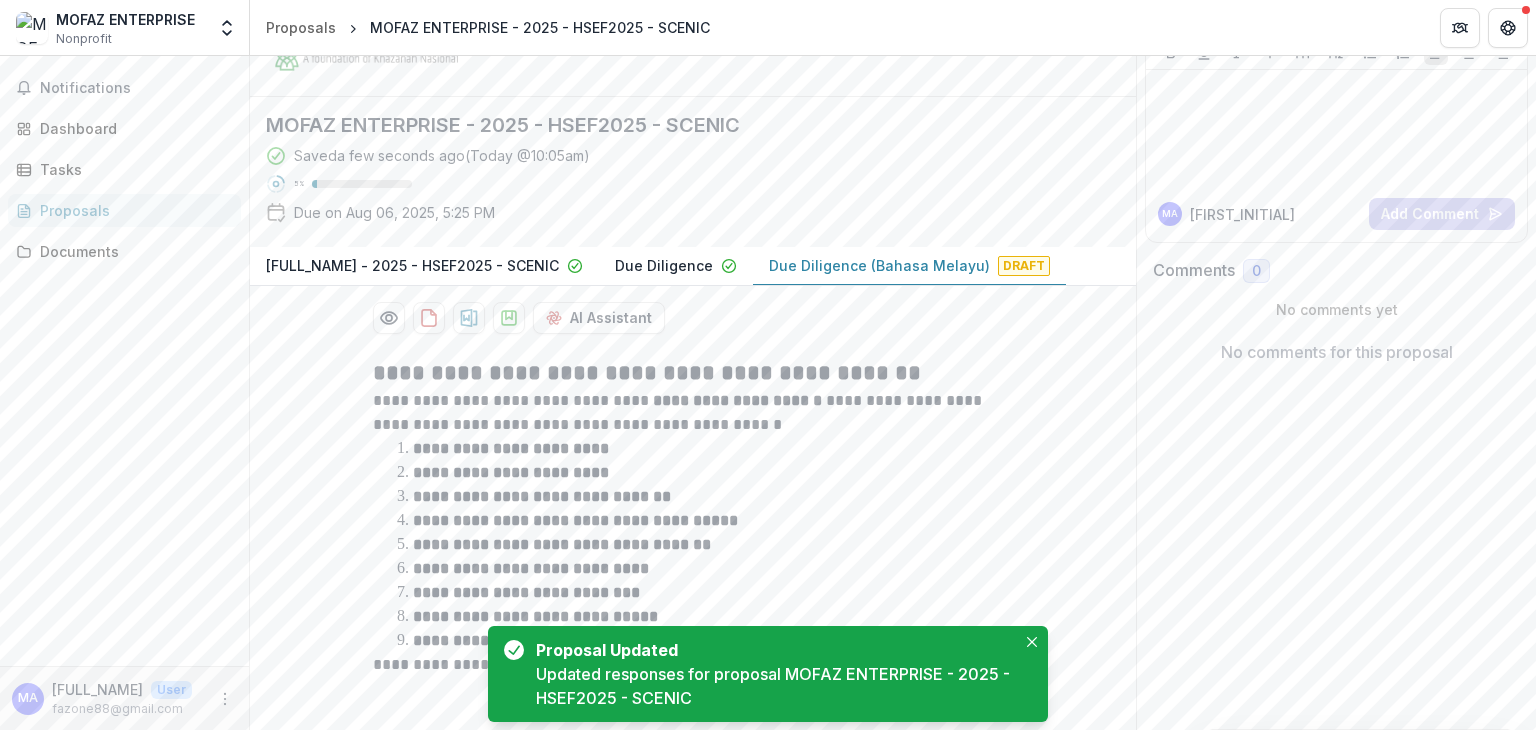 drag, startPoint x: 1535, startPoint y: 369, endPoint x: 1535, endPoint y: 462, distance: 93 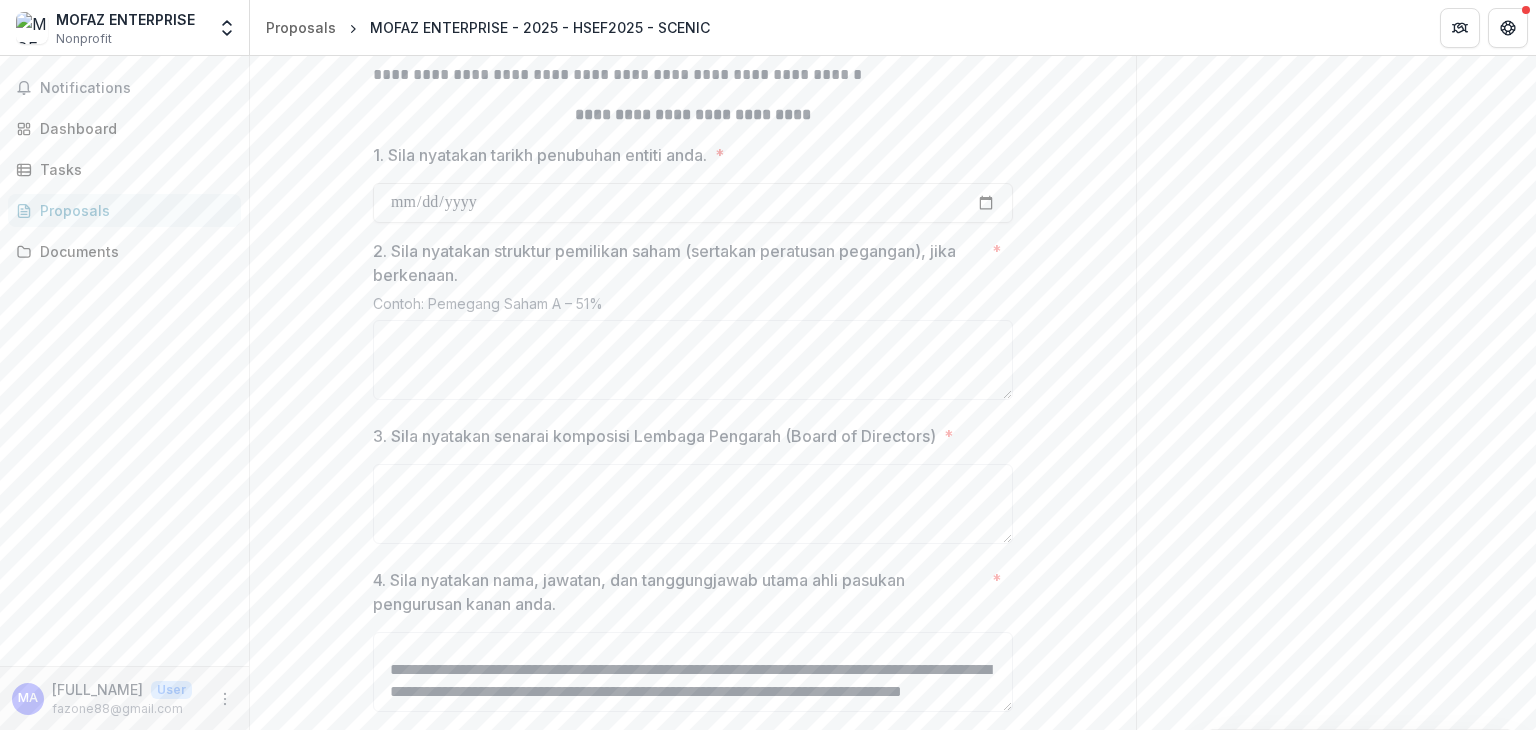 scroll, scrollTop: 816, scrollLeft: 0, axis: vertical 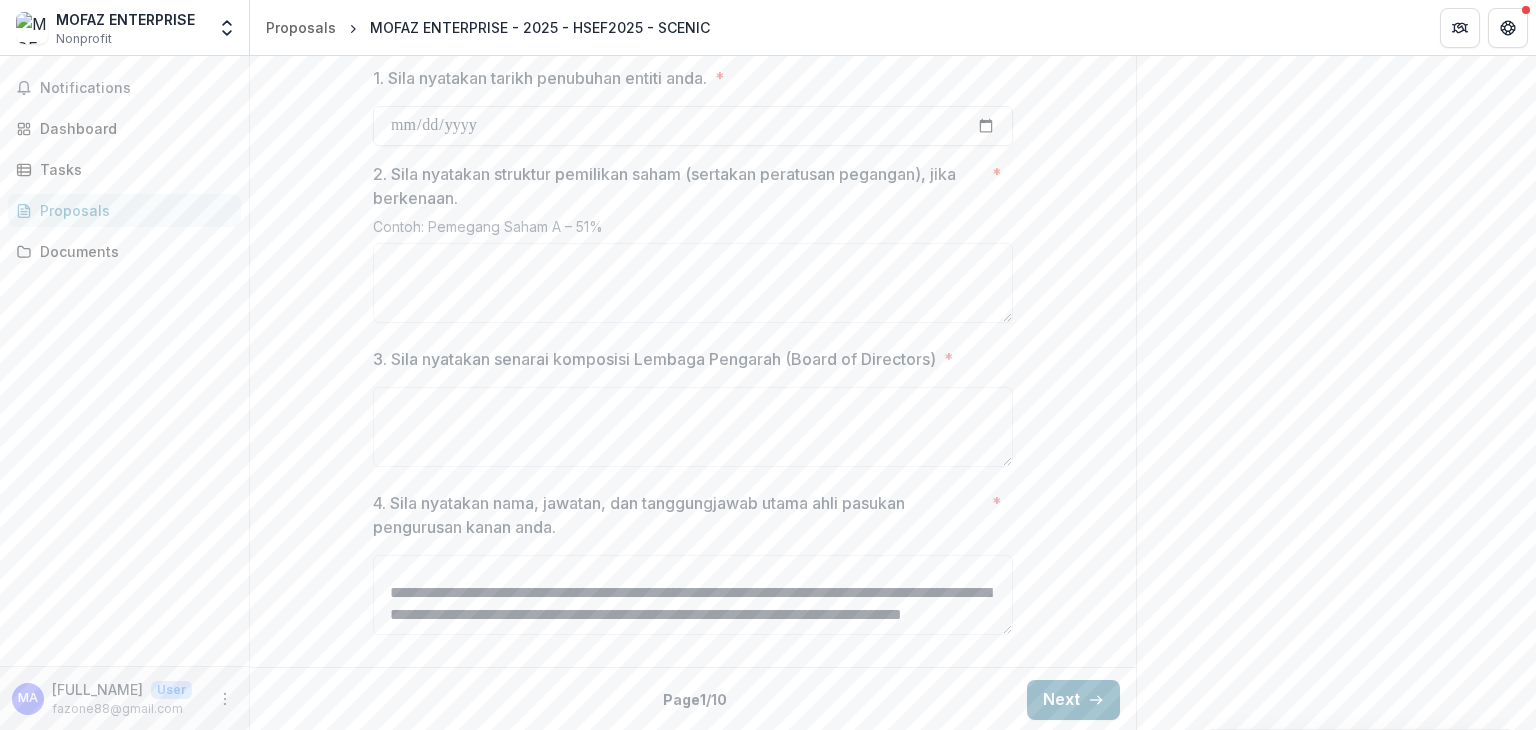 click on "Next" at bounding box center [1073, 700] 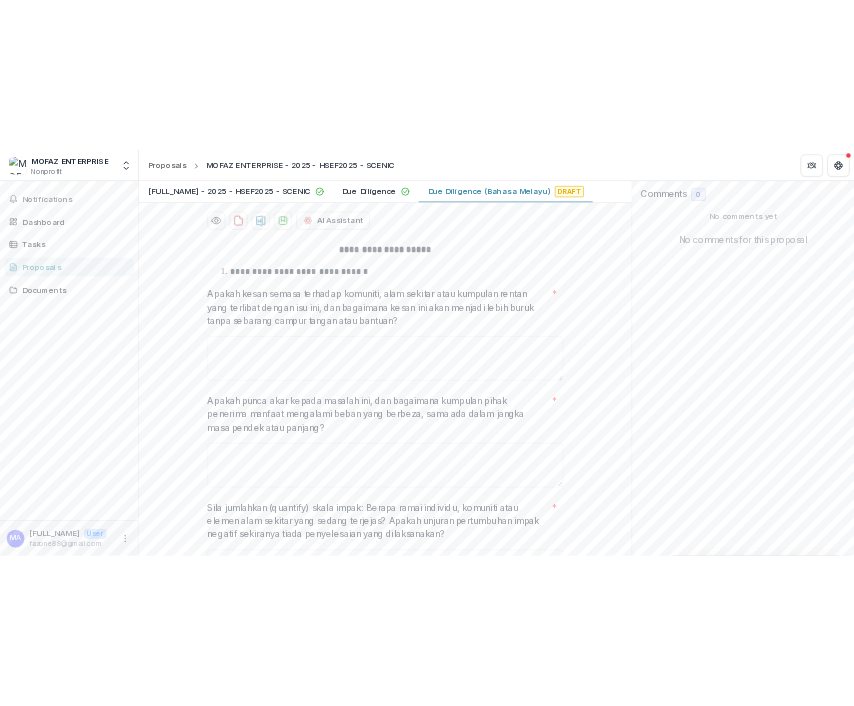 scroll, scrollTop: 343, scrollLeft: 0, axis: vertical 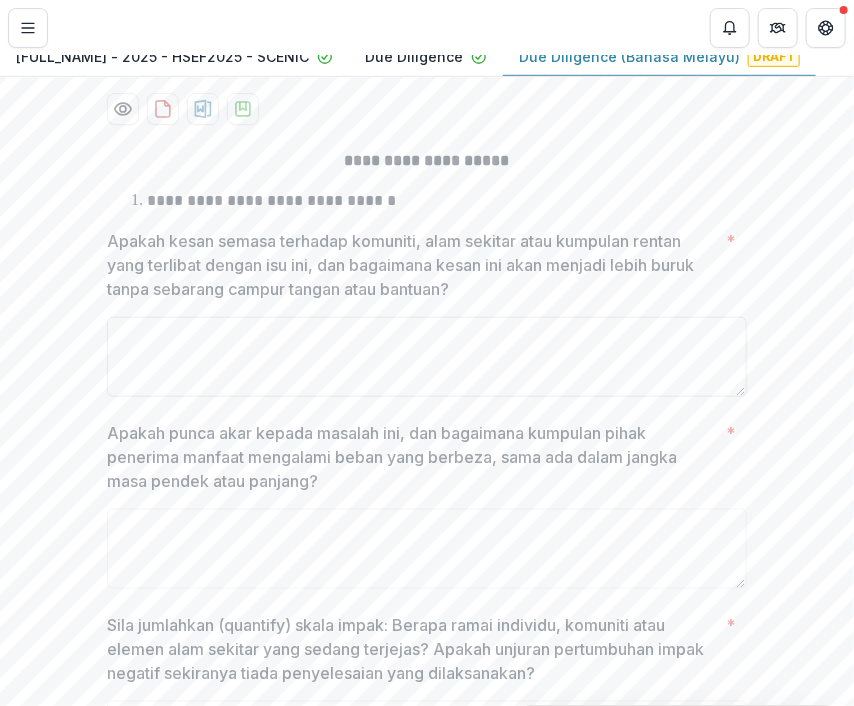 click on "Apakah kesan semasa terhadap komuniti, alam sekitar atau kumpulan rentan yang terlibat dengan isu ini, dan bagaimana kesan ini akan menjadi lebih buruk tanpa sebarang campur tangan atau bantuan? *" at bounding box center [427, 357] 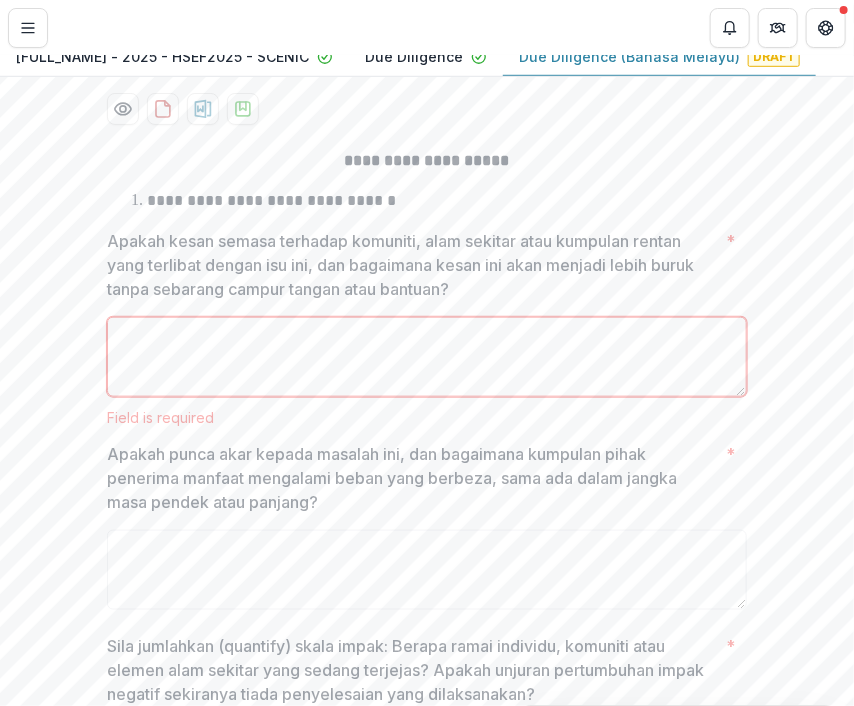 click on "Apakah kesan semasa terhadap komuniti, alam sekitar atau kumpulan rentan yang terlibat dengan isu ini, dan bagaimana kesan ini akan menjadi lebih buruk tanpa sebarang campur tangan atau bantuan? *" at bounding box center (427, 357) 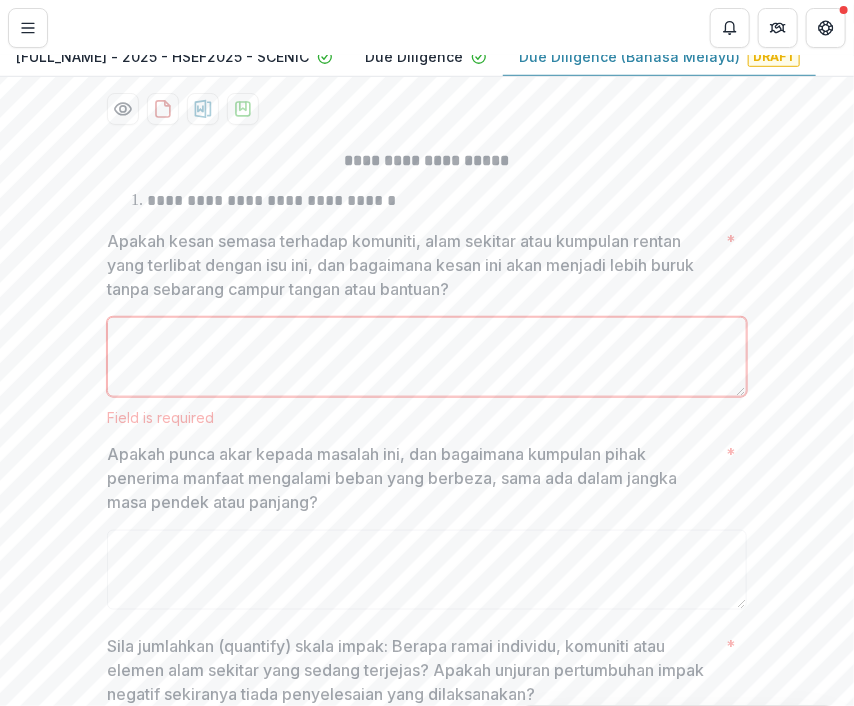 click on "Apakah kesan semasa terhadap komuniti, alam sekitar atau kumpulan rentan yang terlibat dengan isu ini, dan bagaimana kesan ini akan menjadi lebih buruk tanpa sebarang campur tangan atau bantuan? *" at bounding box center (427, 357) 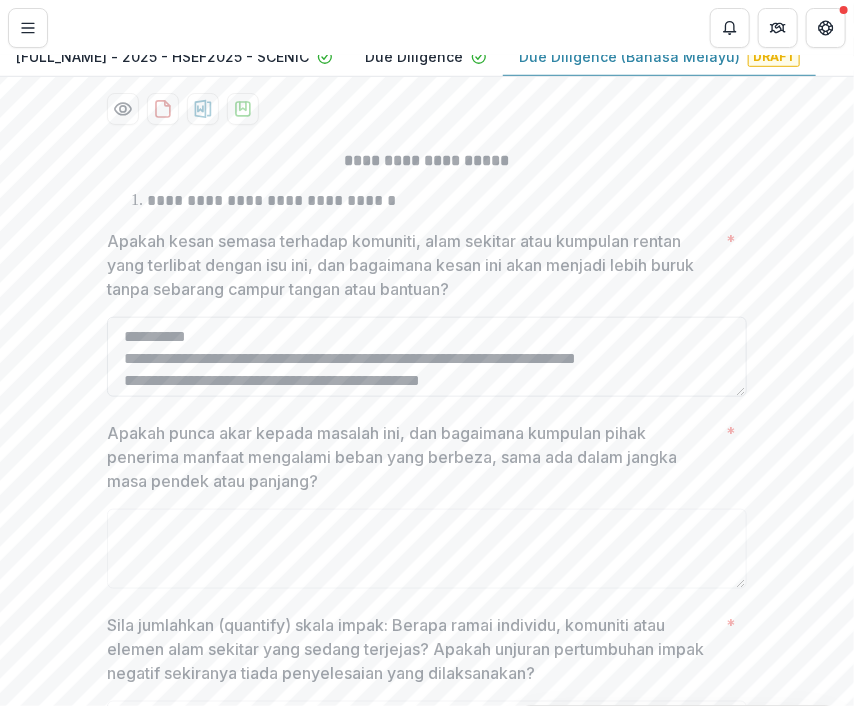 click on "**********" at bounding box center [427, 357] 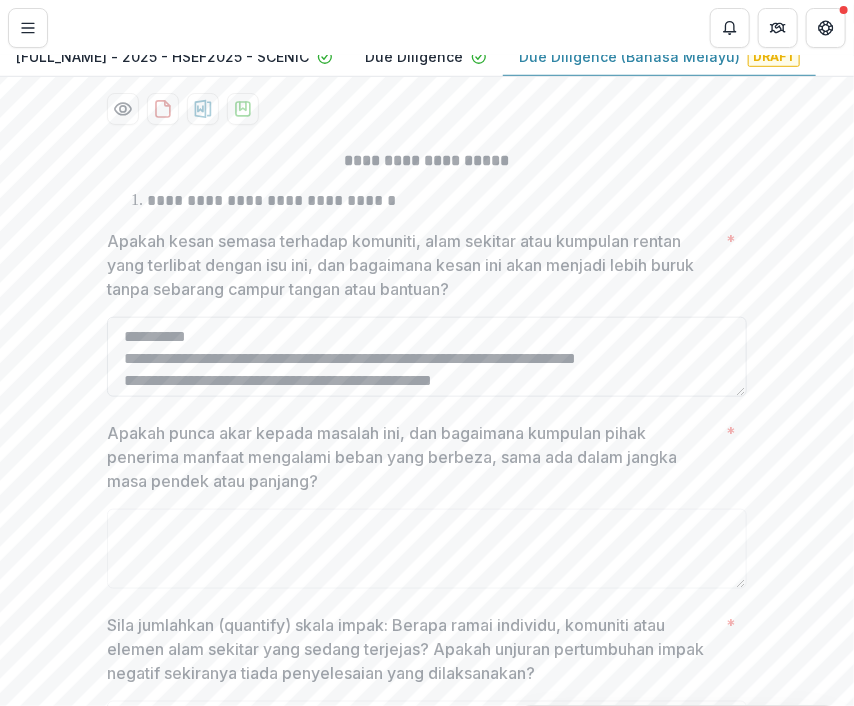 scroll, scrollTop: 16, scrollLeft: 0, axis: vertical 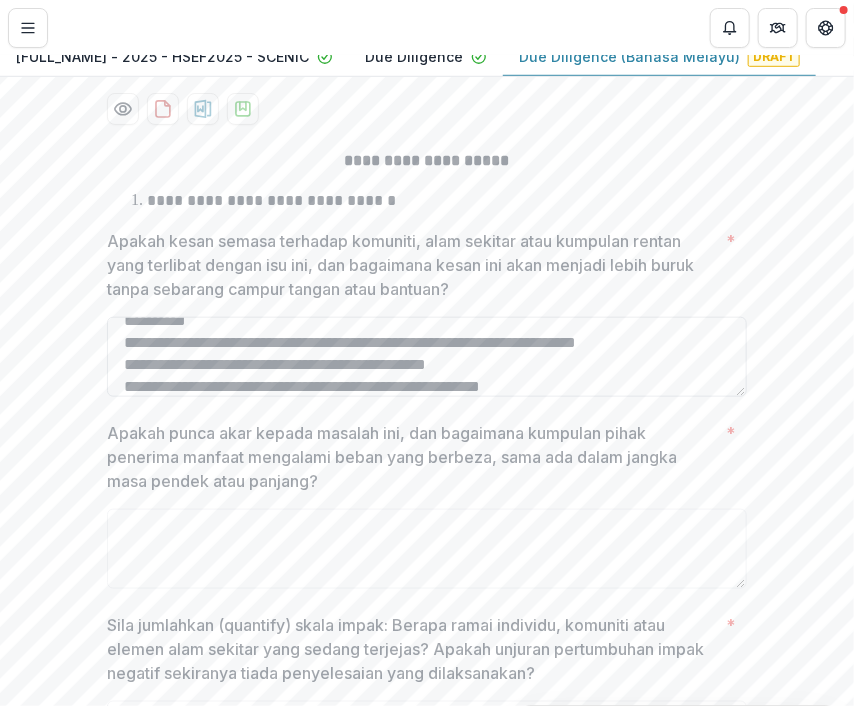 click on "**********" at bounding box center [427, 357] 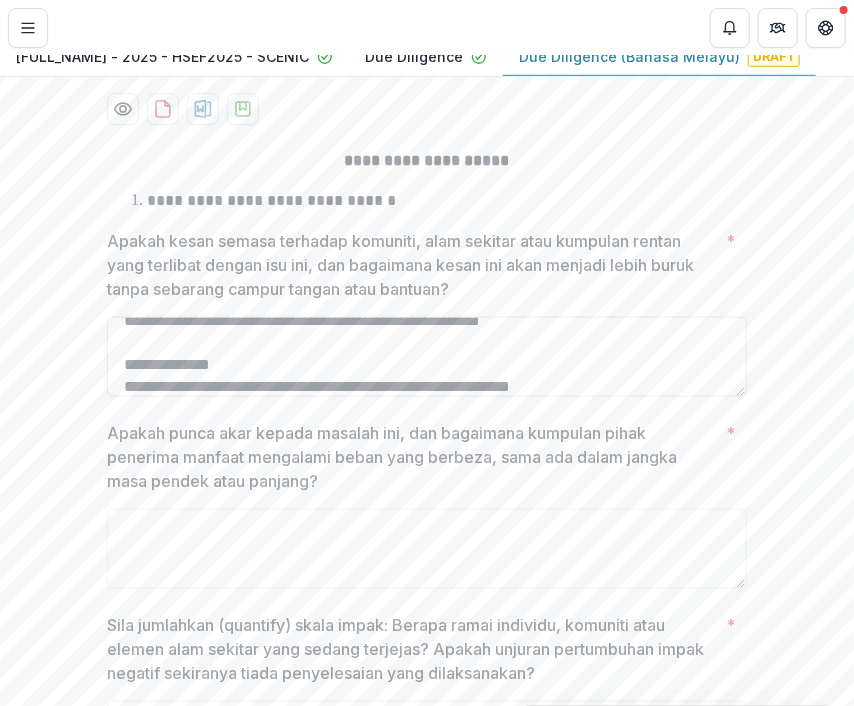 scroll, scrollTop: 104, scrollLeft: 0, axis: vertical 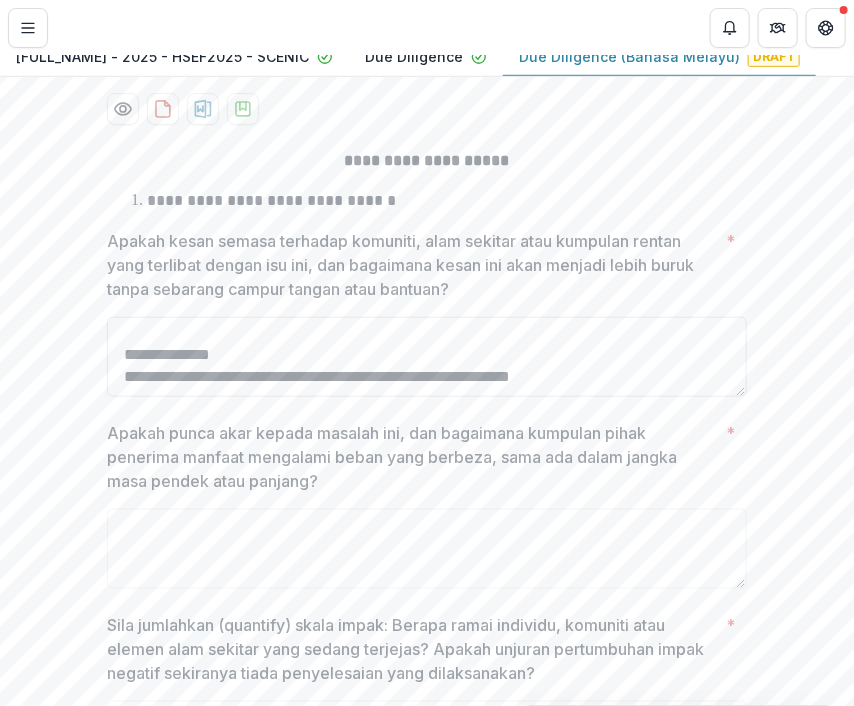 click on "**********" at bounding box center (427, 357) 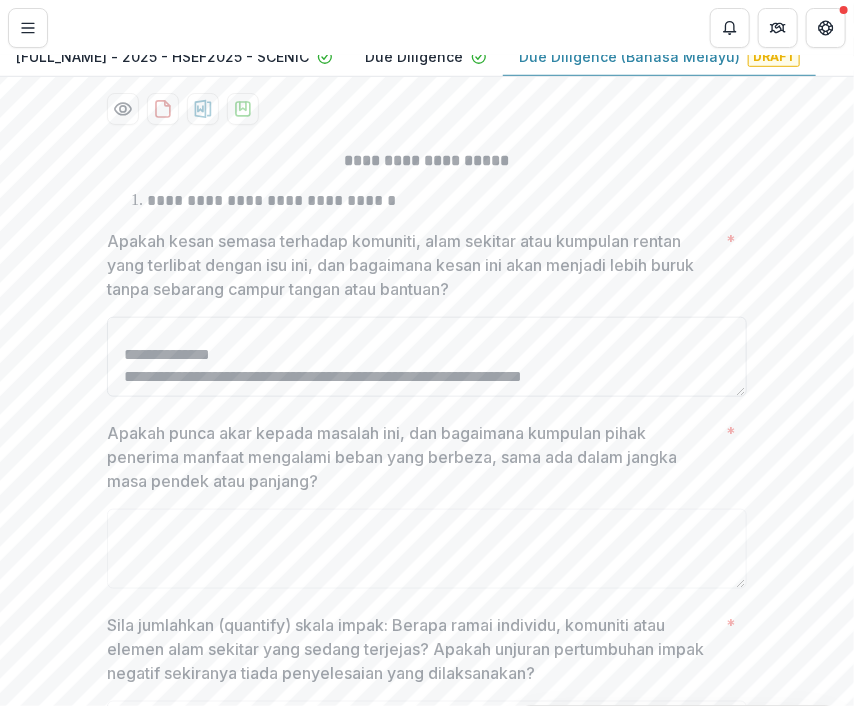 scroll, scrollTop: 126, scrollLeft: 0, axis: vertical 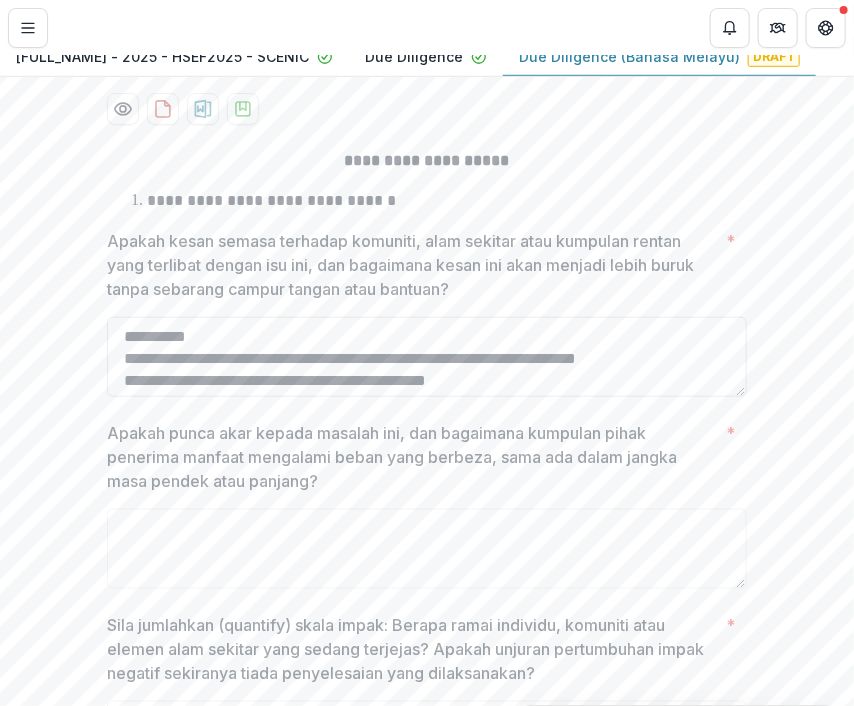 click on "**********" at bounding box center (427, 357) 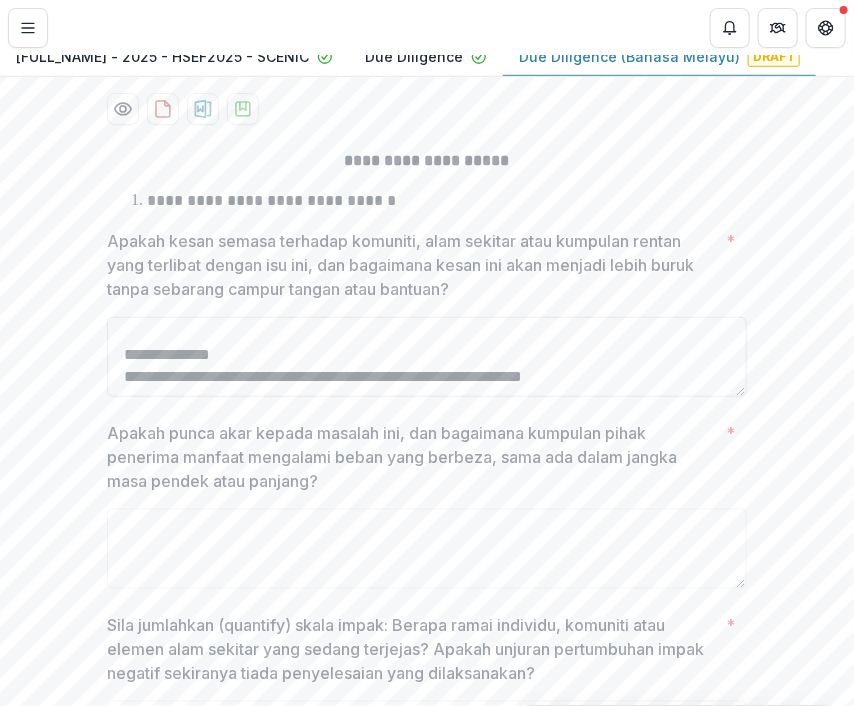 scroll, scrollTop: 113, scrollLeft: 0, axis: vertical 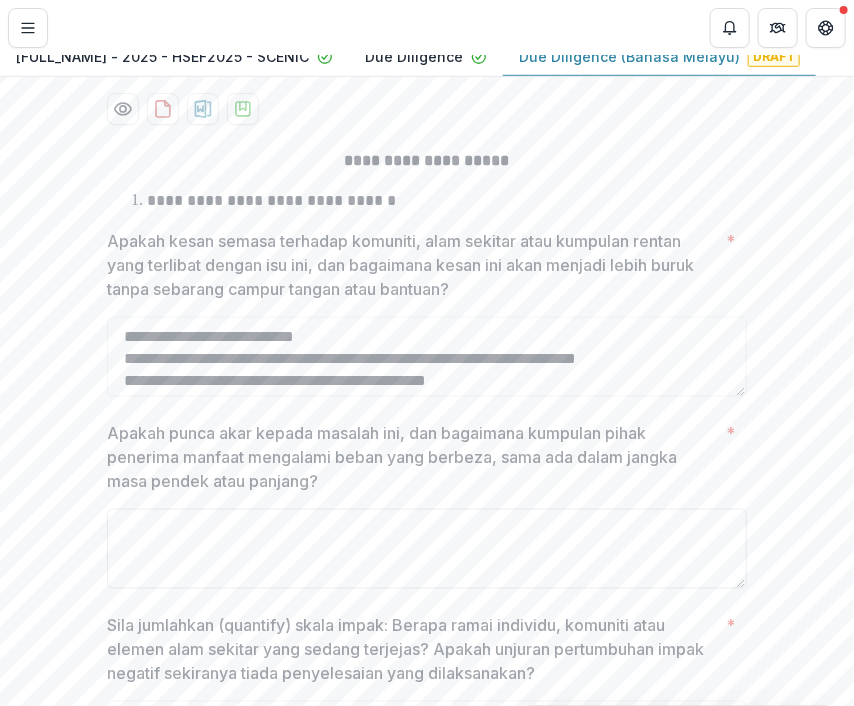 click on "Apakah punca akar kepada masalah ini, dan bagaimana kumpulan pihak penerima manfaat mengalami beban yang berbeza, sama ada dalam jangka masa pendek atau panjang? *" at bounding box center (427, 549) 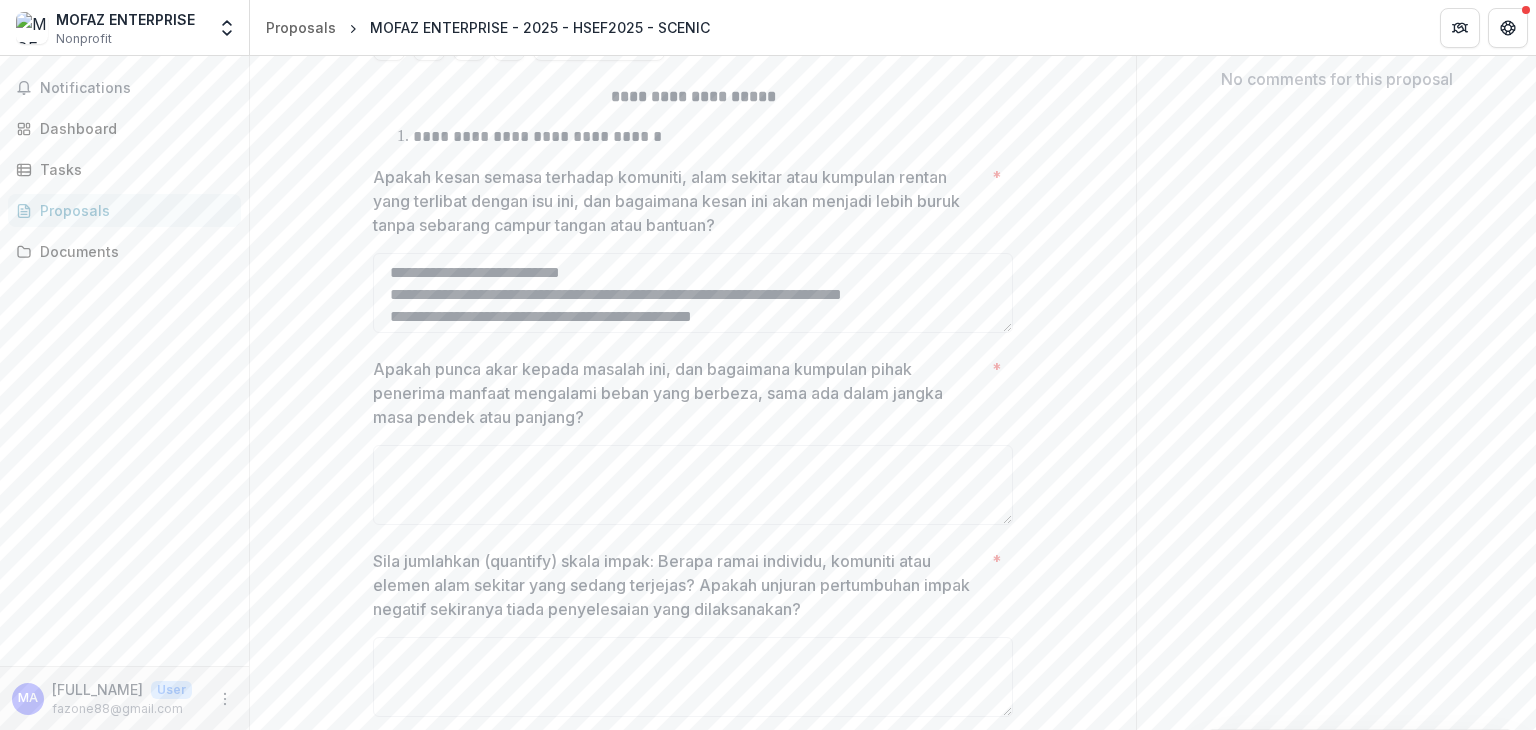 scroll, scrollTop: 343, scrollLeft: 0, axis: vertical 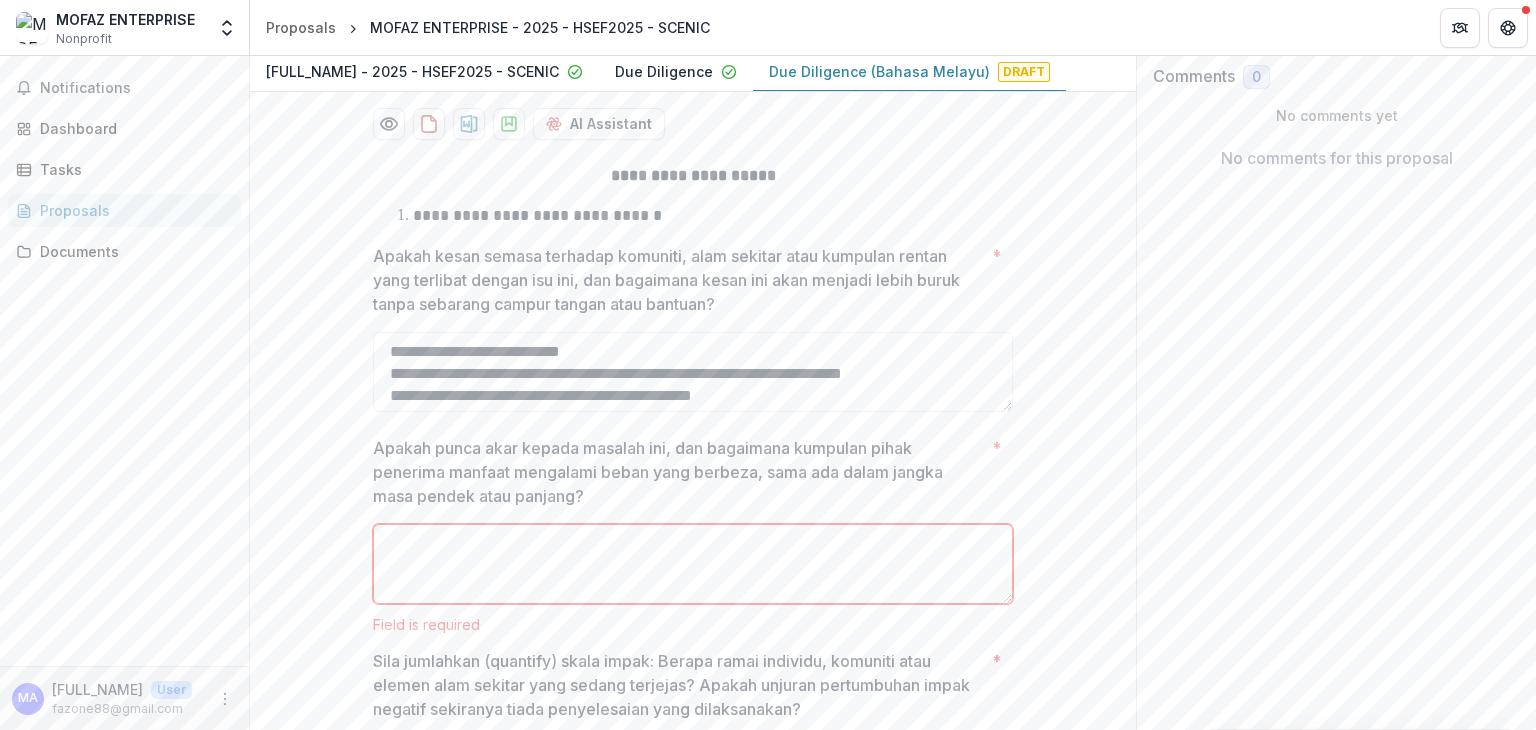 click on "**********" at bounding box center [693, 698] 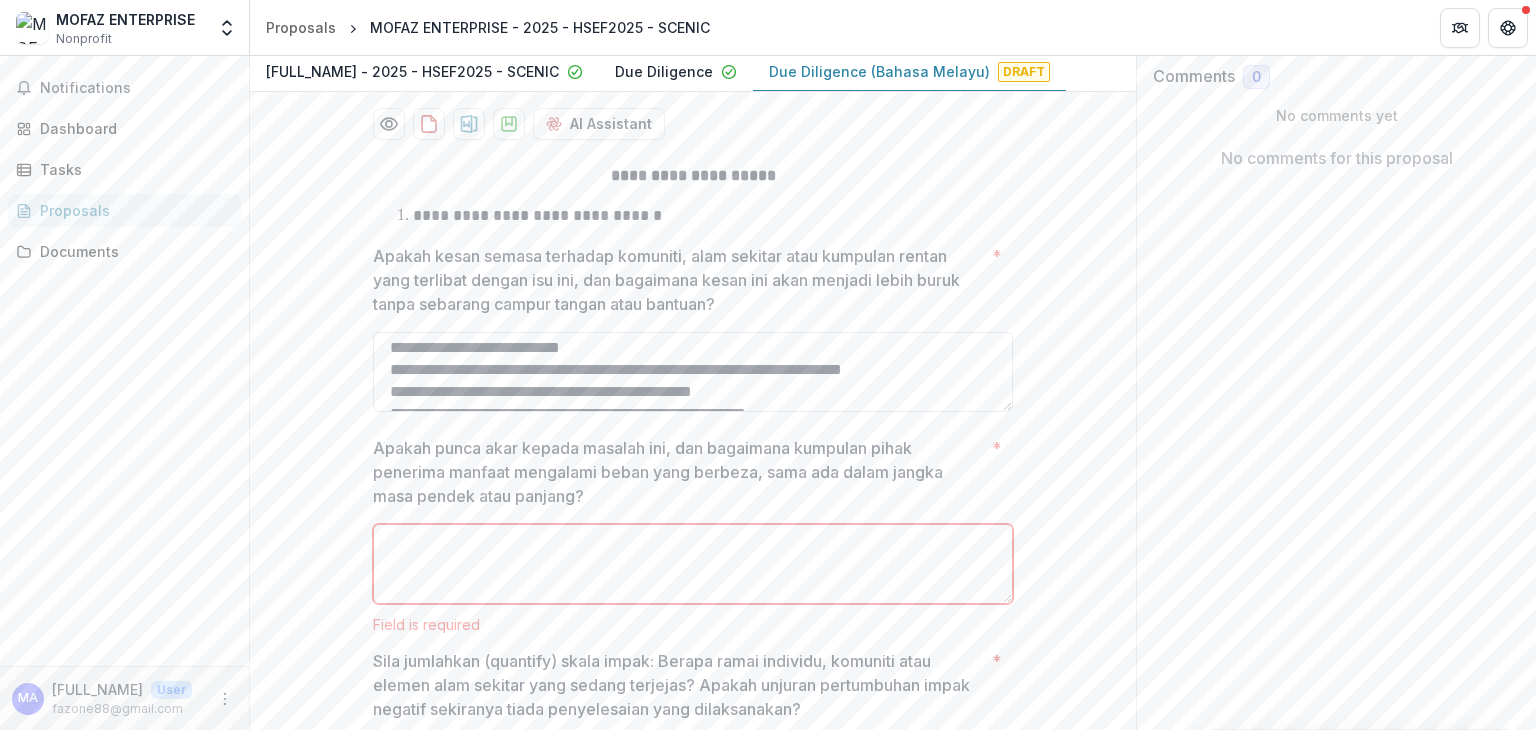 scroll, scrollTop: 0, scrollLeft: 0, axis: both 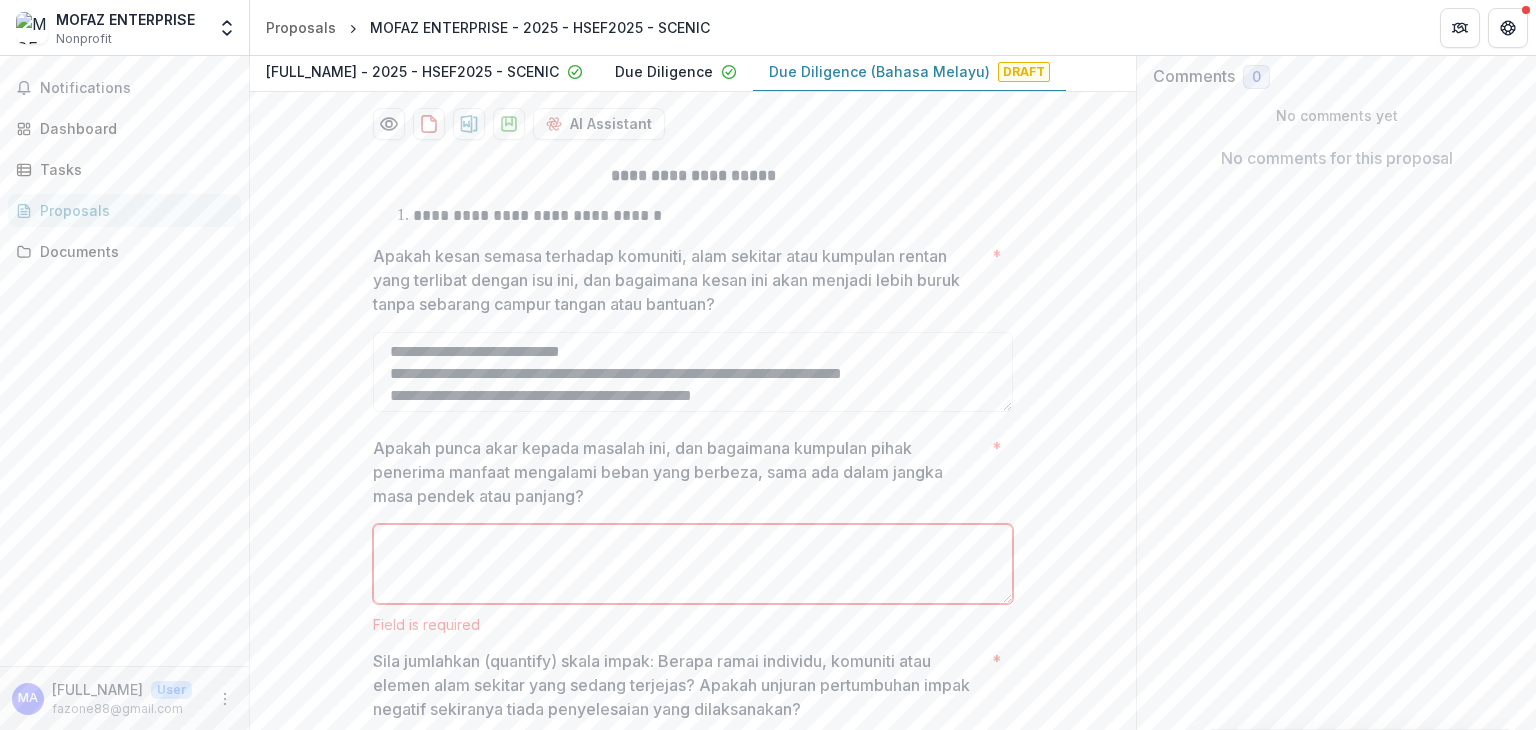drag, startPoint x: 772, startPoint y: 398, endPoint x: 357, endPoint y: 320, distance: 422.2665 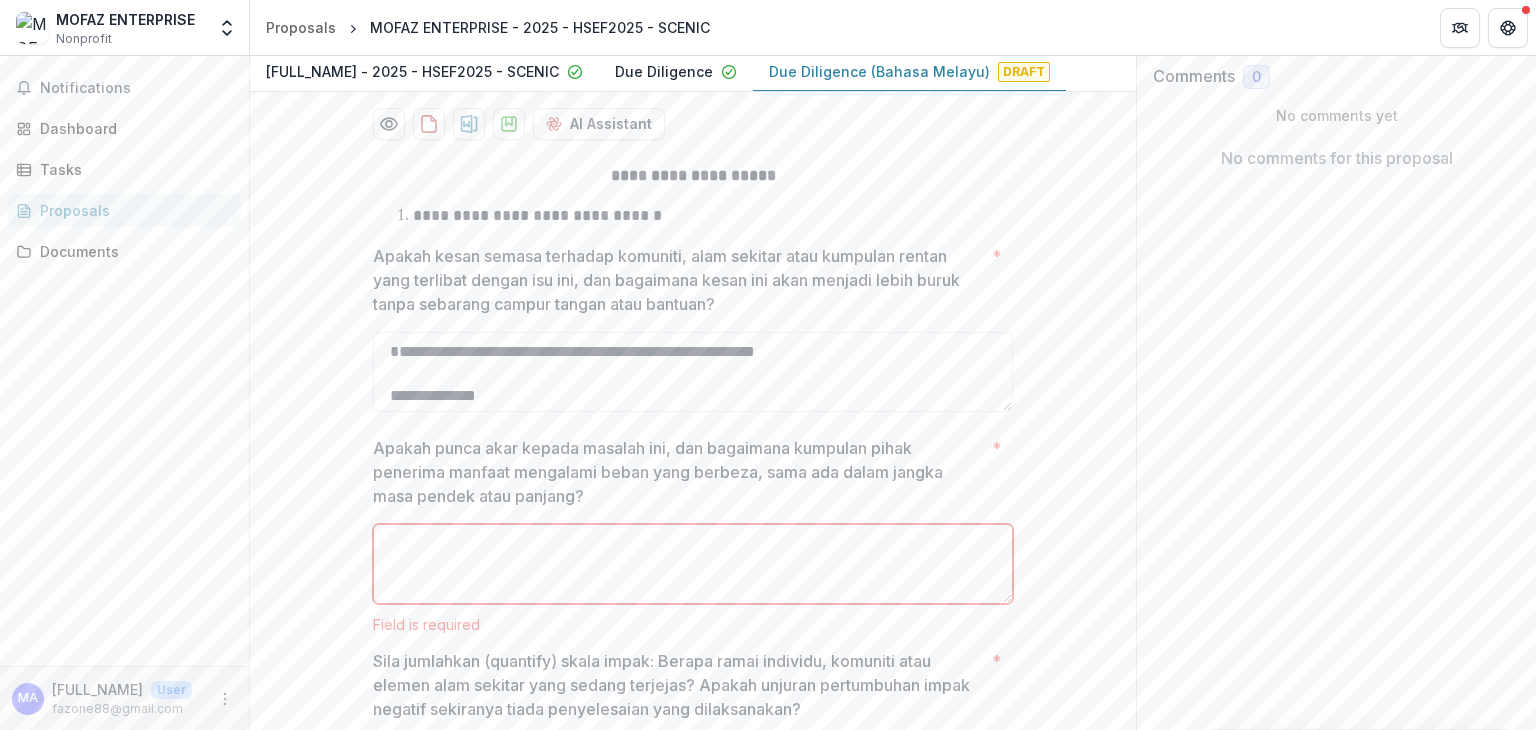 drag, startPoint x: 857, startPoint y: 394, endPoint x: 276, endPoint y: 309, distance: 587.1848 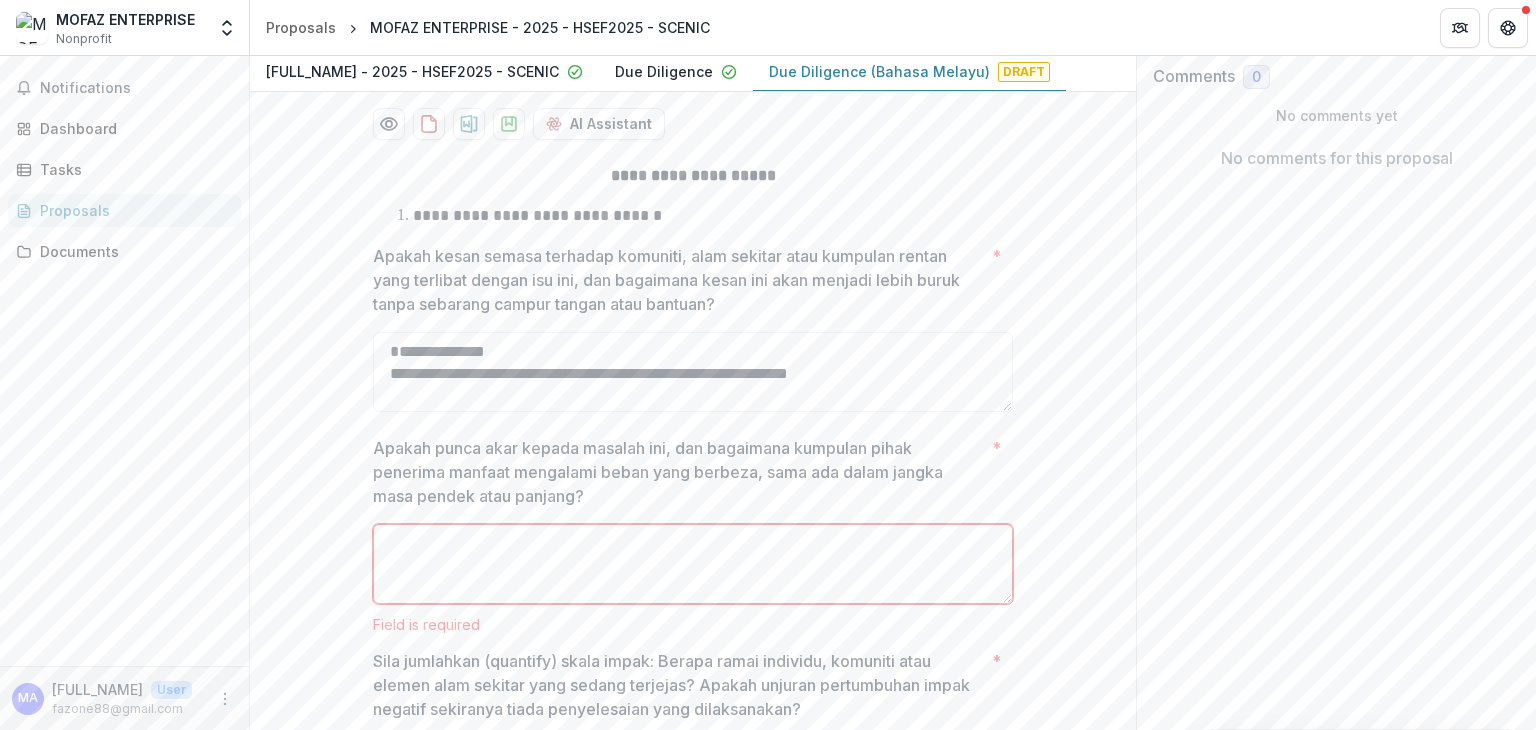 scroll, scrollTop: 0, scrollLeft: 0, axis: both 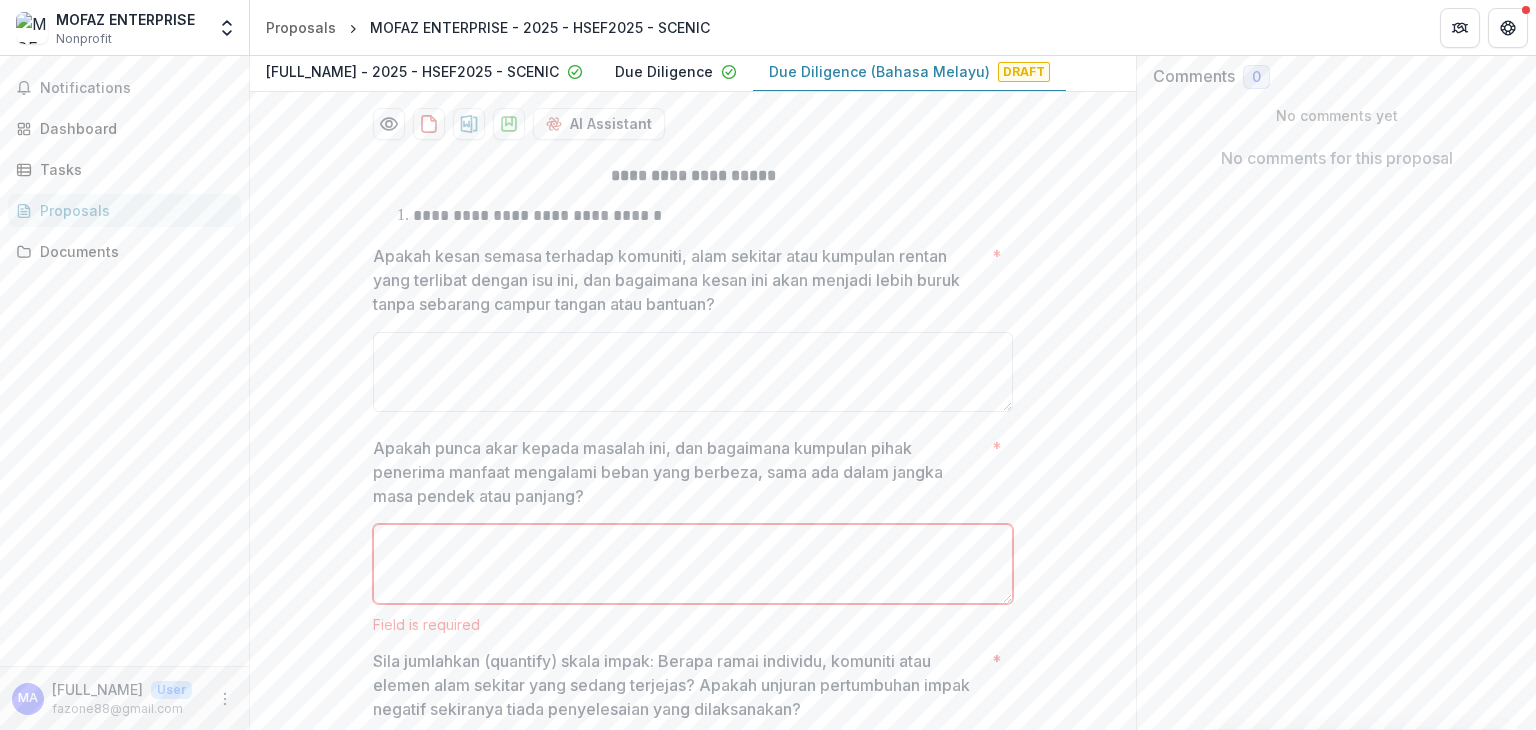 click on "Apakah kesan semasa terhadap komuniti, alam sekitar atau kumpulan rentan yang terlibat dengan isu ini, dan bagaimana kesan ini akan menjadi lebih buruk tanpa sebarang campur tangan atau bantuan? *" at bounding box center [693, 372] 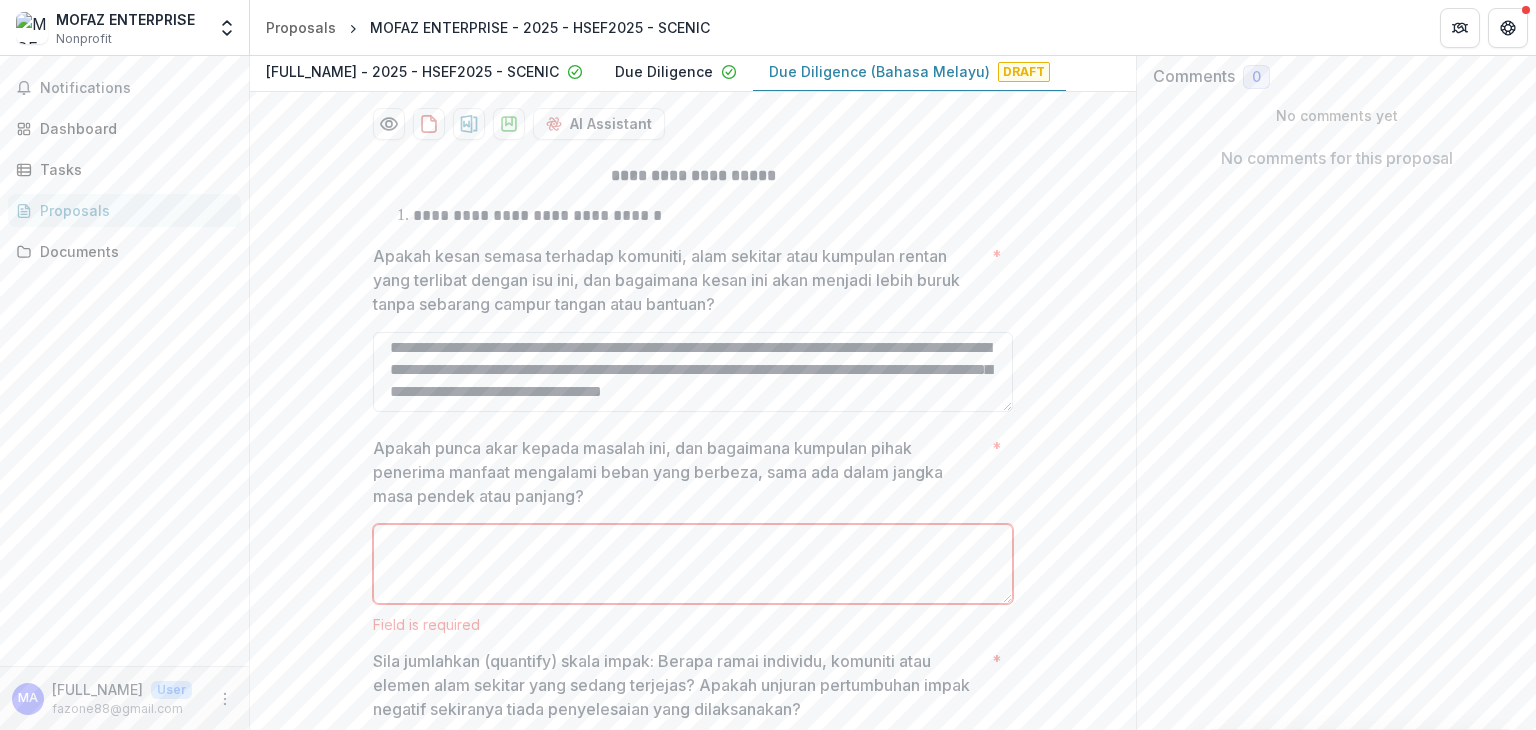 scroll, scrollTop: 148, scrollLeft: 0, axis: vertical 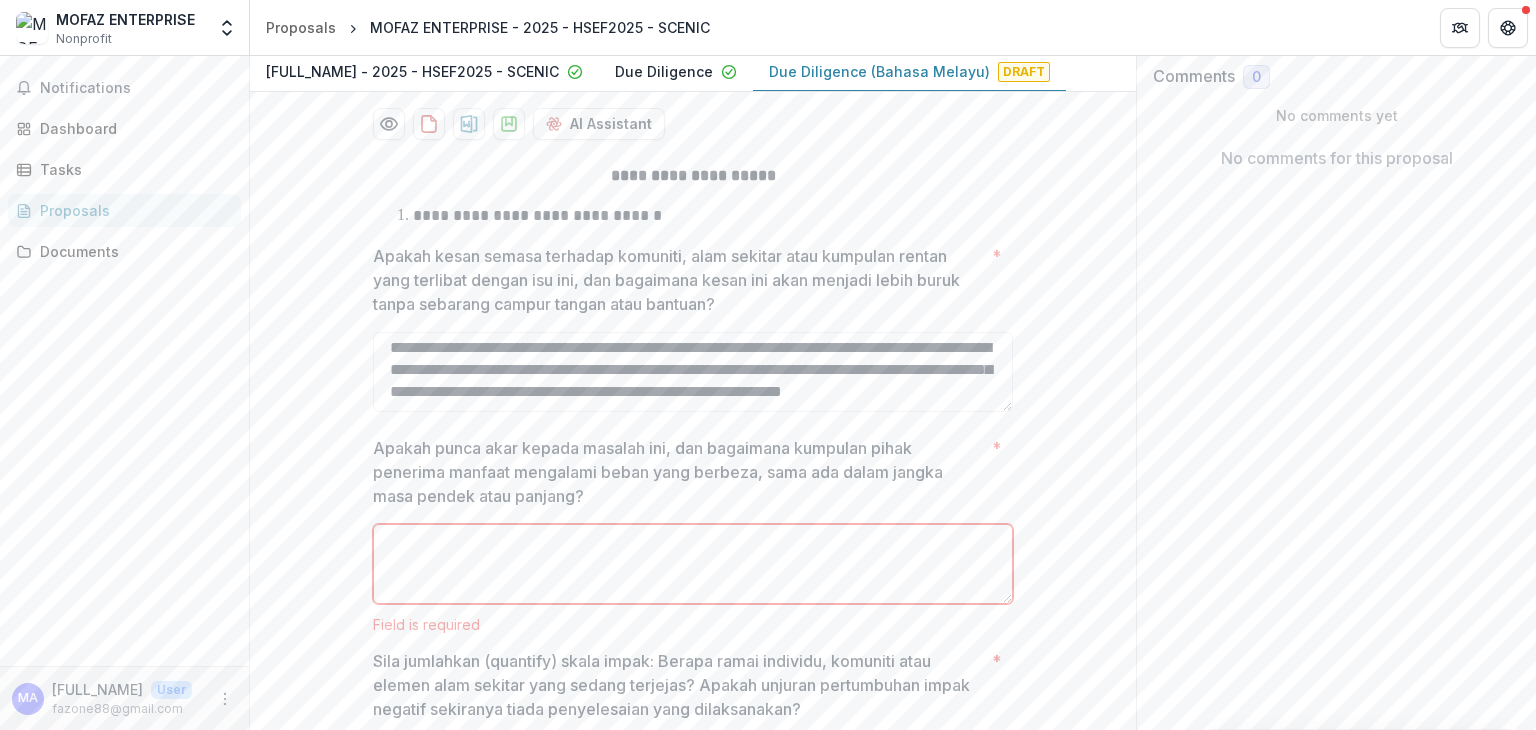 type on "**********" 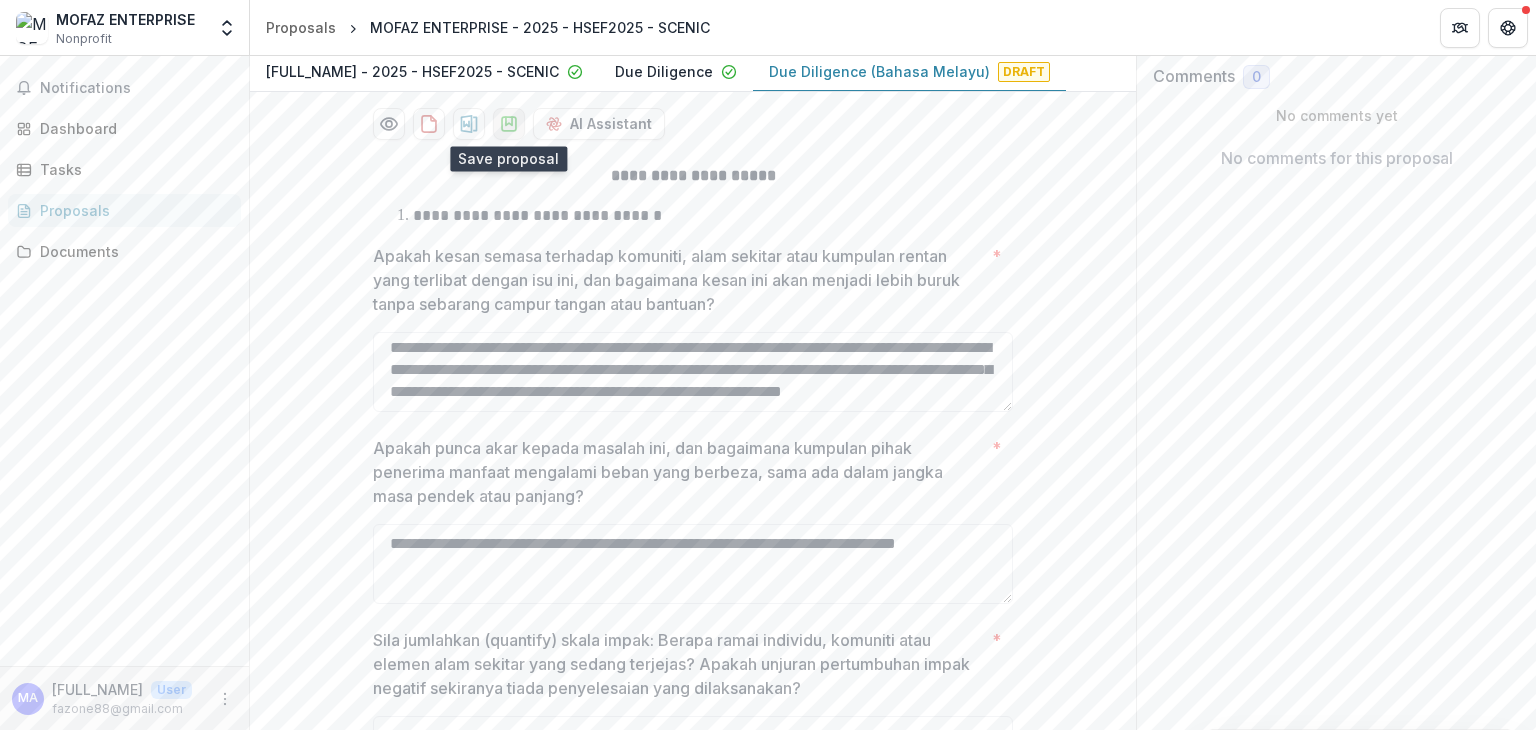 click 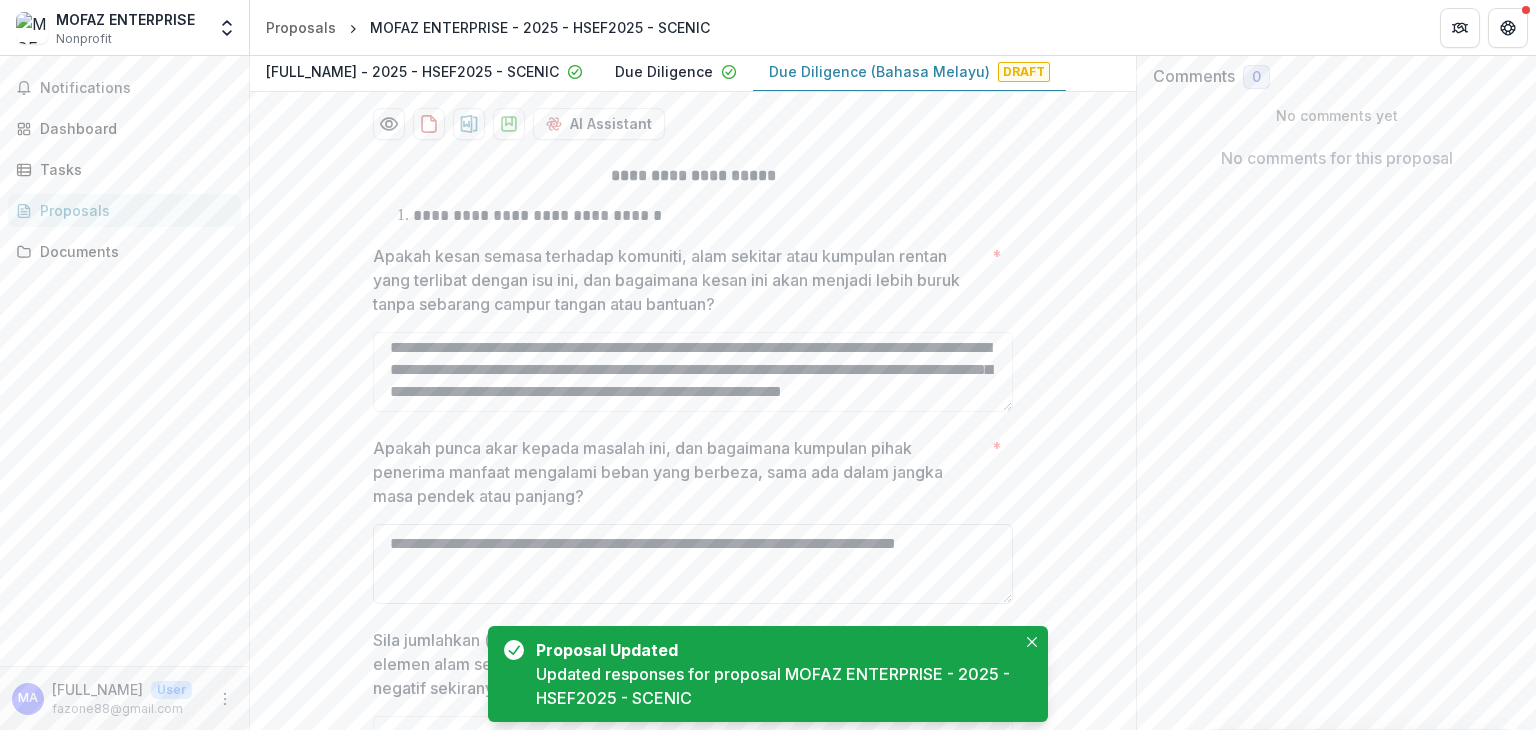 click on "**********" at bounding box center [693, 564] 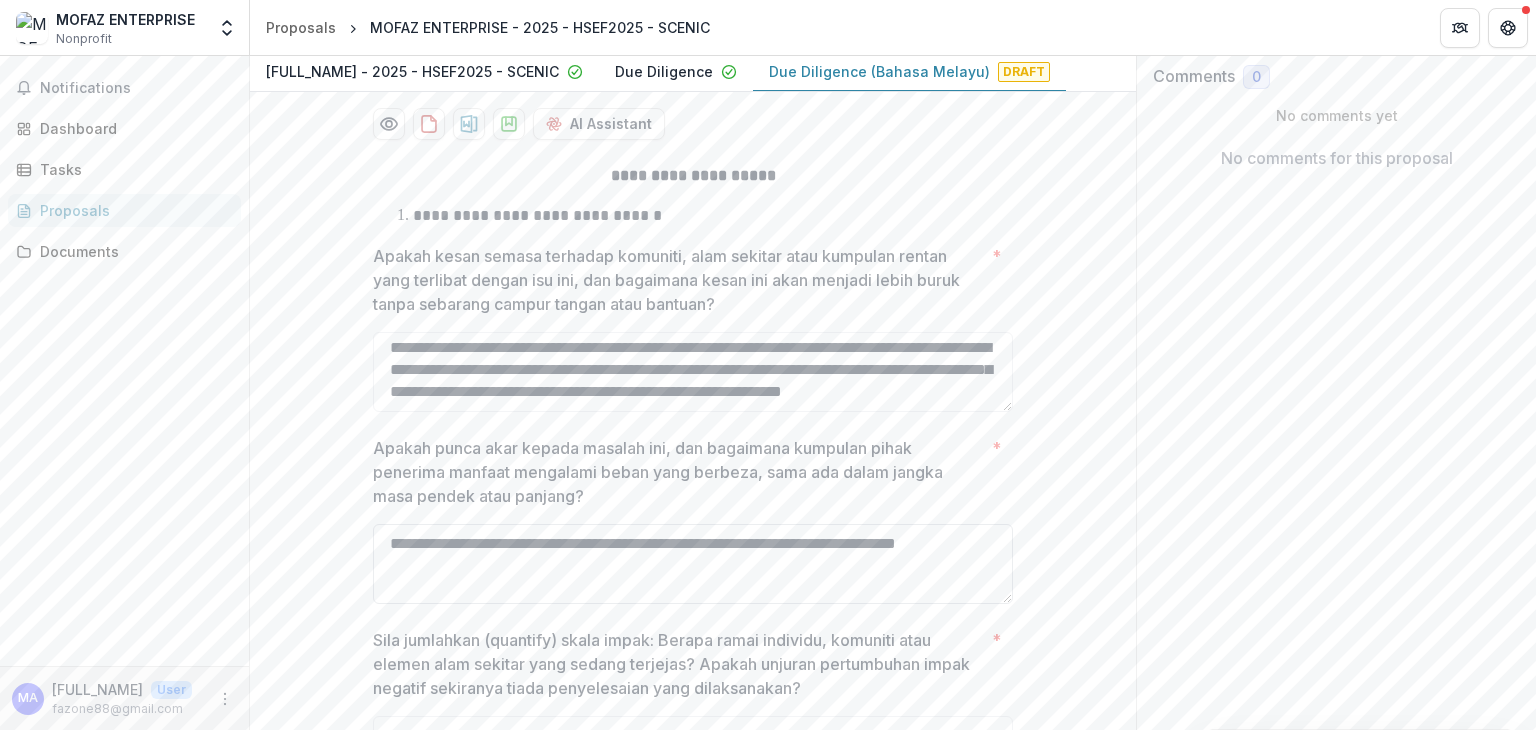 click on "**********" at bounding box center (693, 564) 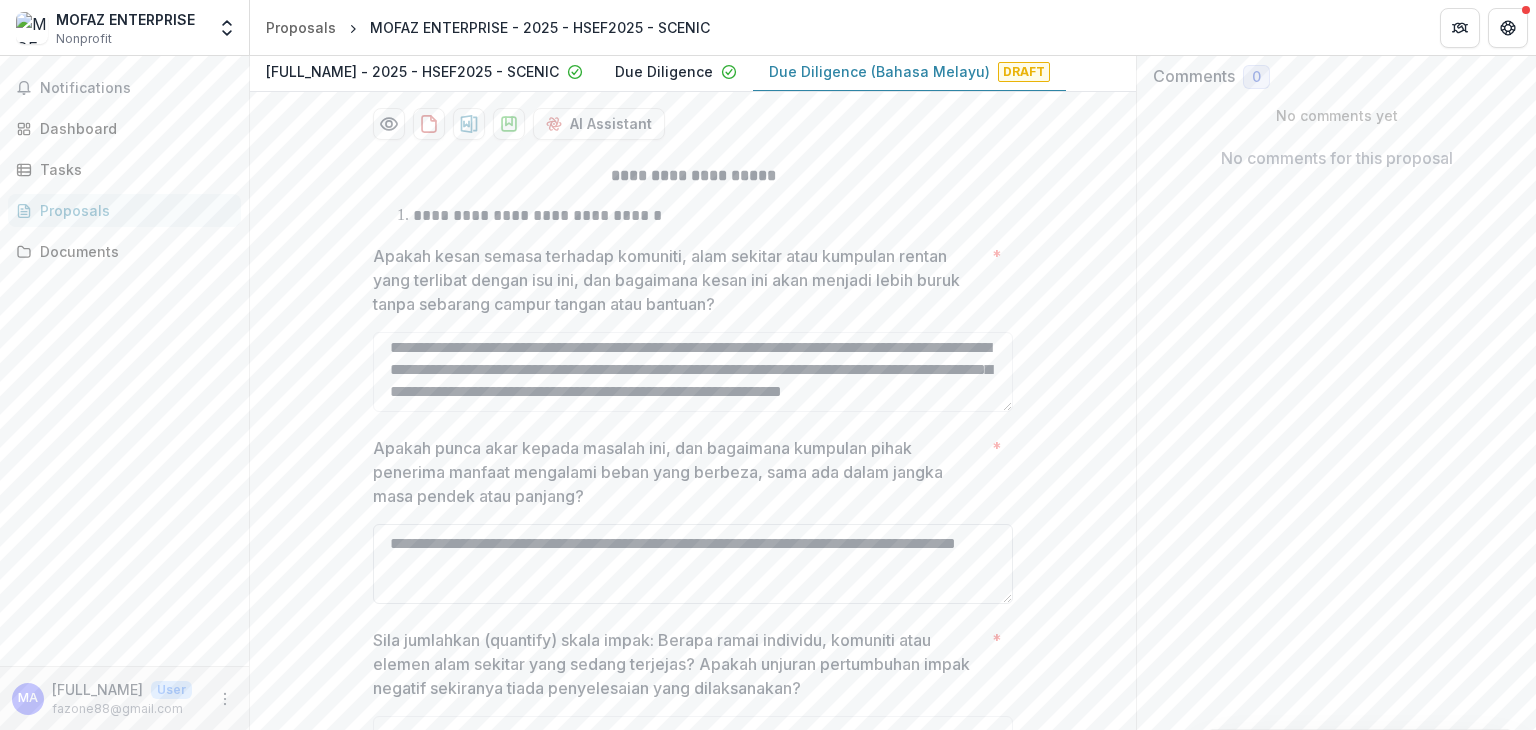 click on "**********" at bounding box center (693, 564) 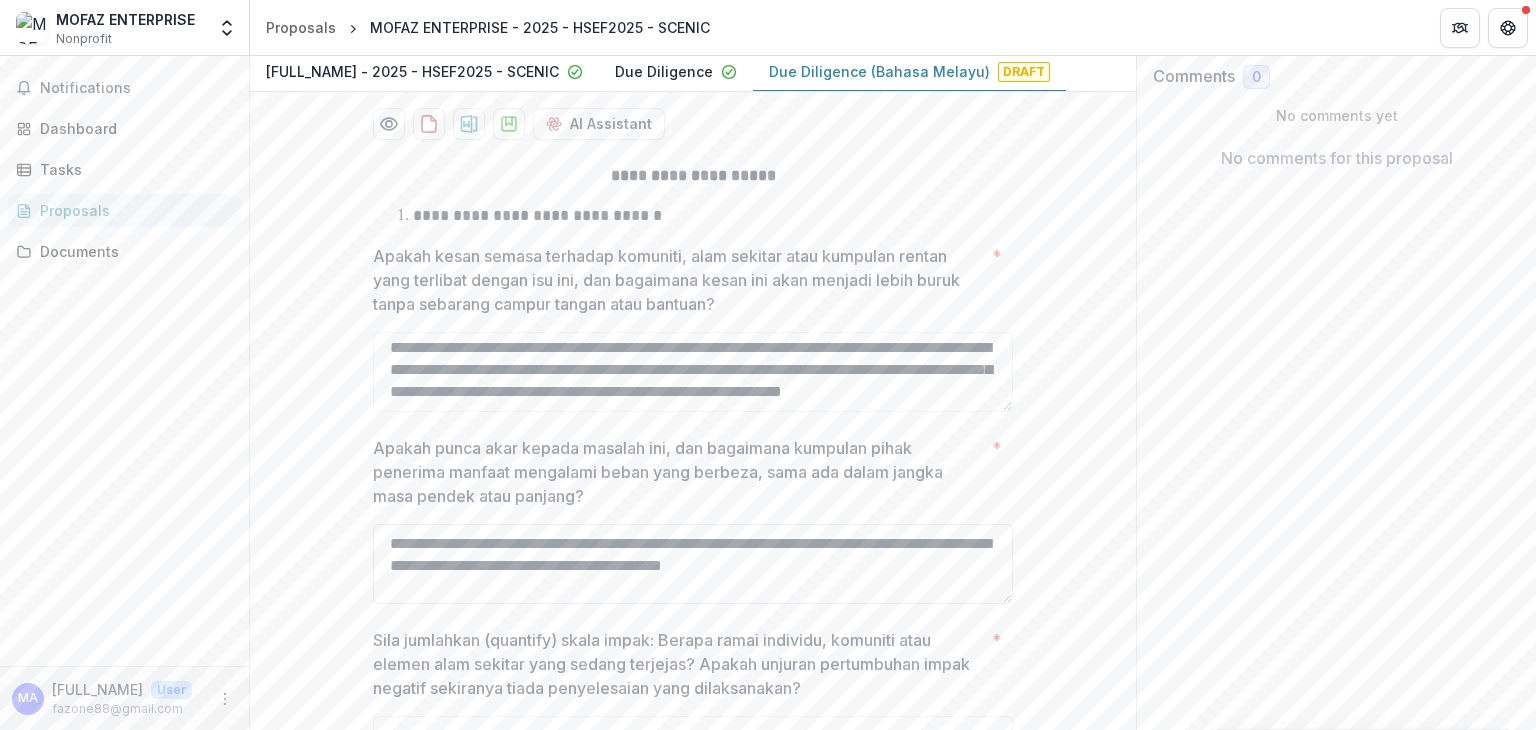 click on "**********" at bounding box center [693, 564] 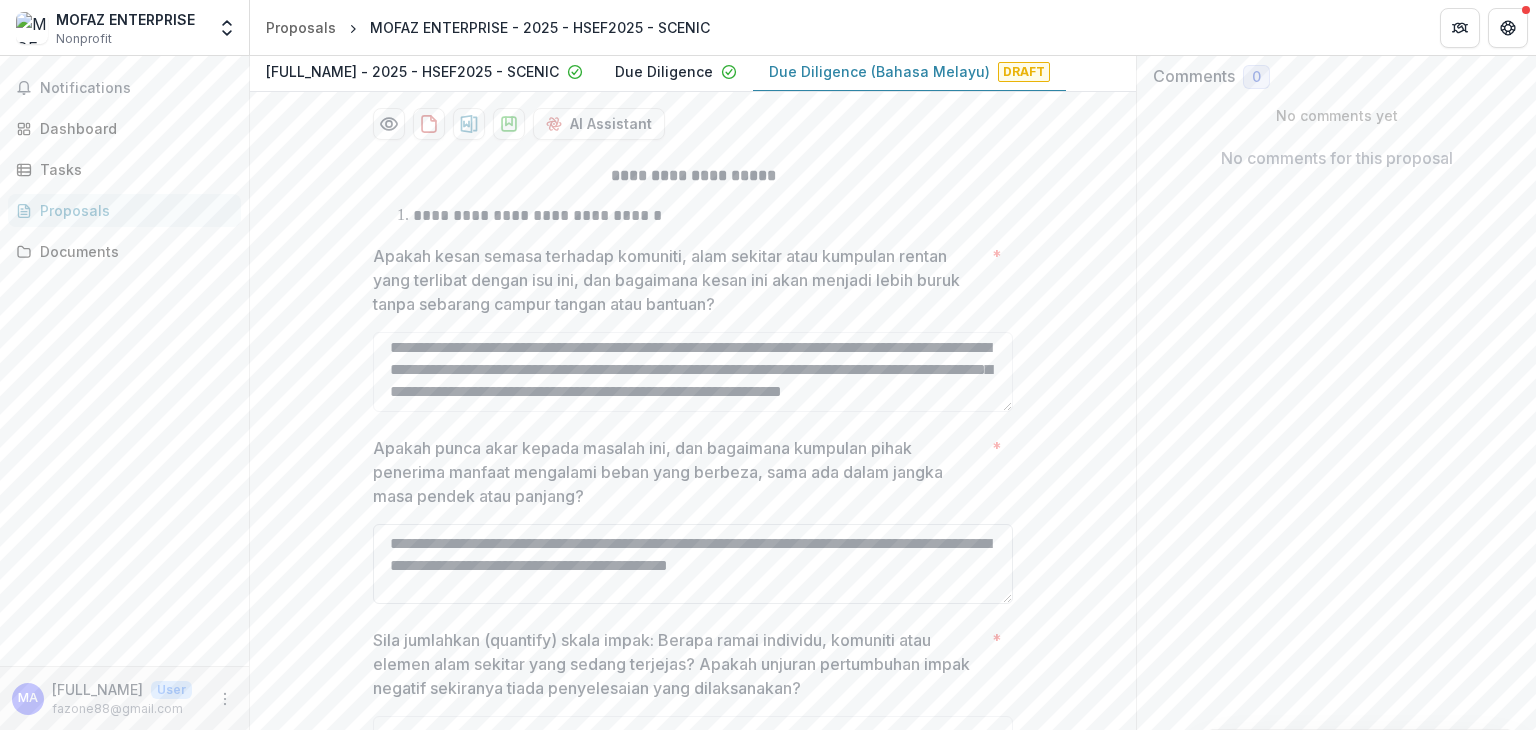 click on "**********" at bounding box center [693, 564] 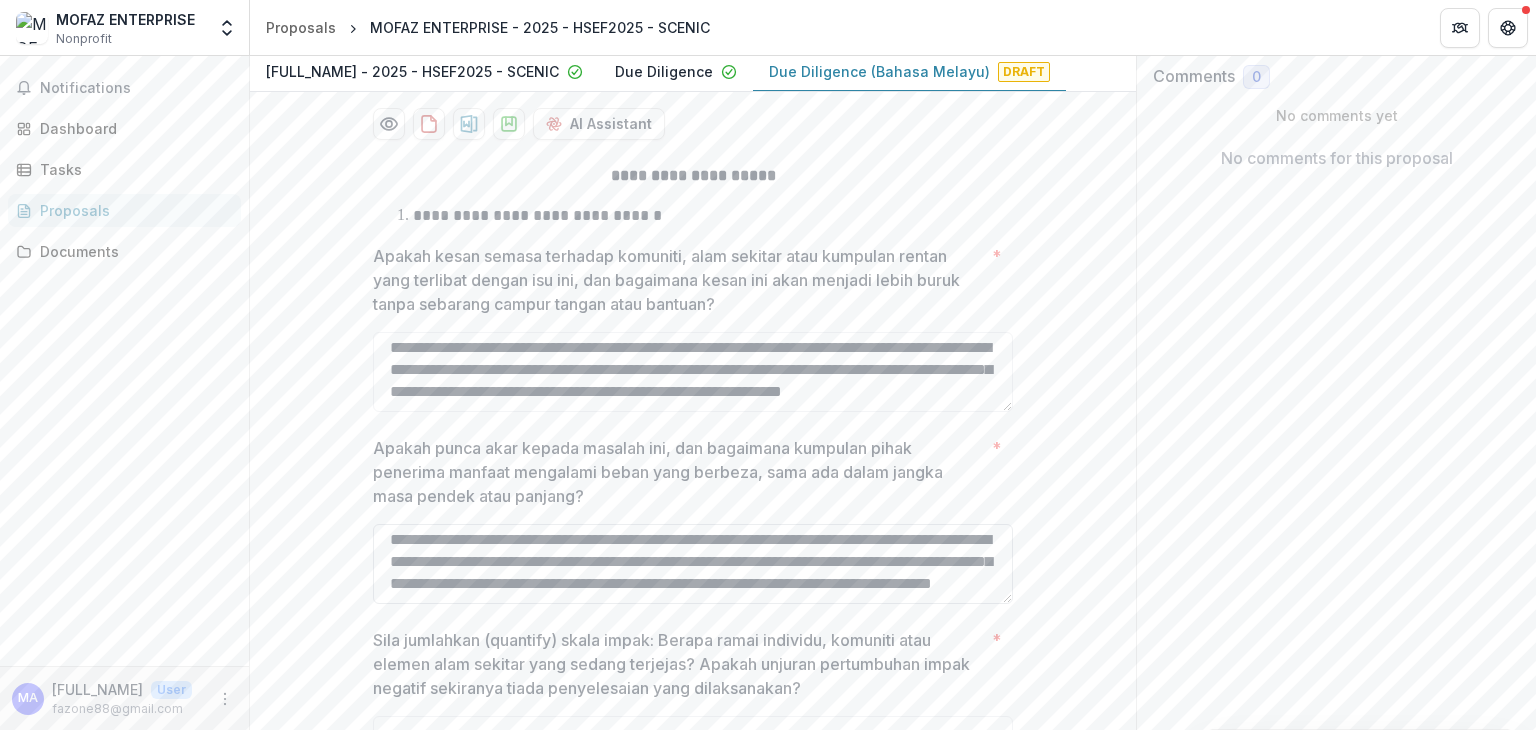 scroll, scrollTop: 38, scrollLeft: 0, axis: vertical 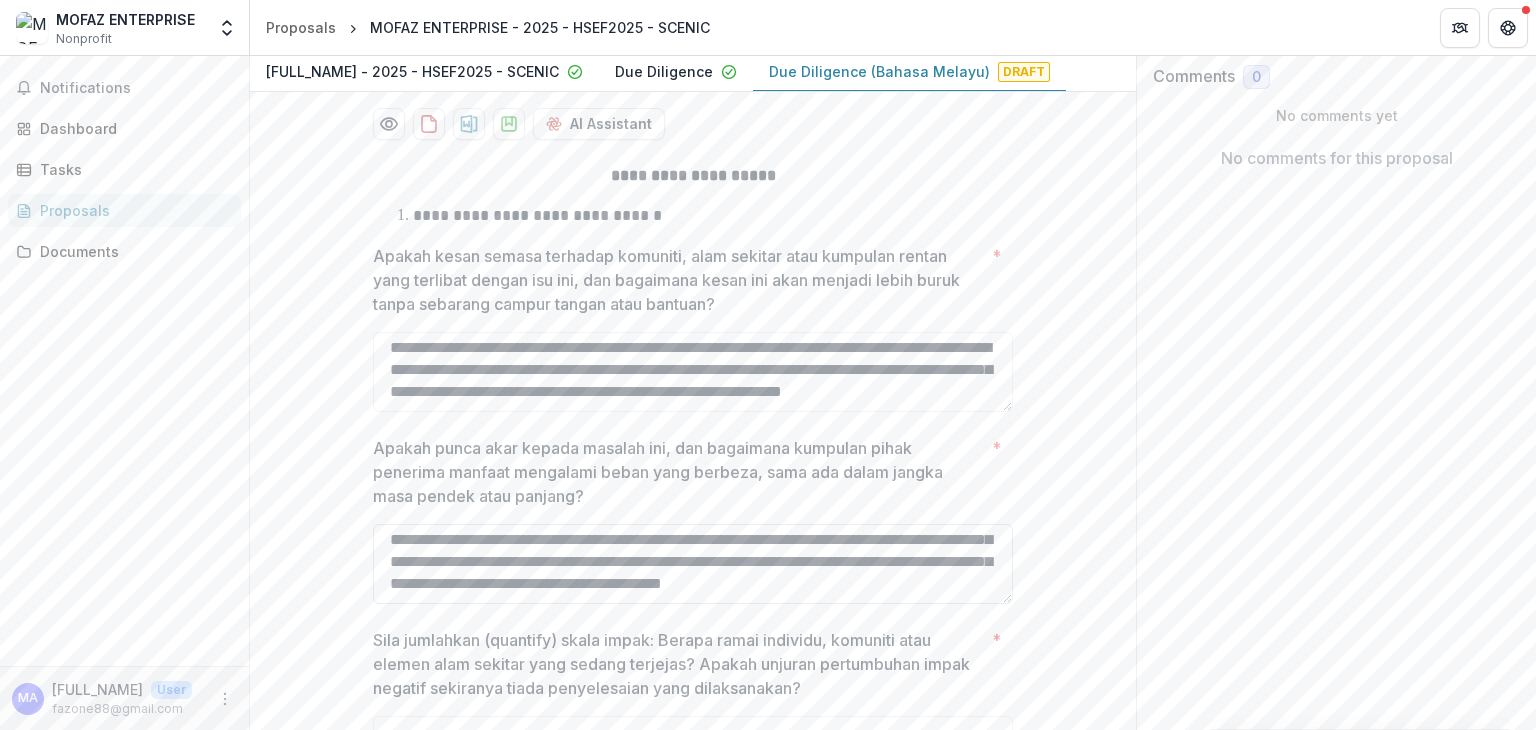 click on "**********" at bounding box center (693, 564) 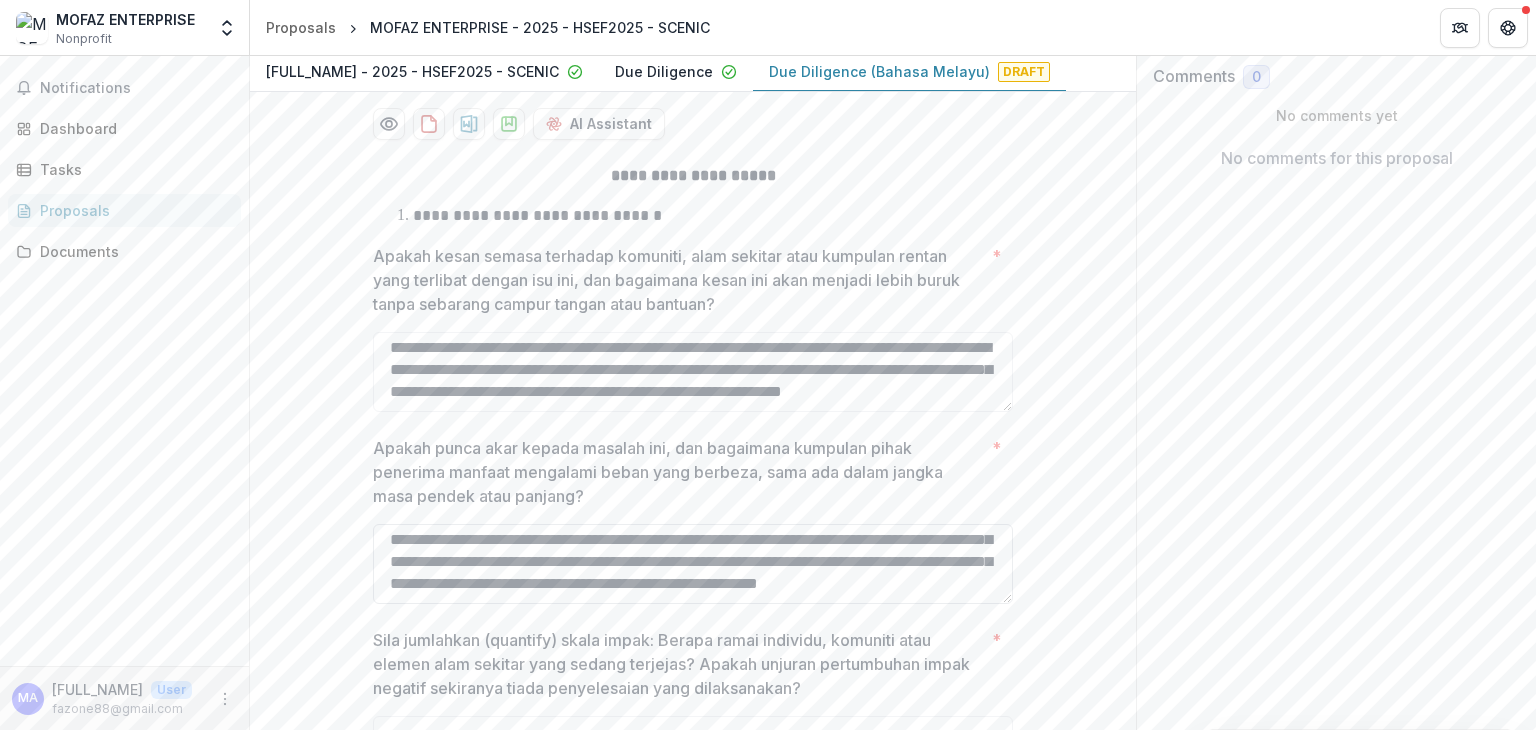 scroll, scrollTop: 192, scrollLeft: 0, axis: vertical 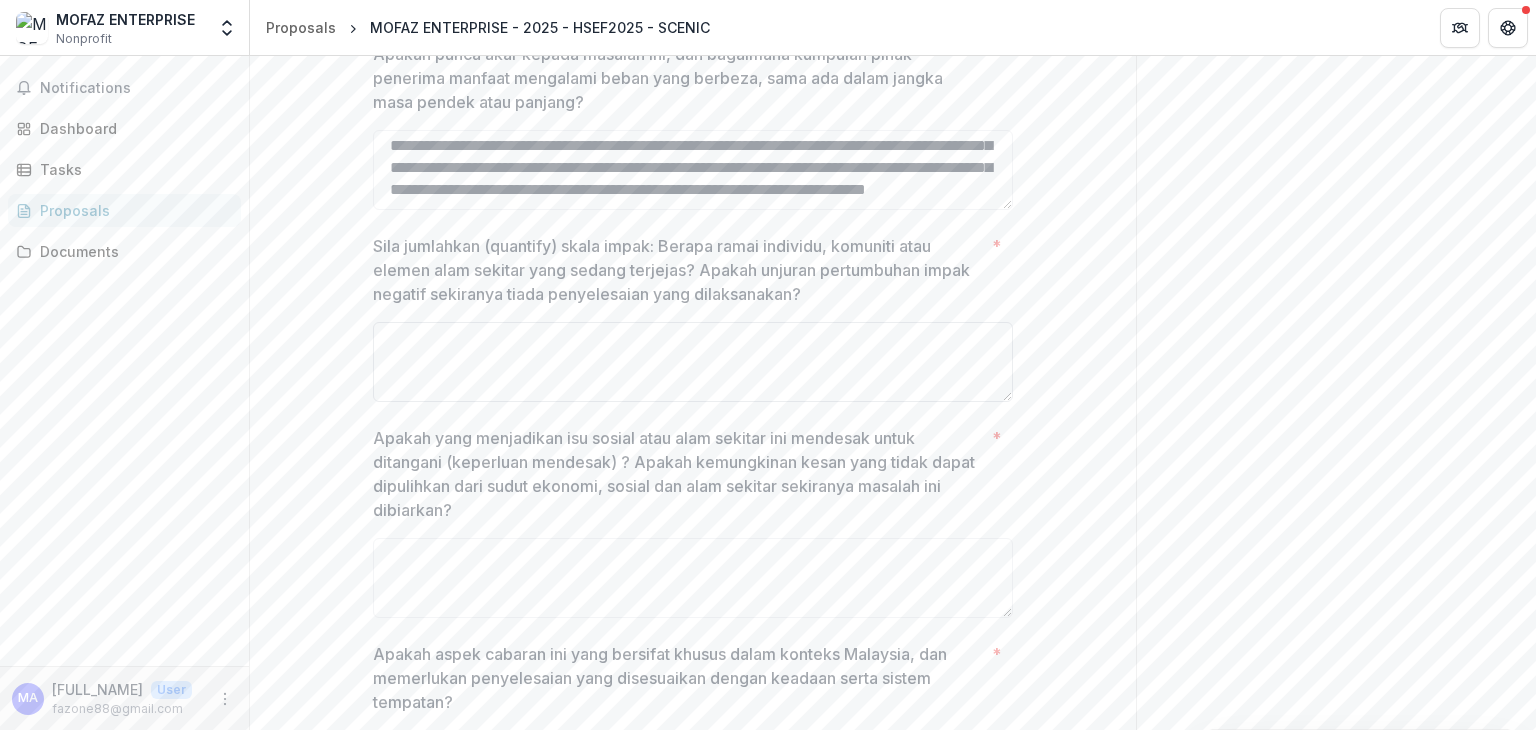 type on "**********" 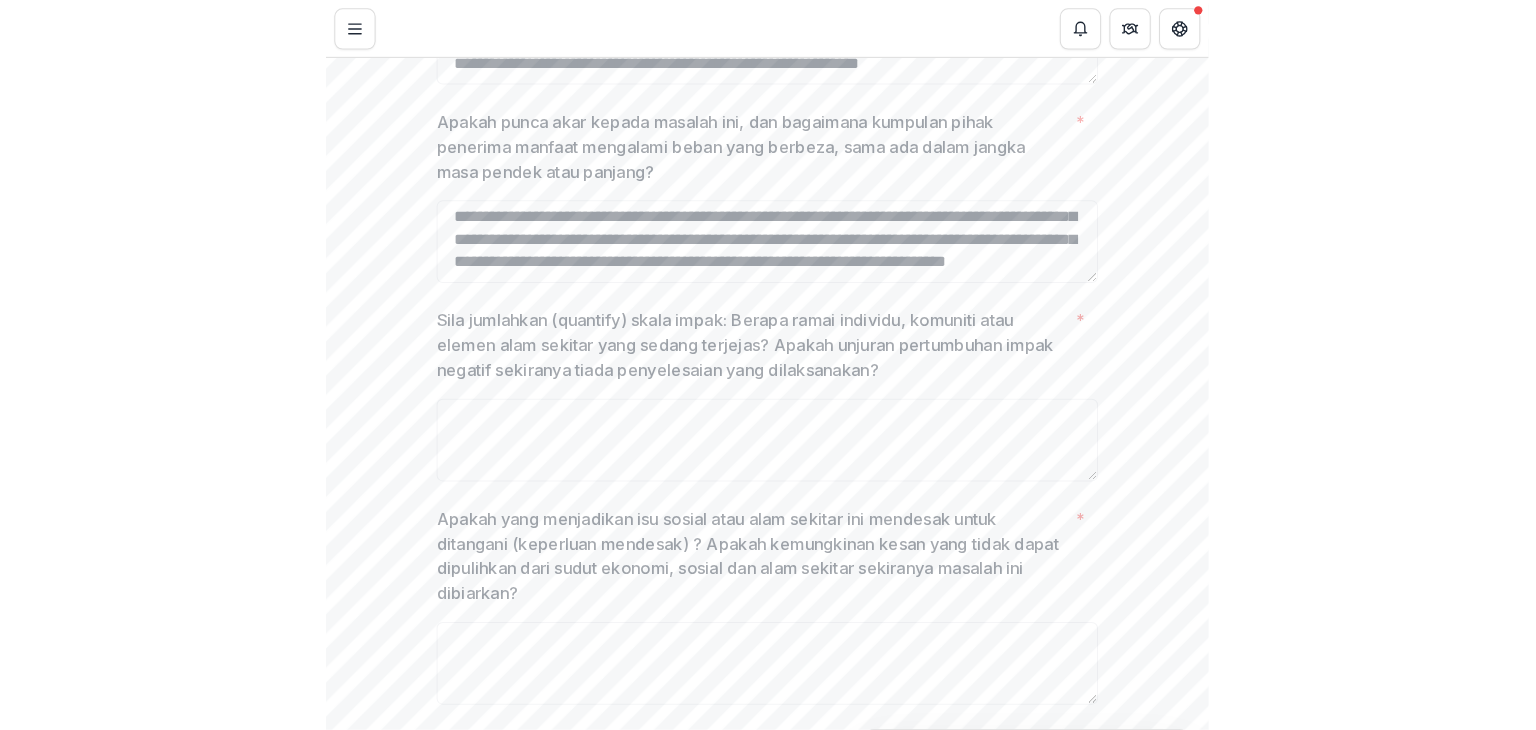 scroll, scrollTop: 816, scrollLeft: 0, axis: vertical 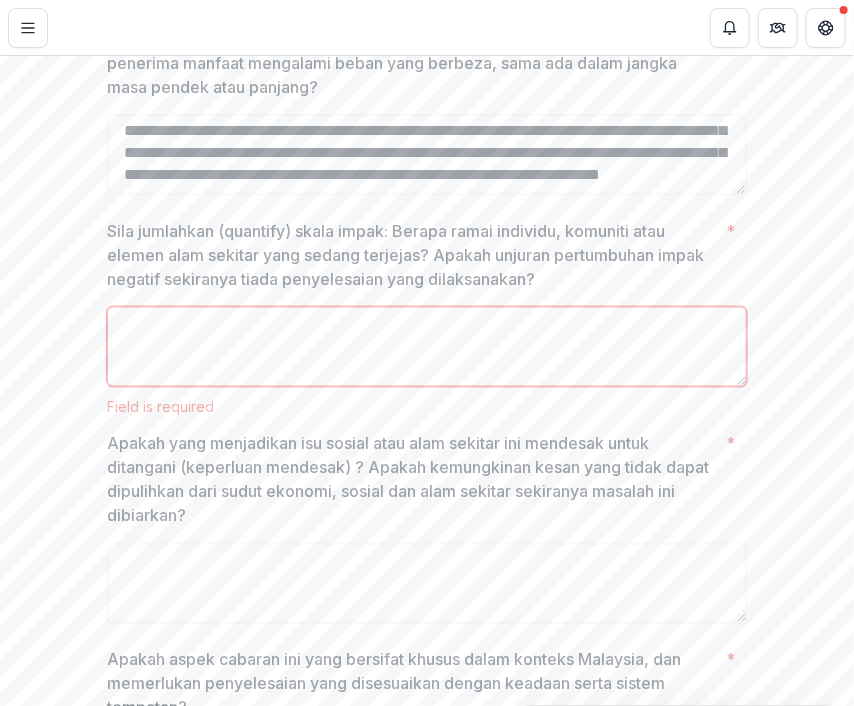 click on "Sila jumlahkan (quantify) skala impak: Berapa ramai individu, komuniti atau elemen alam sekitar yang sedang terjejas? Apakah unjuran pertumbuhan impak negatif sekiranya tiada penyelesaian yang dilaksanakan? *" at bounding box center (427, 347) 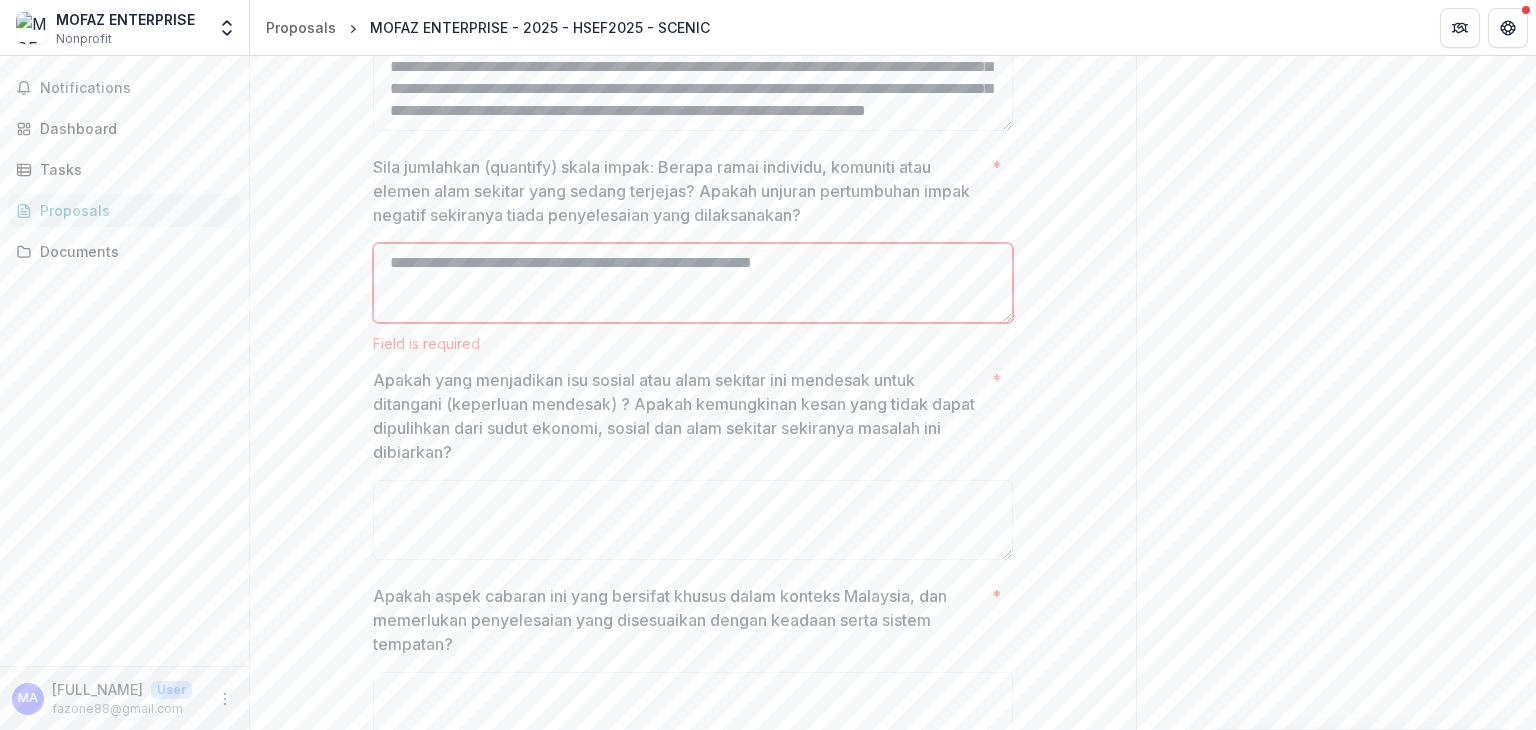 scroll, scrollTop: 737, scrollLeft: 0, axis: vertical 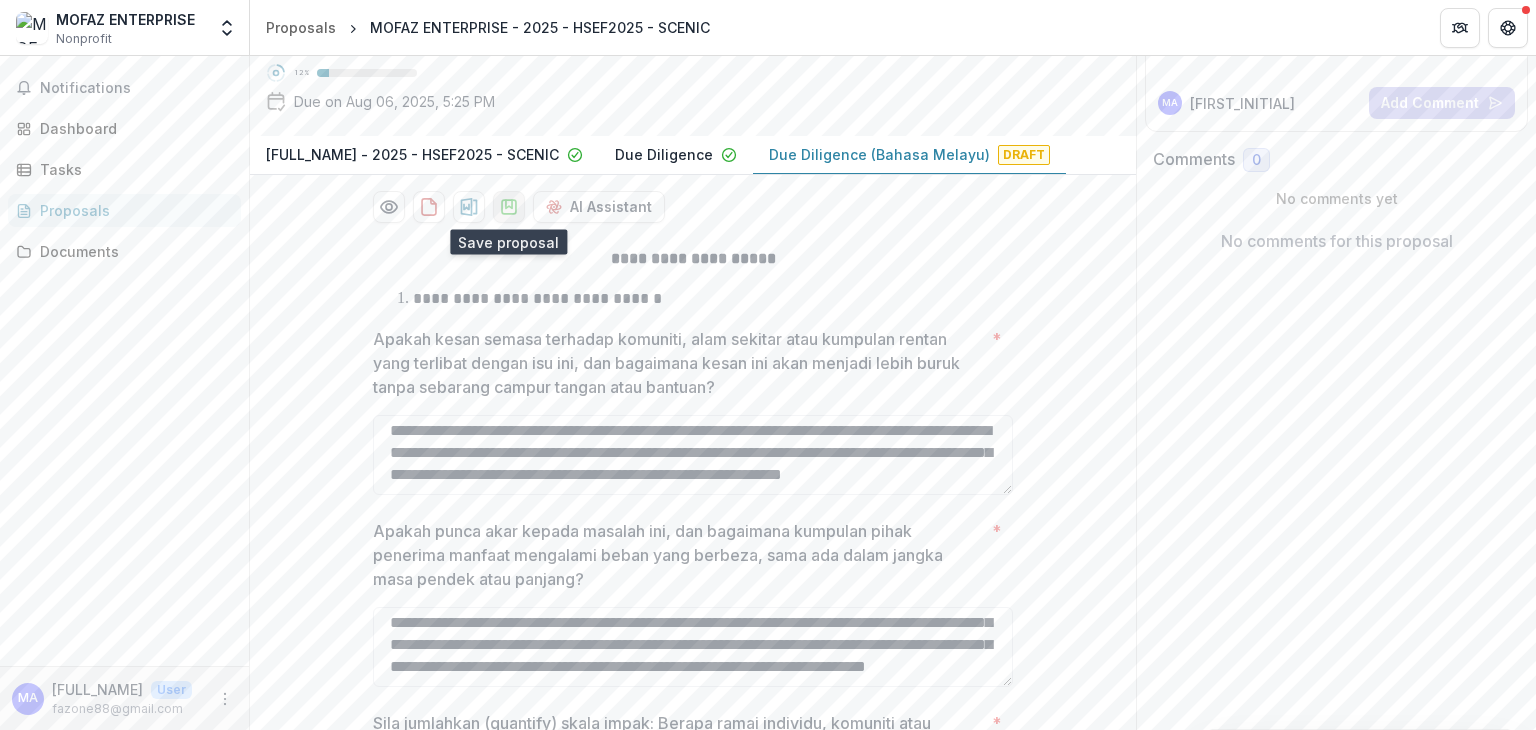click 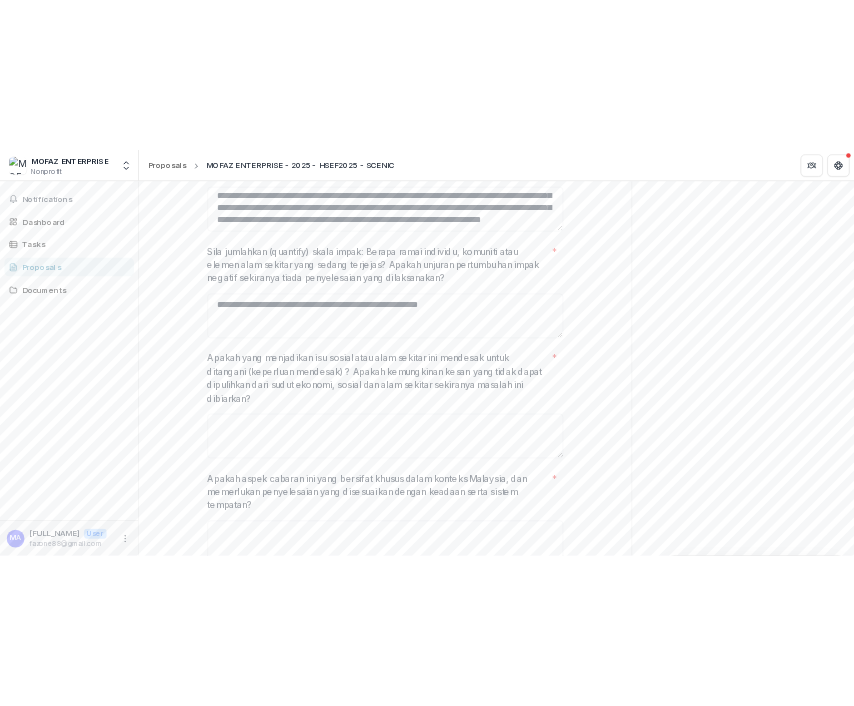 scroll, scrollTop: 796, scrollLeft: 0, axis: vertical 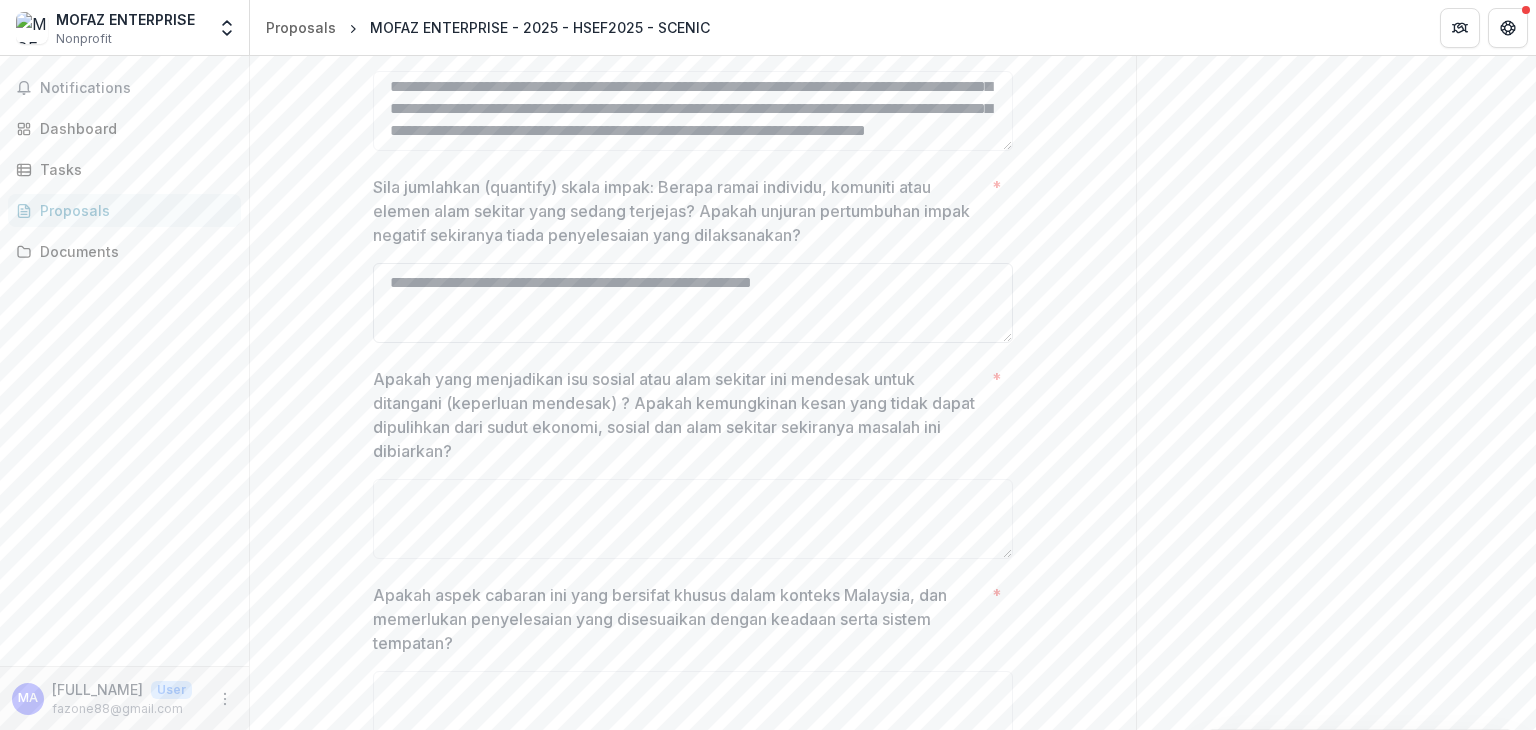 click on "**********" at bounding box center [693, 303] 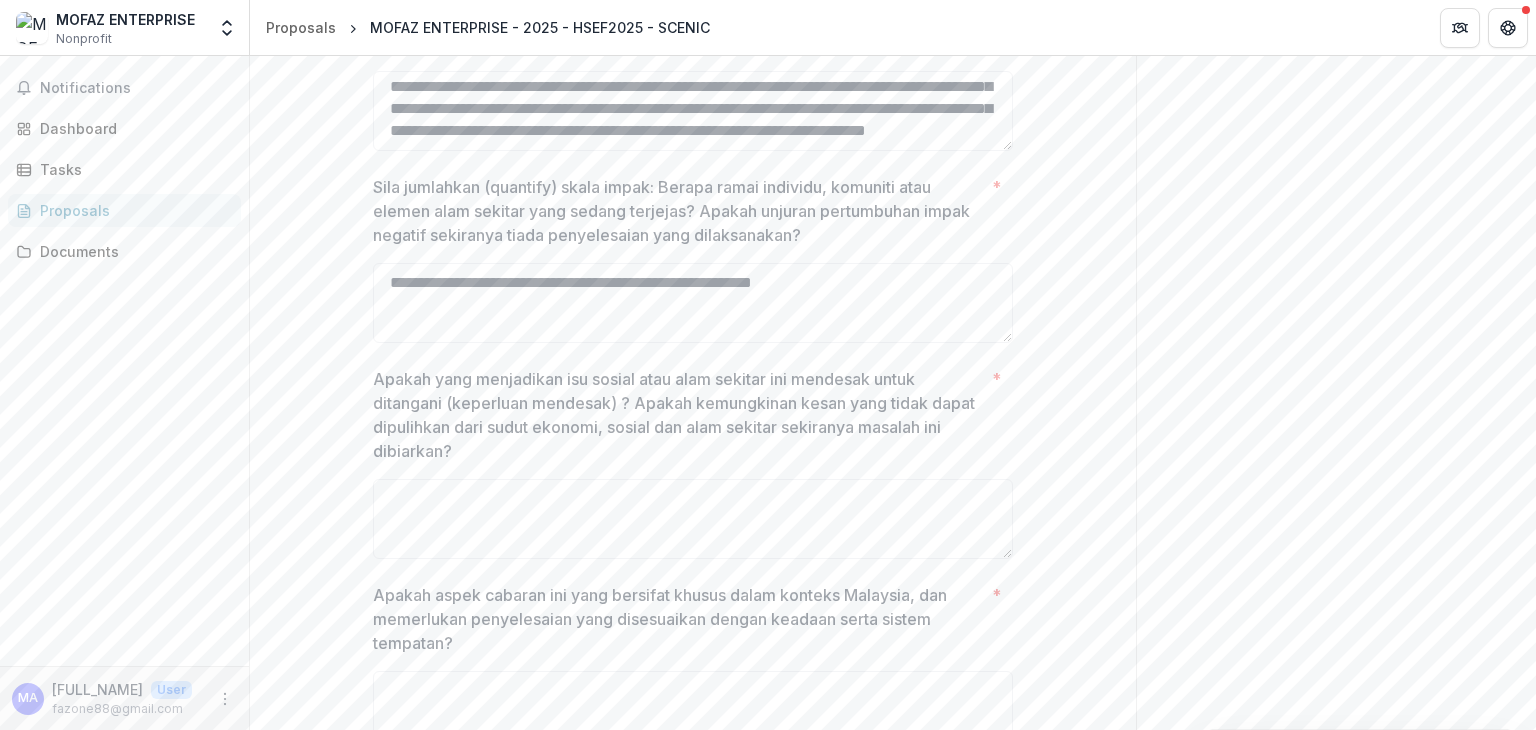 click on "Send comments or questions to   Yayasan Hasanah   in the box below.   Yayasan Hasanah   will be notified via email of your comment. MA [FIRST_INITIAL] [LAST_INITIAL] Add Comment Comments 0 No comments yet No comments for this proposal" at bounding box center (1336, 54) 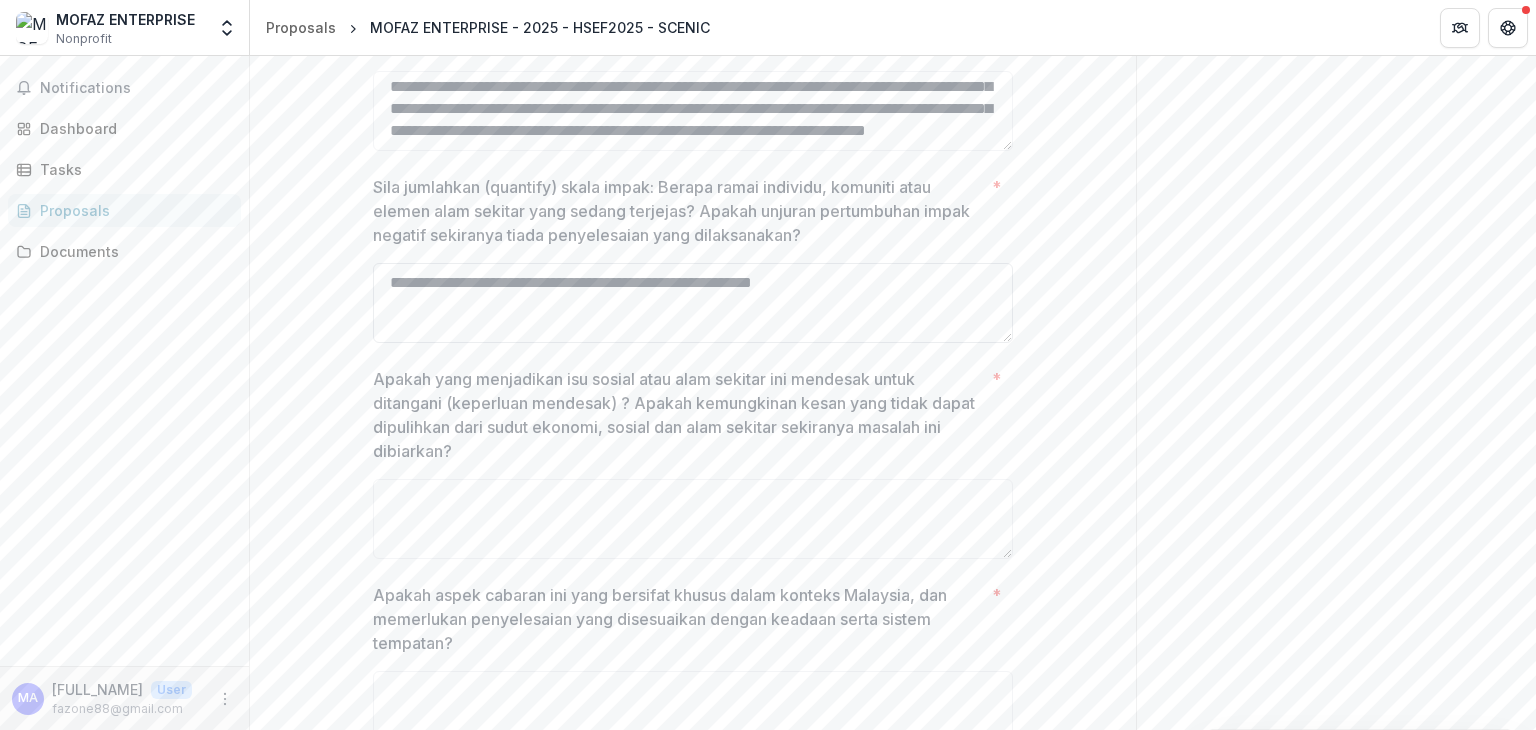 click on "**********" at bounding box center [693, 303] 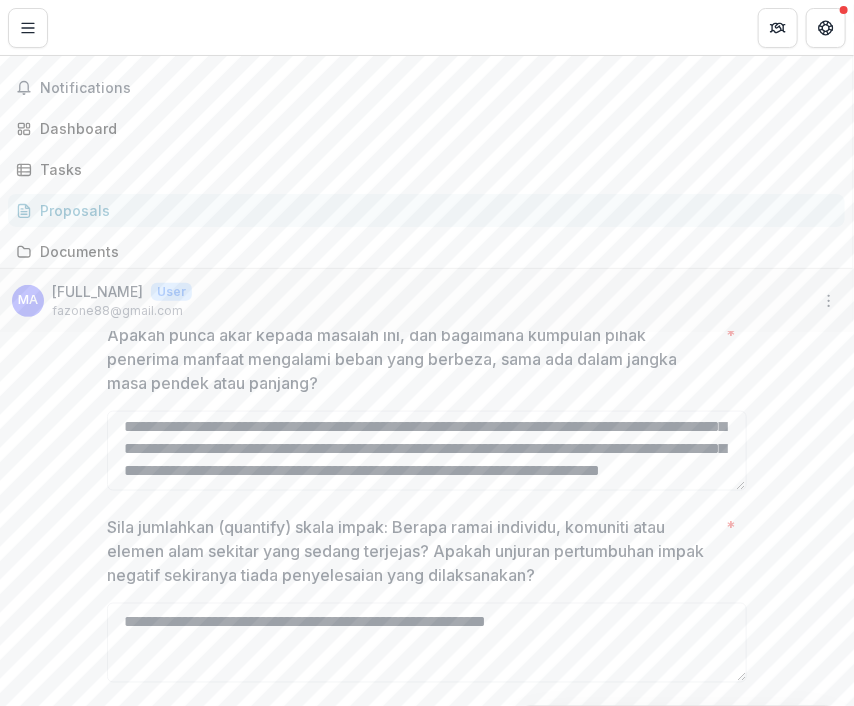 scroll, scrollTop: 875, scrollLeft: 0, axis: vertical 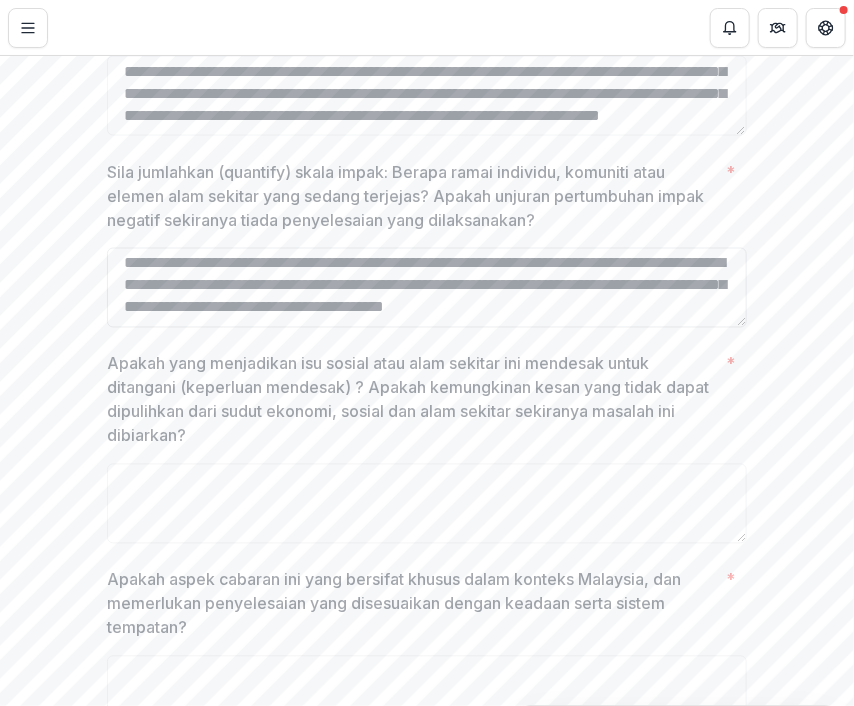 click on "**********" at bounding box center (427, 288) 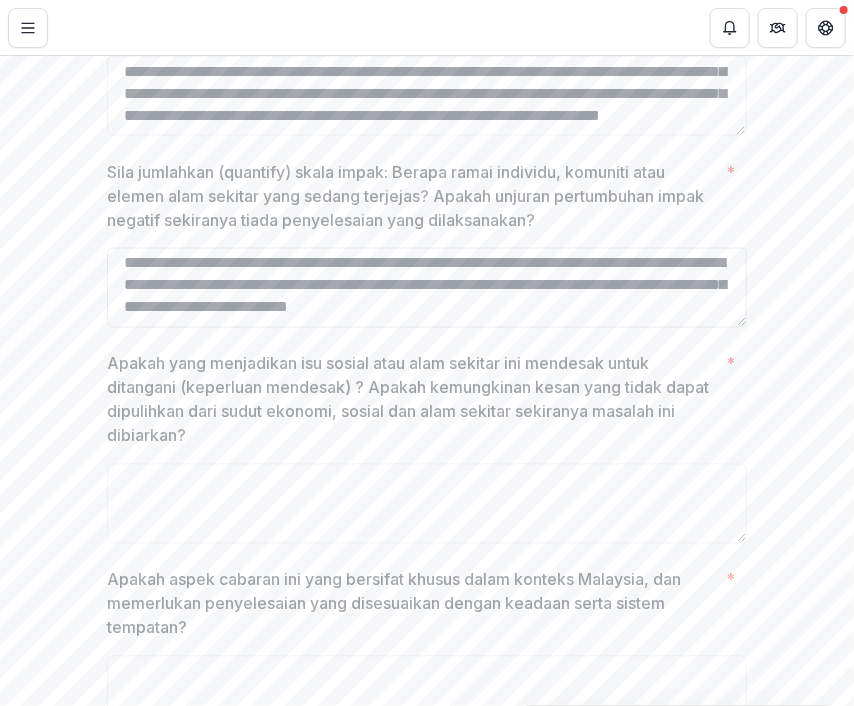 scroll, scrollTop: 126, scrollLeft: 0, axis: vertical 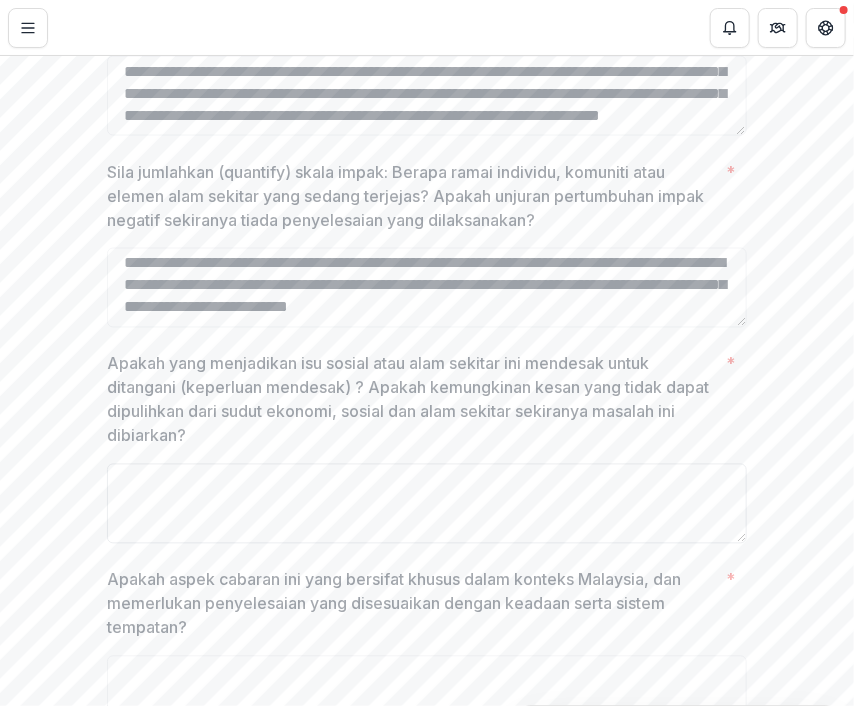 type on "**********" 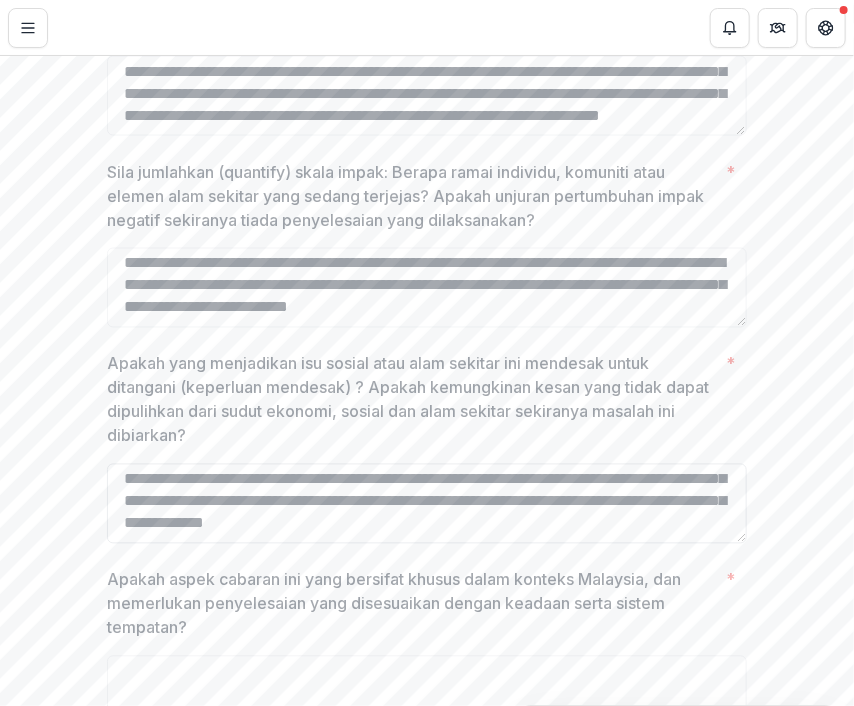 scroll, scrollTop: 236, scrollLeft: 0, axis: vertical 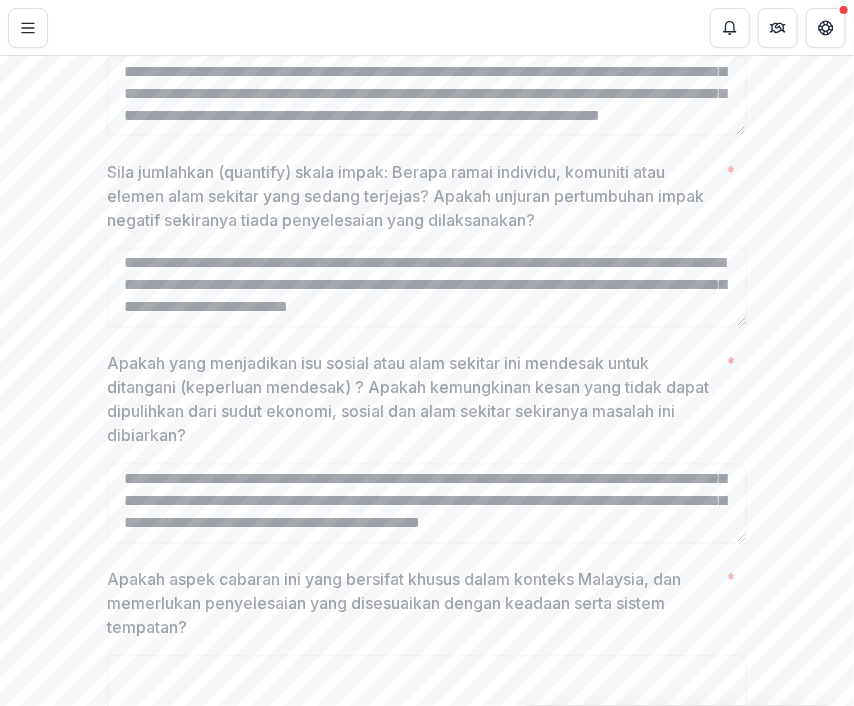 type on "**********" 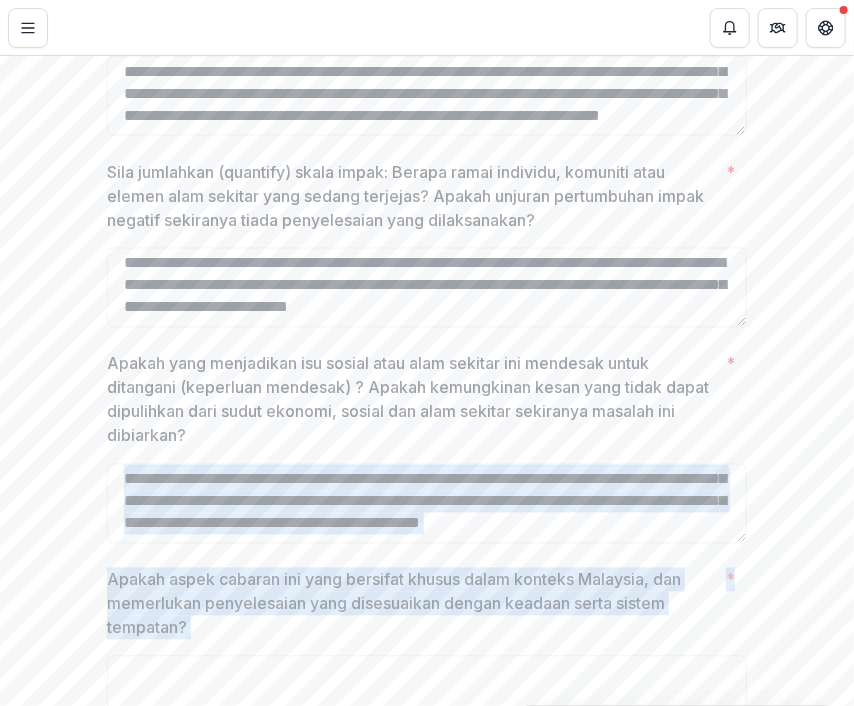 drag, startPoint x: 848, startPoint y: 510, endPoint x: 858, endPoint y: 596, distance: 86.579445 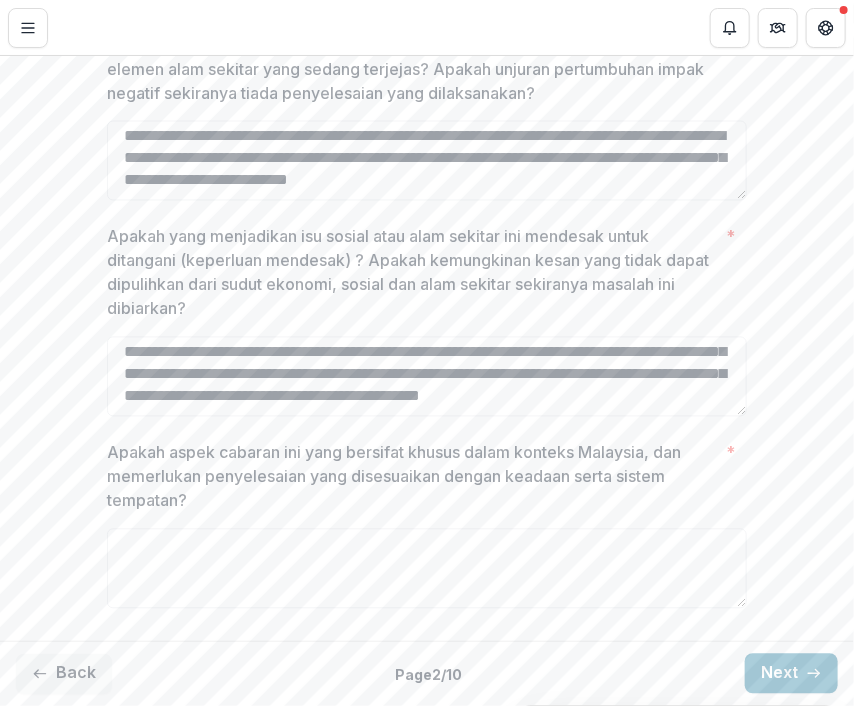 scroll, scrollTop: 1015, scrollLeft: 0, axis: vertical 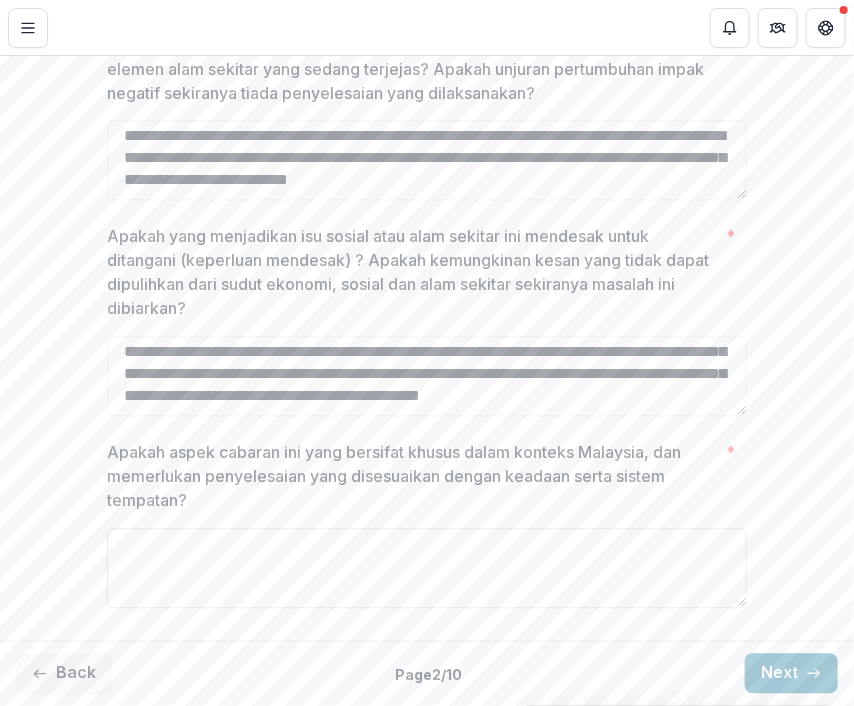 click on "Apakah aspek cabaran ini yang bersifat khusus dalam konteks Malaysia, dan memerlukan penyelesaian yang disesuaikan dengan keadaan serta sistem tempatan? *" at bounding box center (427, 569) 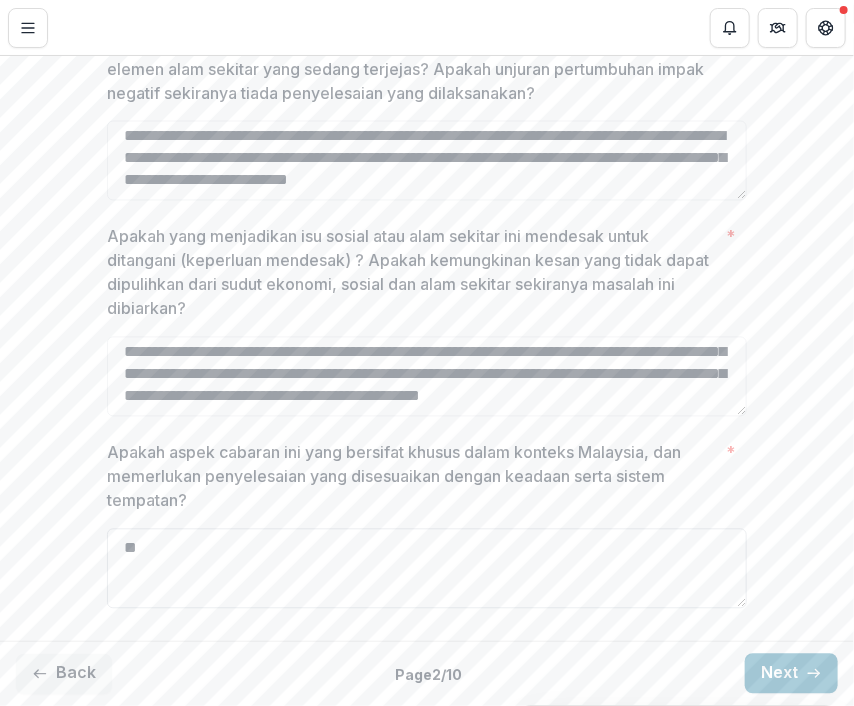 type on "*" 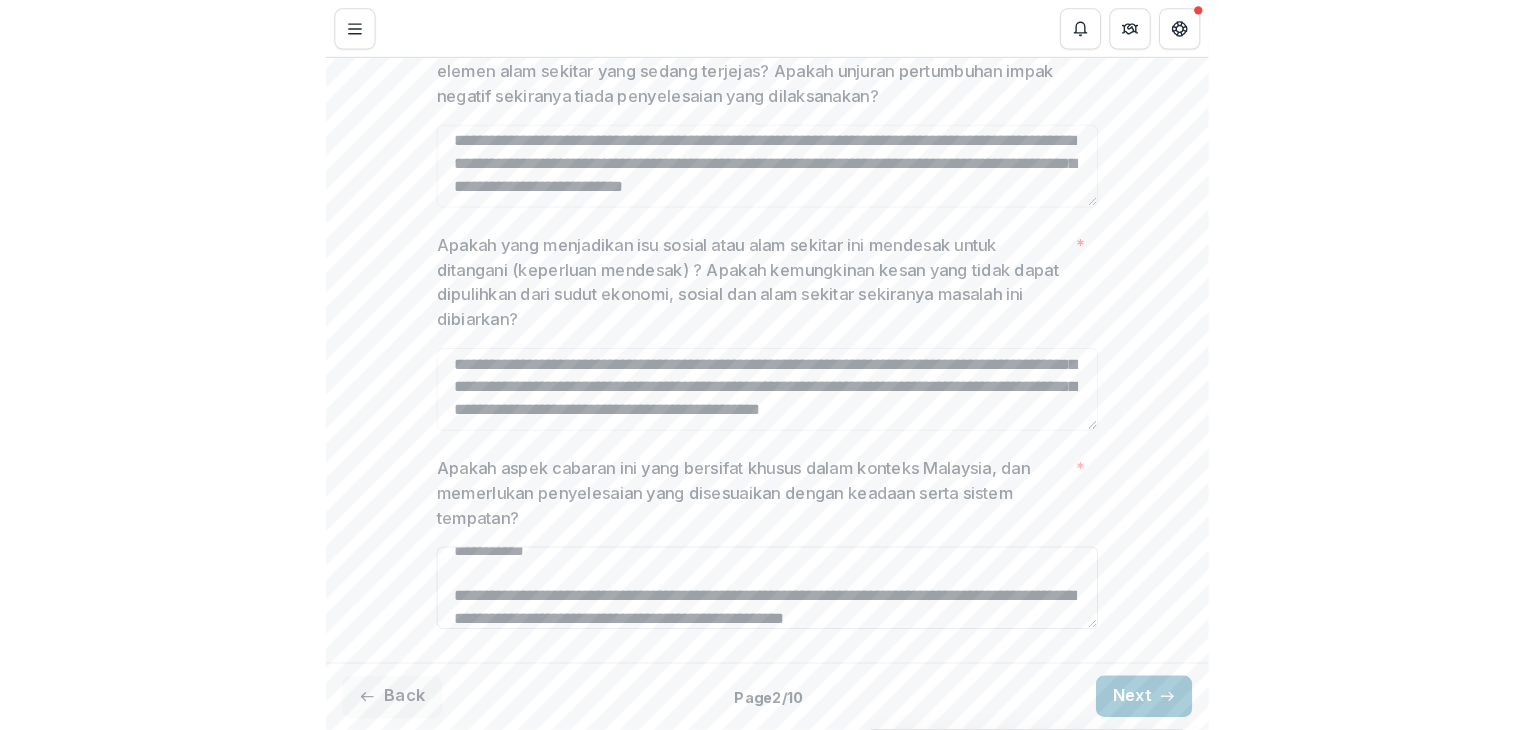 scroll, scrollTop: 60, scrollLeft: 0, axis: vertical 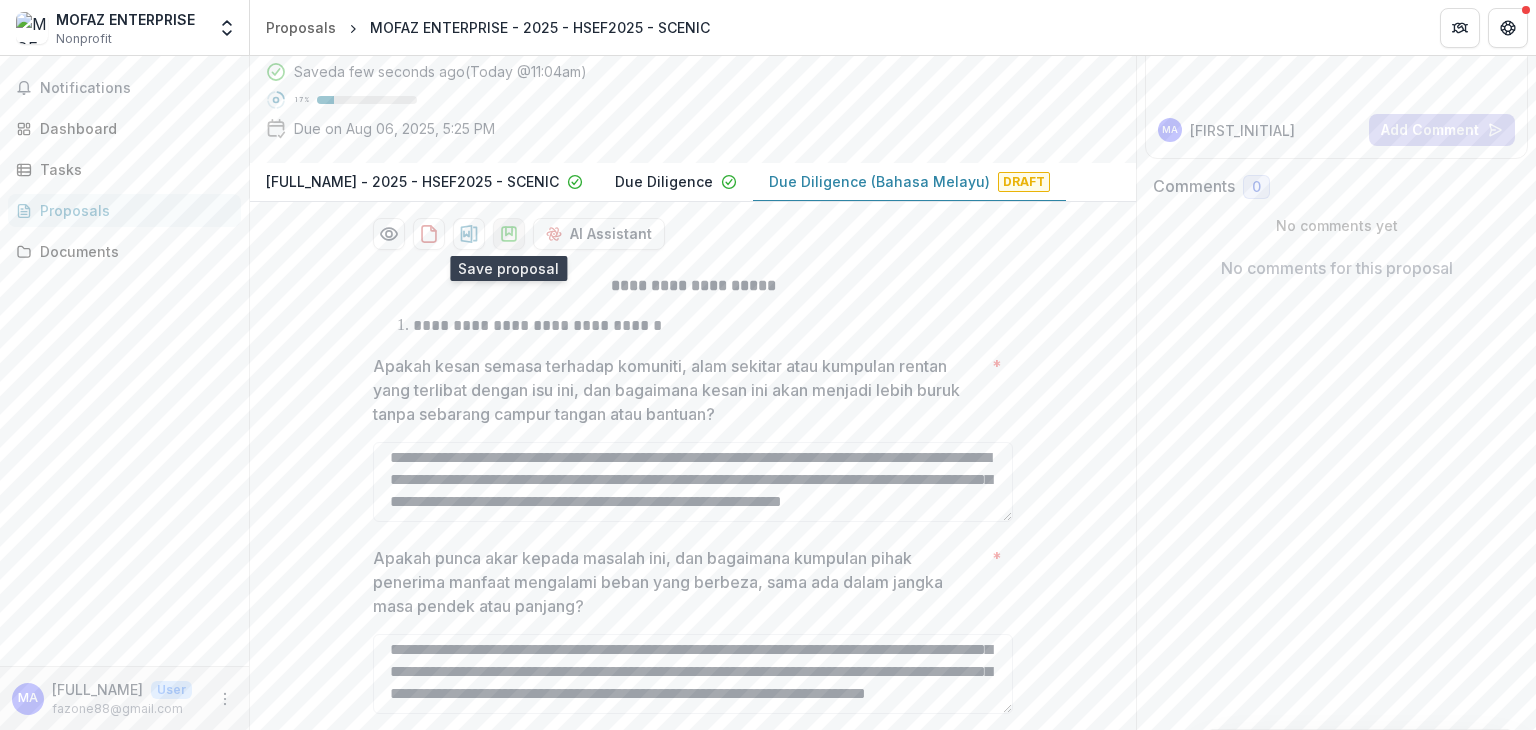 type on "**********" 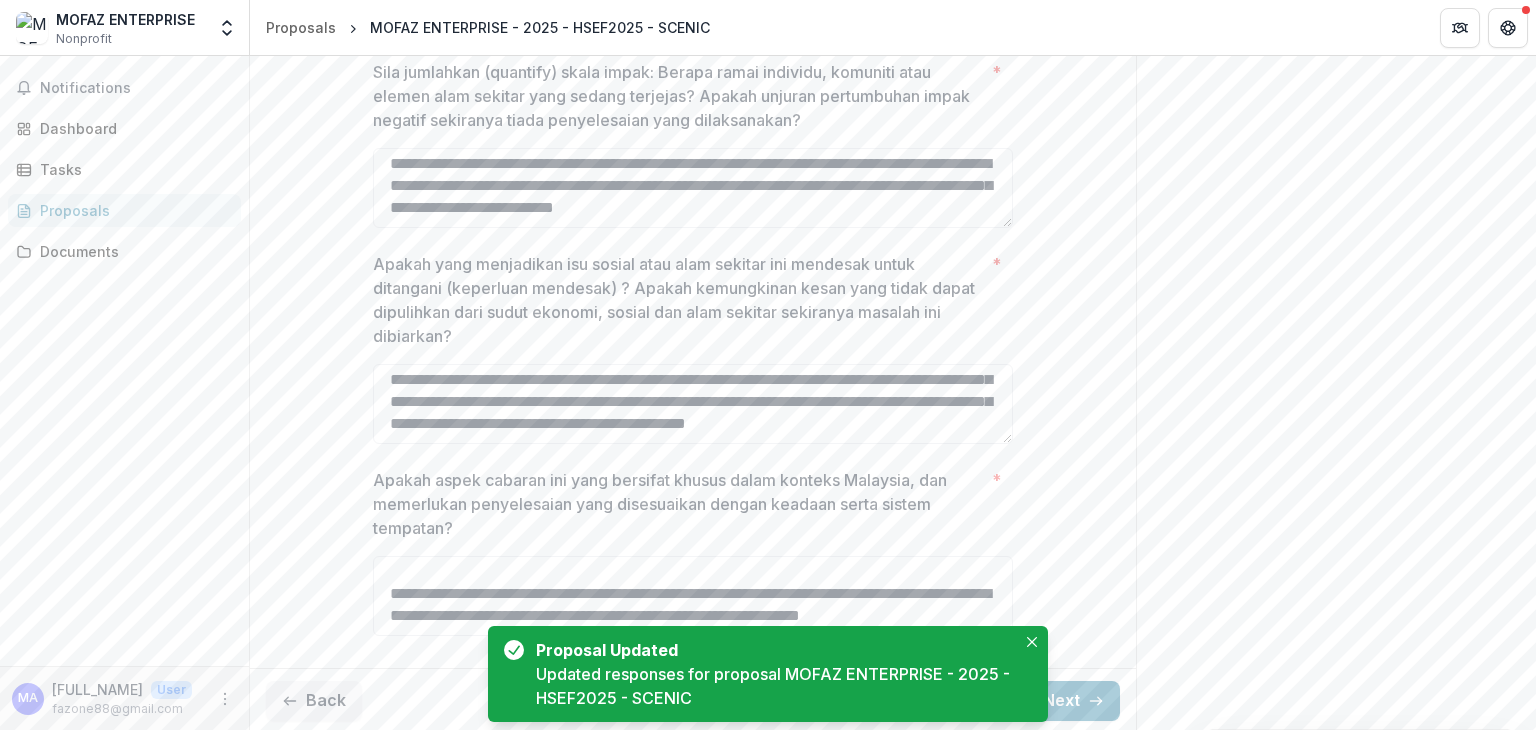 scroll, scrollTop: 912, scrollLeft: 0, axis: vertical 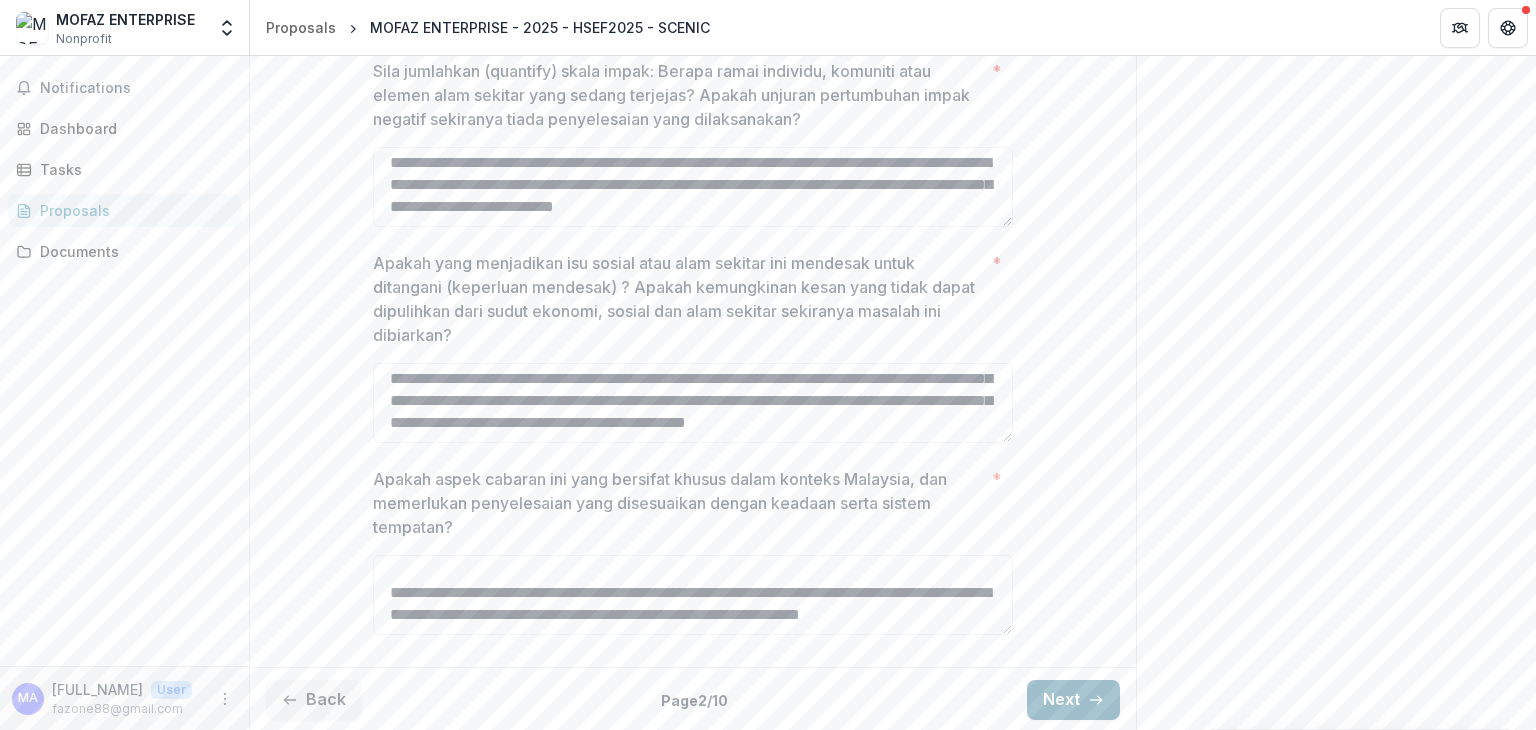 click on "Next" at bounding box center (1073, 700) 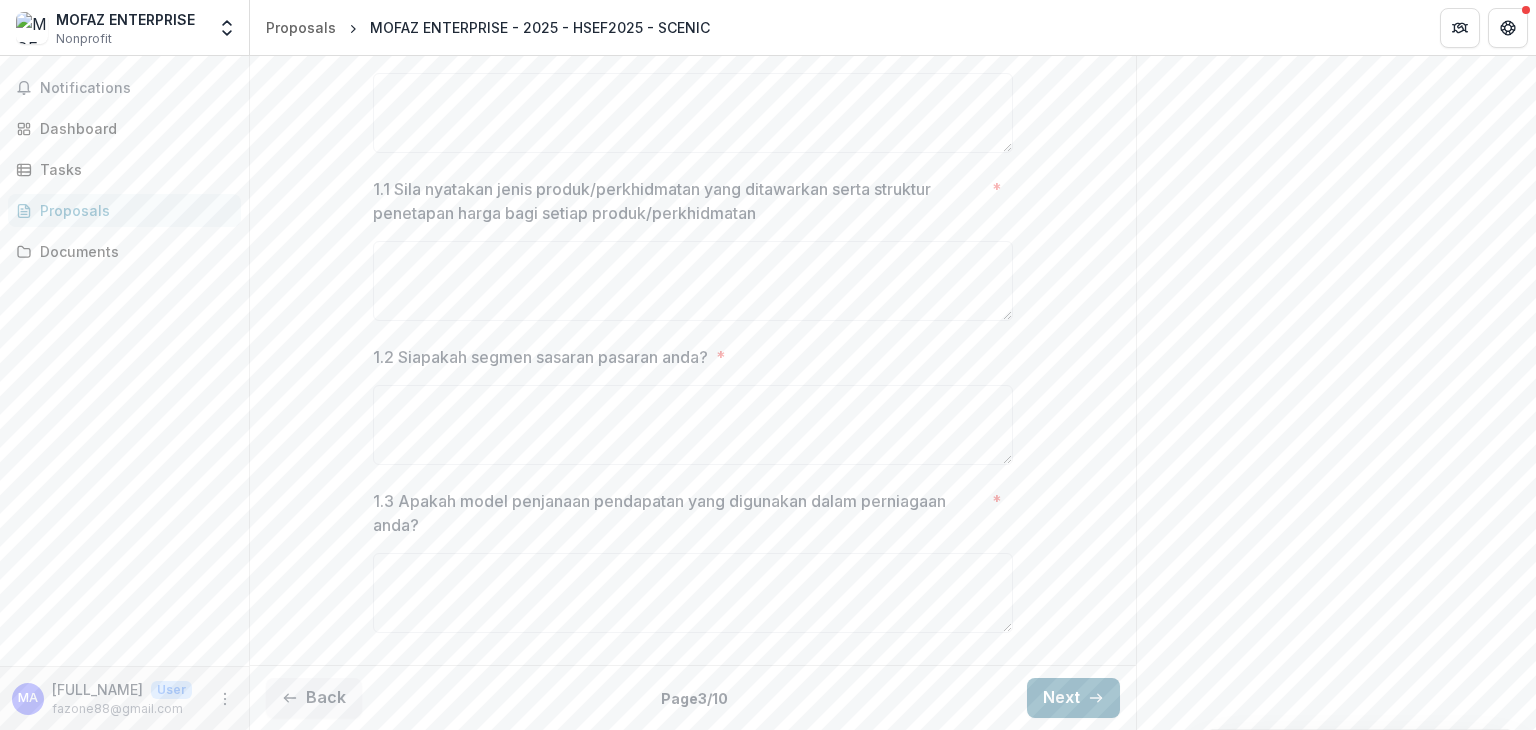 scroll, scrollTop: 536, scrollLeft: 0, axis: vertical 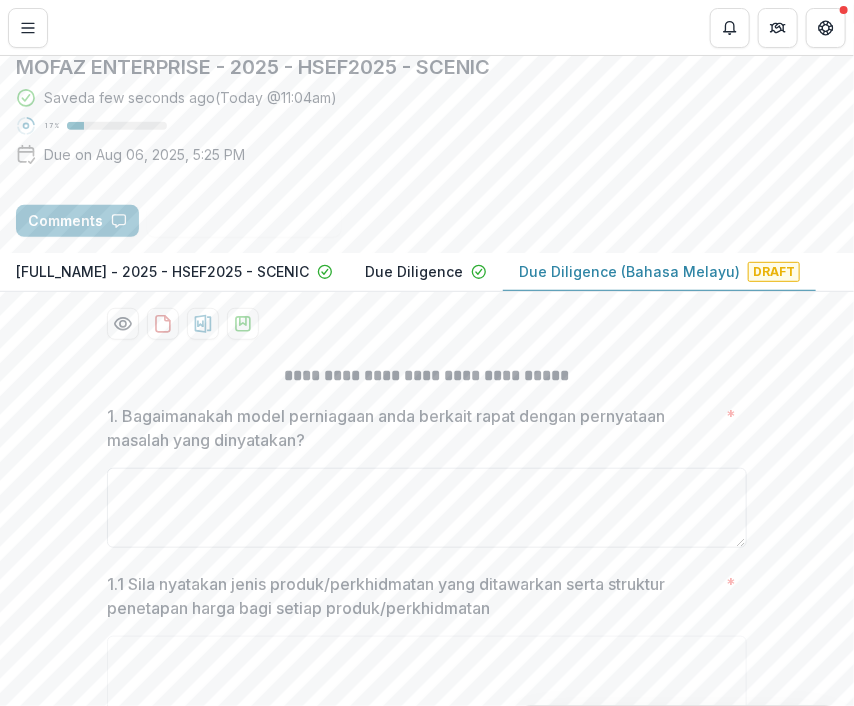 click on "1. Bagaimanakah model perniagaan anda berkait rapat dengan pernyataan masalah yang dinyatakan? *" at bounding box center (427, 508) 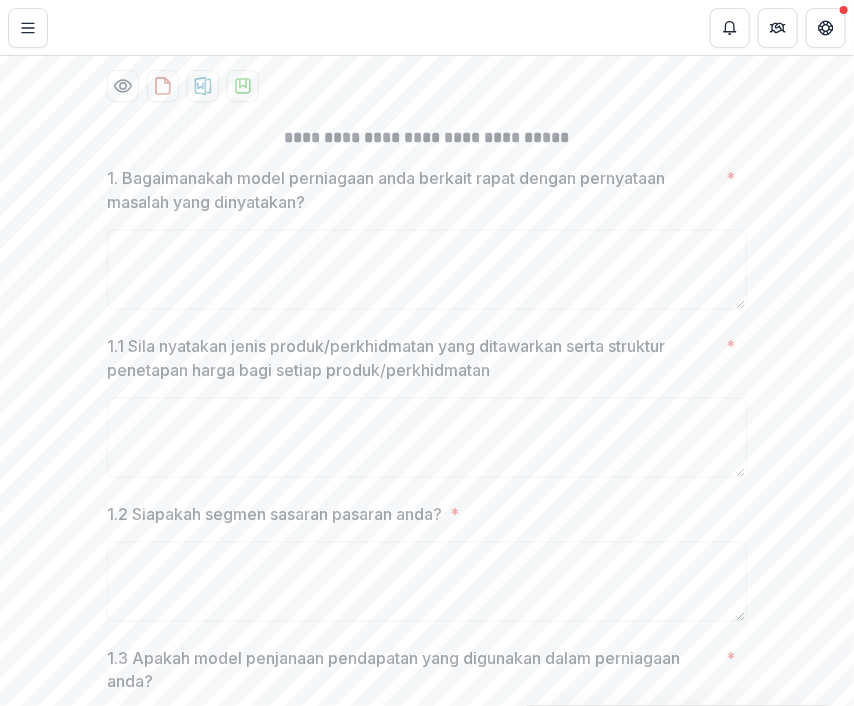 scroll, scrollTop: 448, scrollLeft: 0, axis: vertical 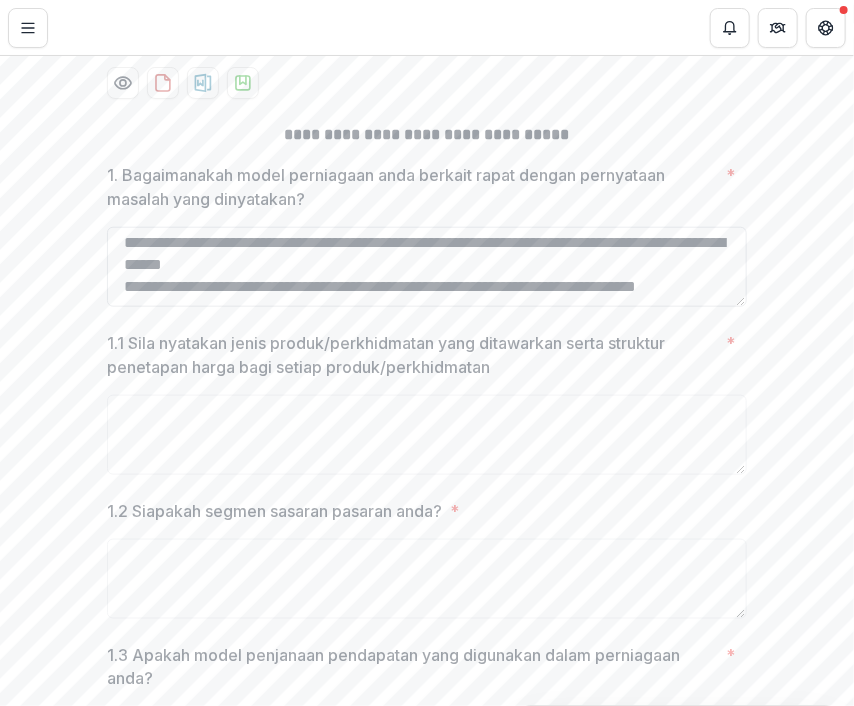 click on "**********" at bounding box center (427, 267) 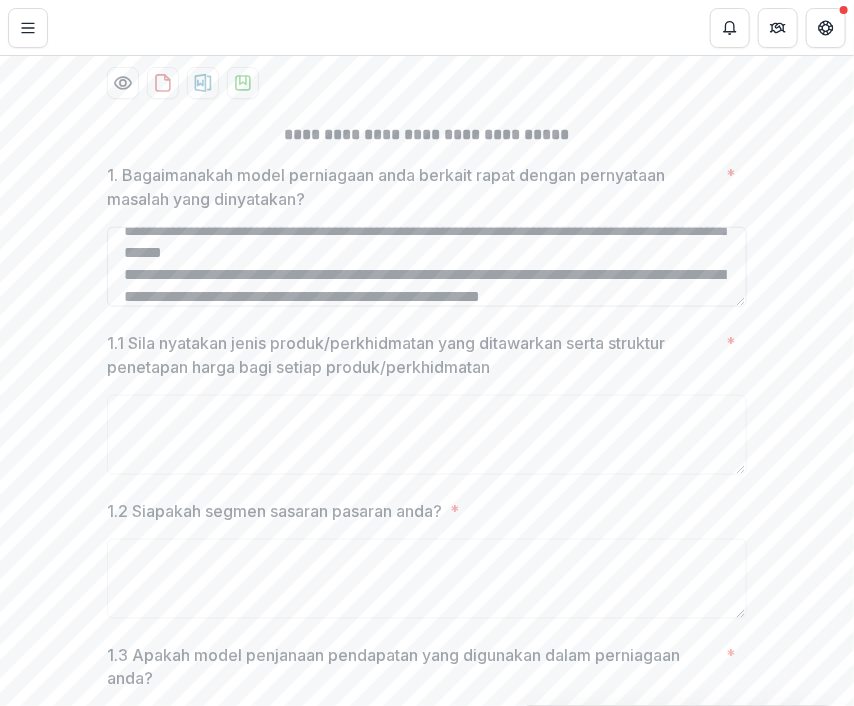 scroll, scrollTop: 38, scrollLeft: 0, axis: vertical 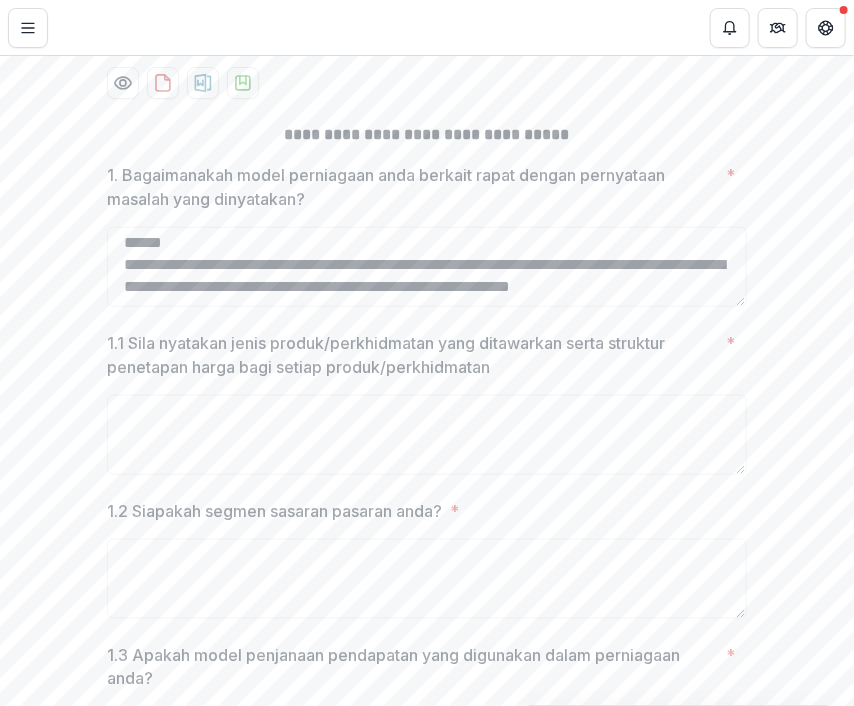 type on "**********" 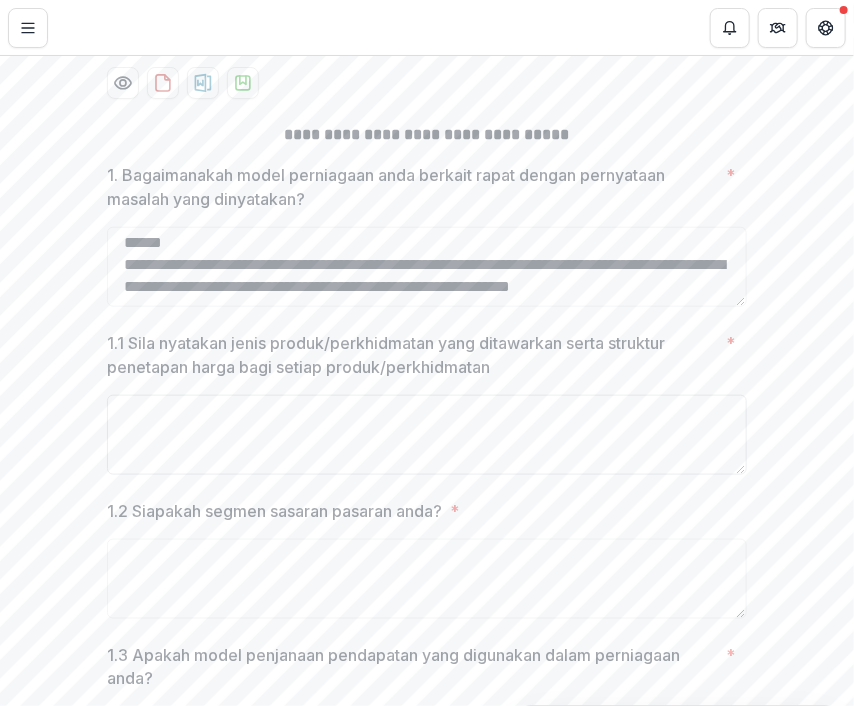 click on "1.1 Sila nyatakan jenis produk/perkhidmatan yang ditawarkan serta struktur penetapan harga bagi setiap produk/perkhidmatan *" at bounding box center [427, 435] 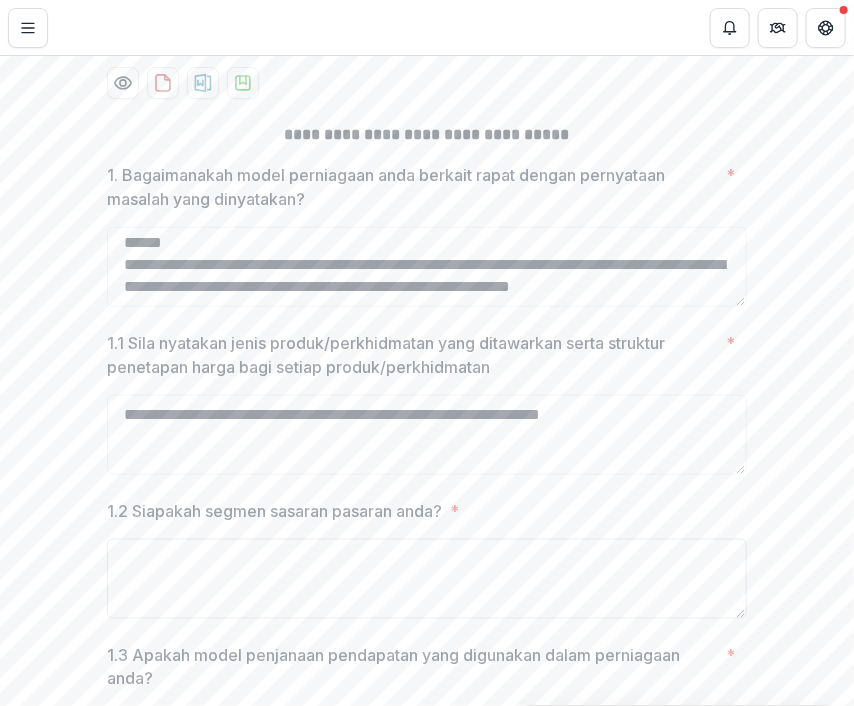 type on "**********" 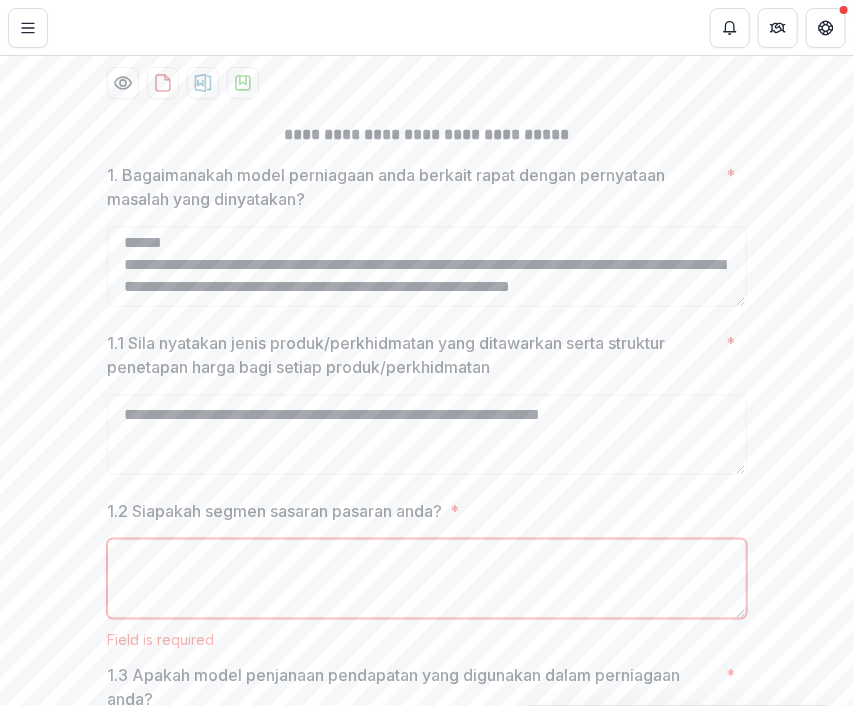 click on "1.2 Siapakah segmen sasaran pasaran anda? *" at bounding box center [427, 579] 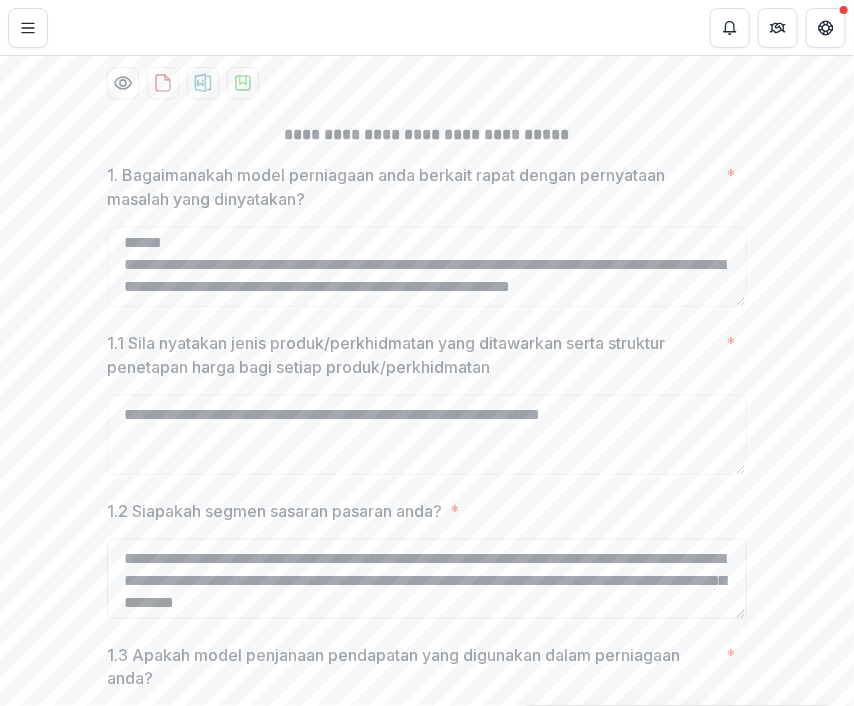 click on "**********" at bounding box center (427, 579) 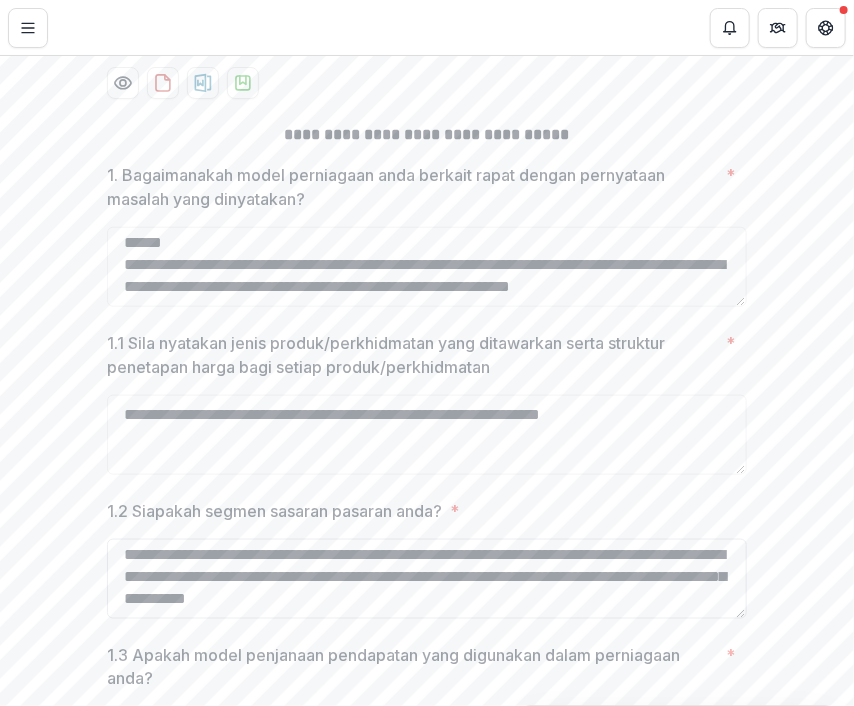 scroll, scrollTop: 38, scrollLeft: 0, axis: vertical 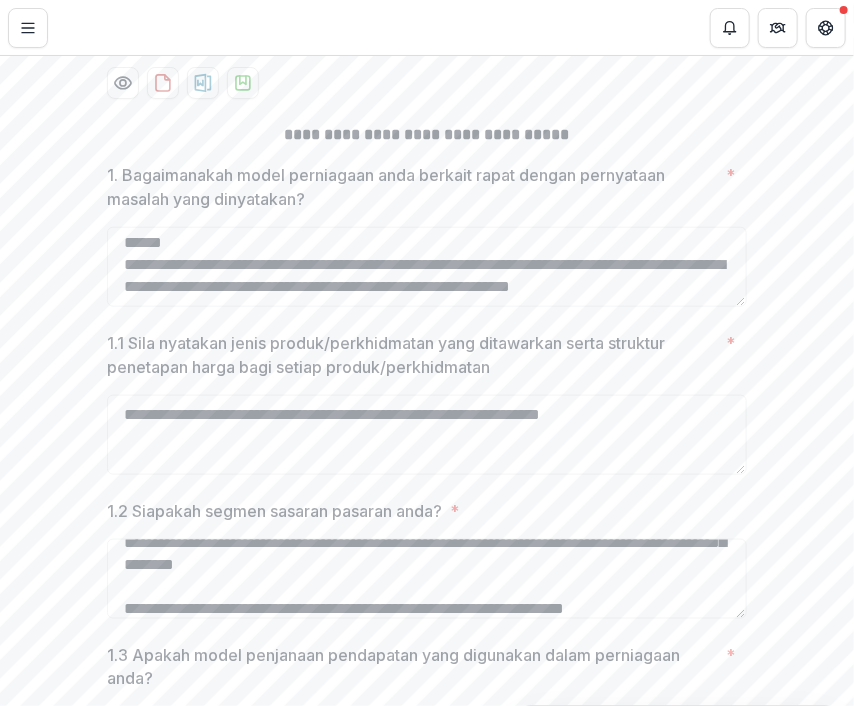click on "**********" at bounding box center (427, 459) 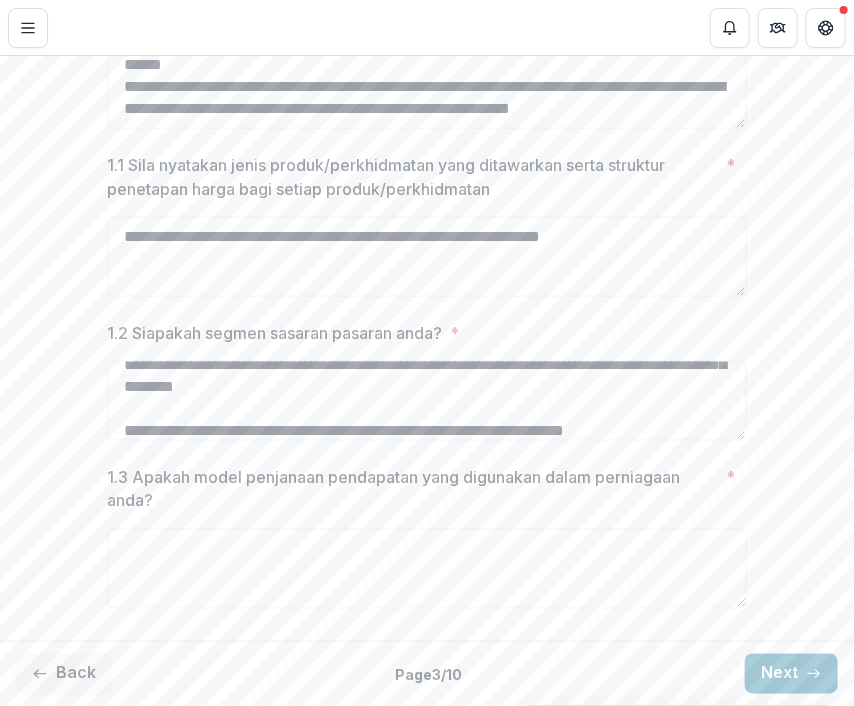 scroll, scrollTop: 639, scrollLeft: 0, axis: vertical 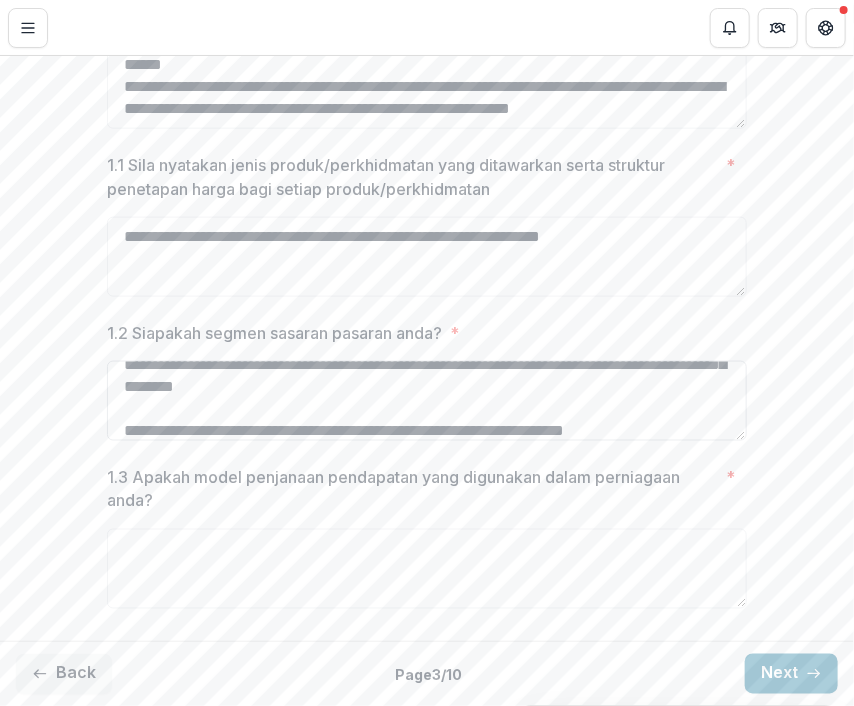 click on "**********" at bounding box center [427, 401] 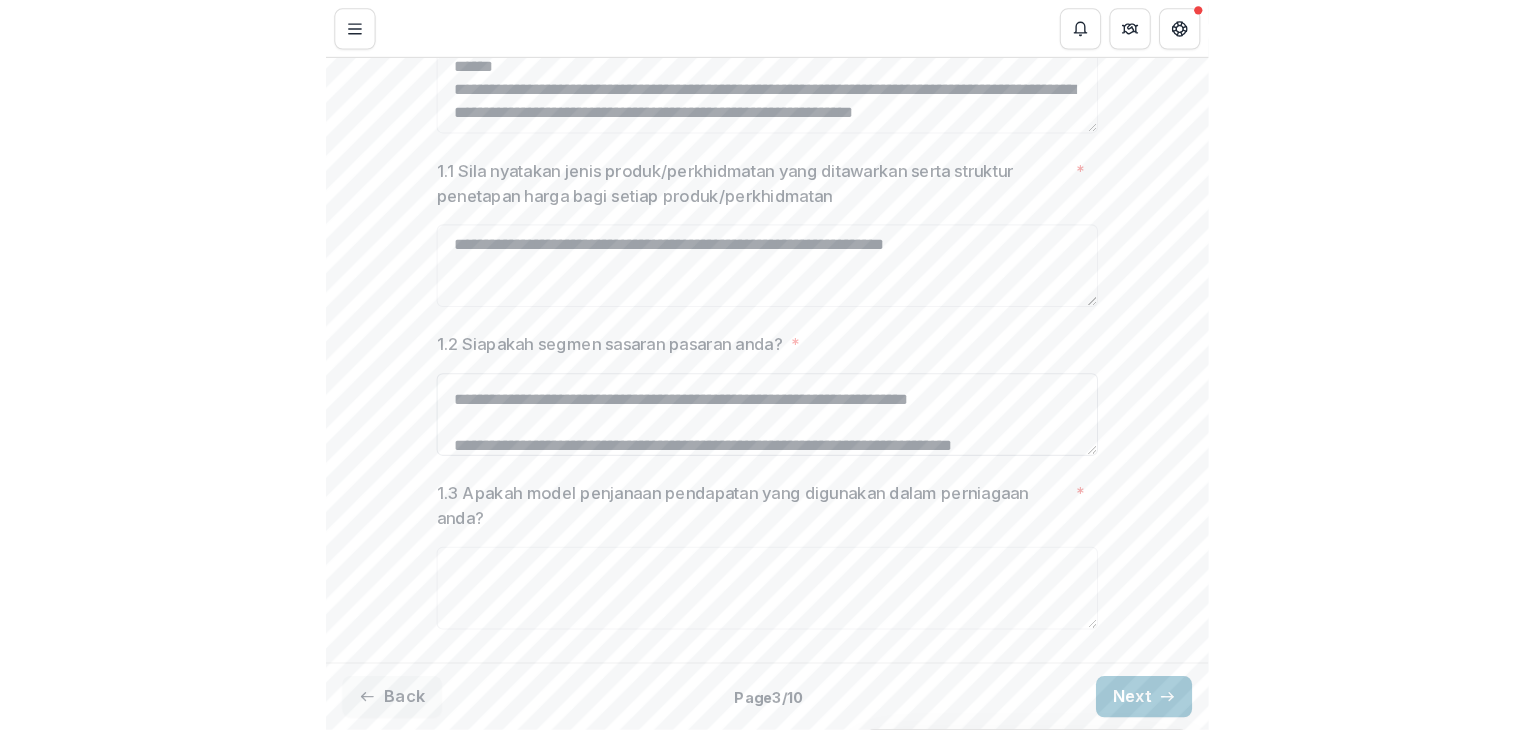 scroll, scrollTop: 104, scrollLeft: 0, axis: vertical 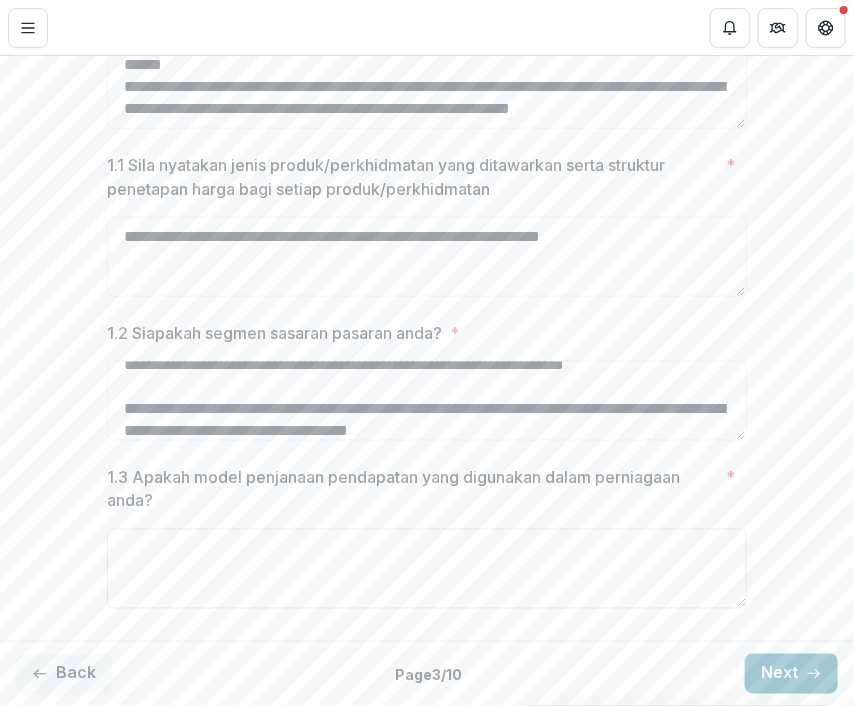 type on "**********" 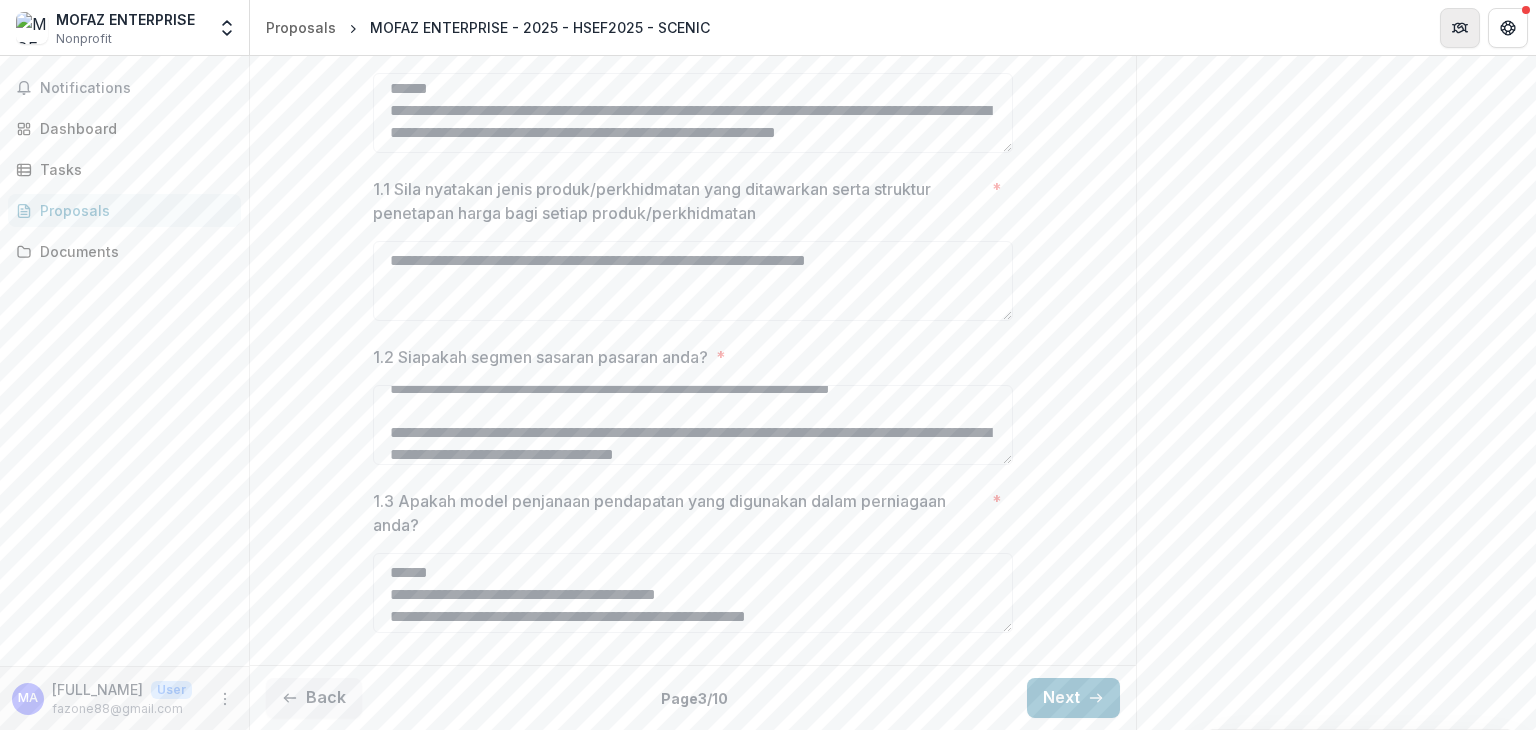 scroll, scrollTop: 536, scrollLeft: 0, axis: vertical 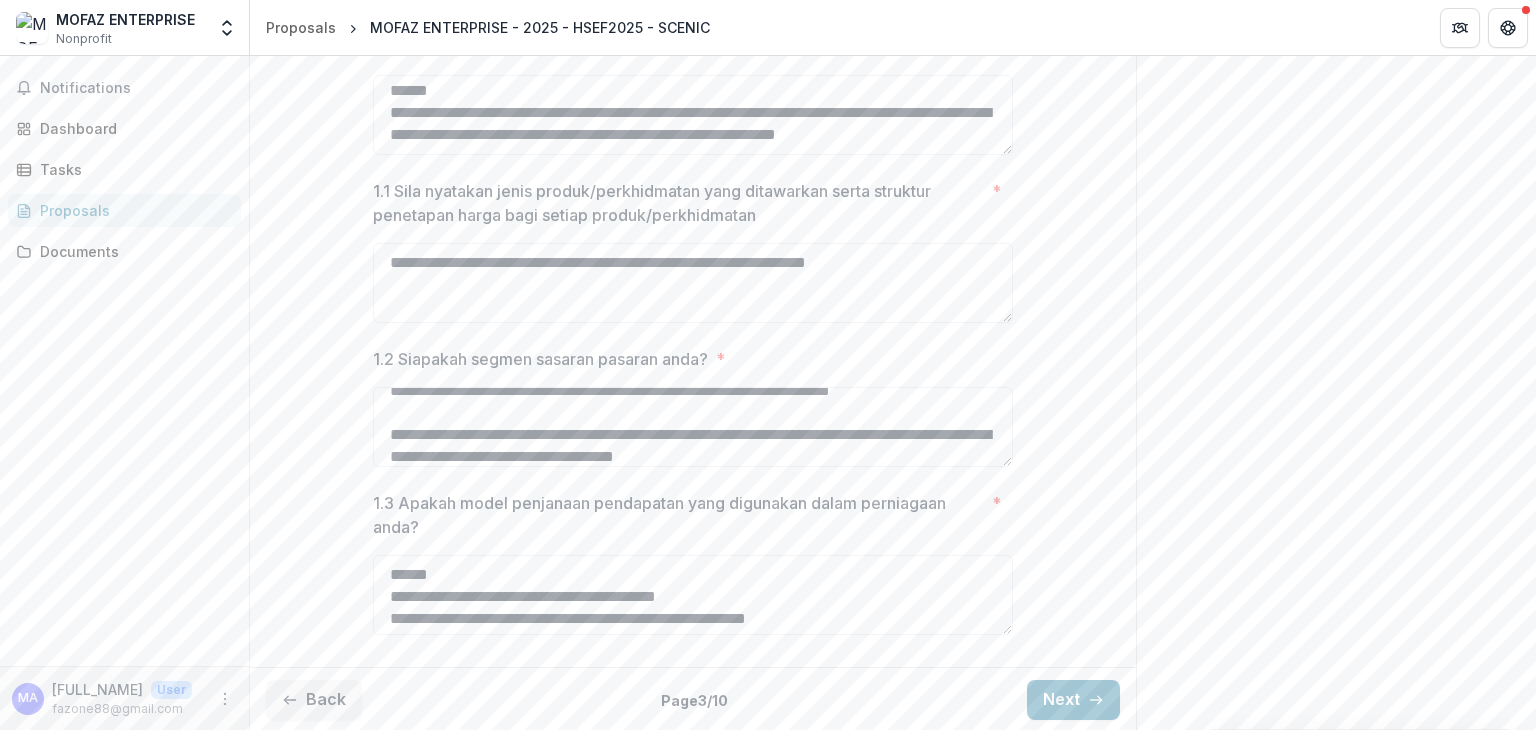 type on "**********" 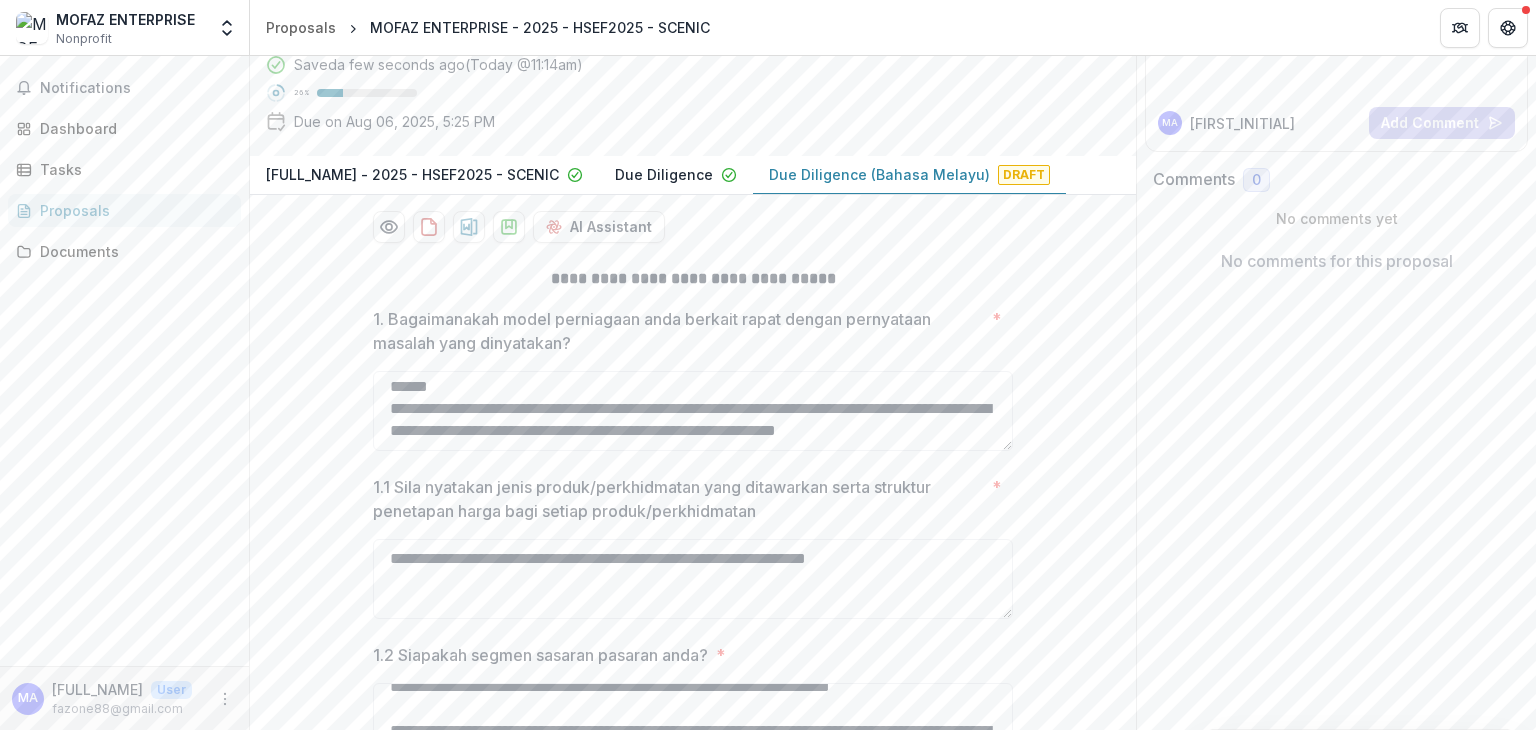 scroll, scrollTop: 221, scrollLeft: 0, axis: vertical 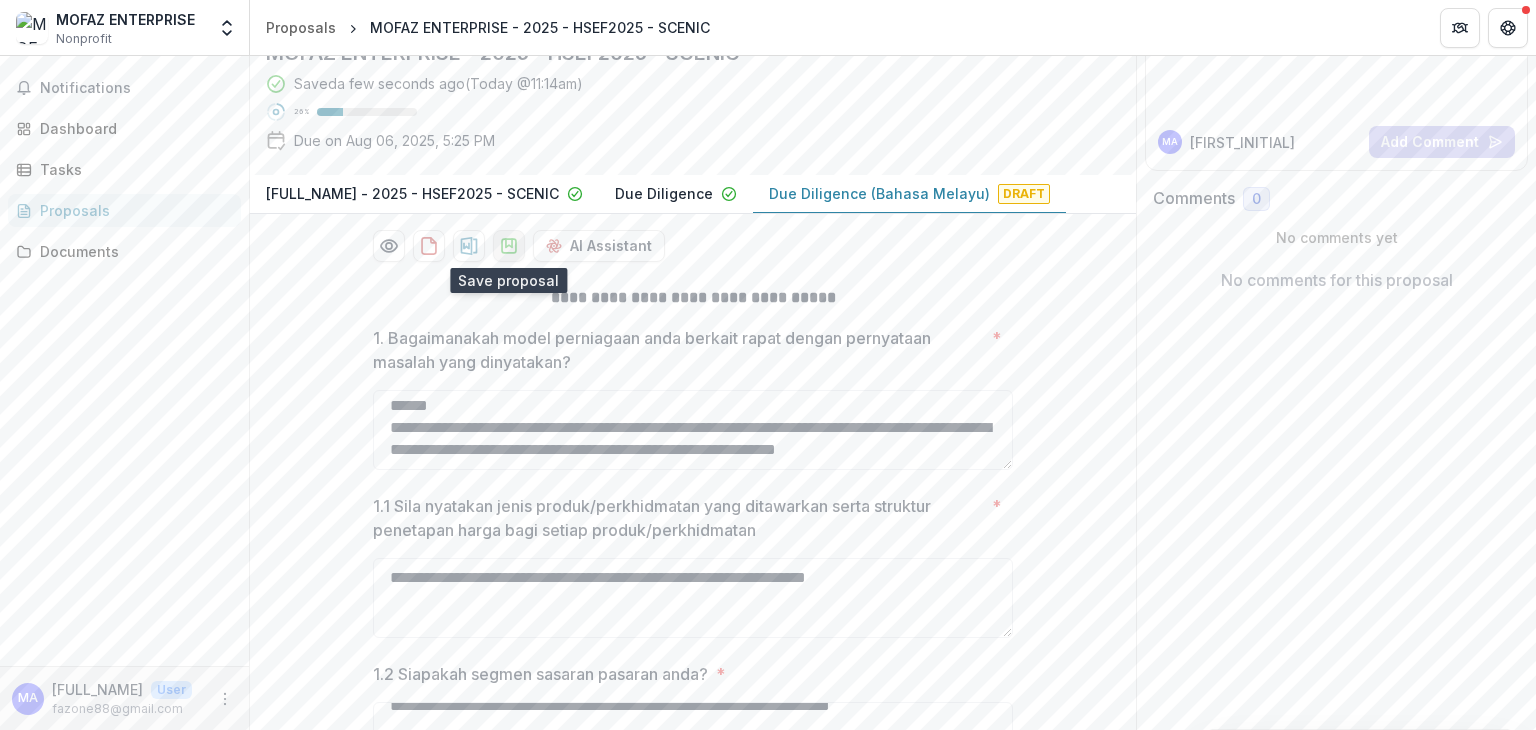 click 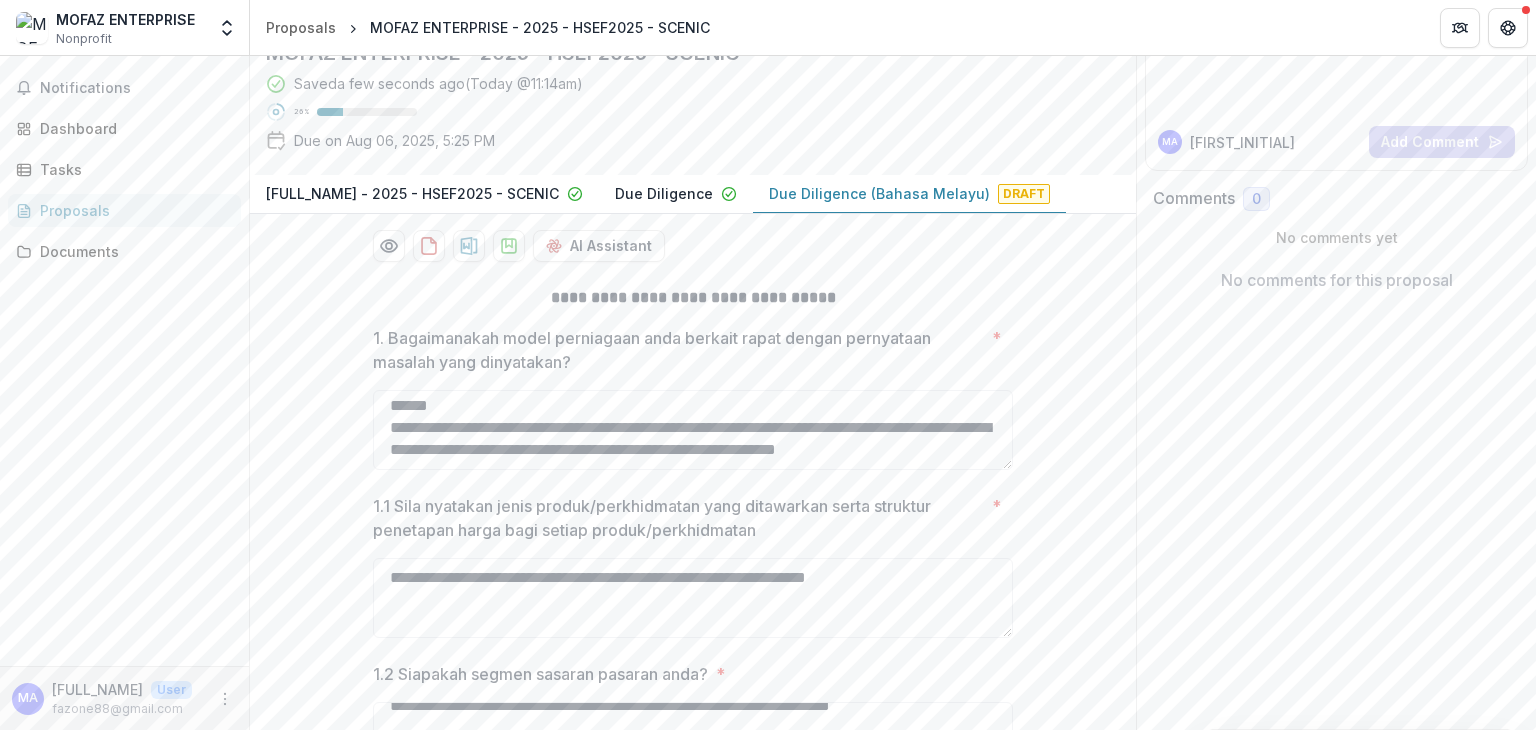 drag, startPoint x: 1535, startPoint y: 377, endPoint x: 1532, endPoint y: 472, distance: 95.047356 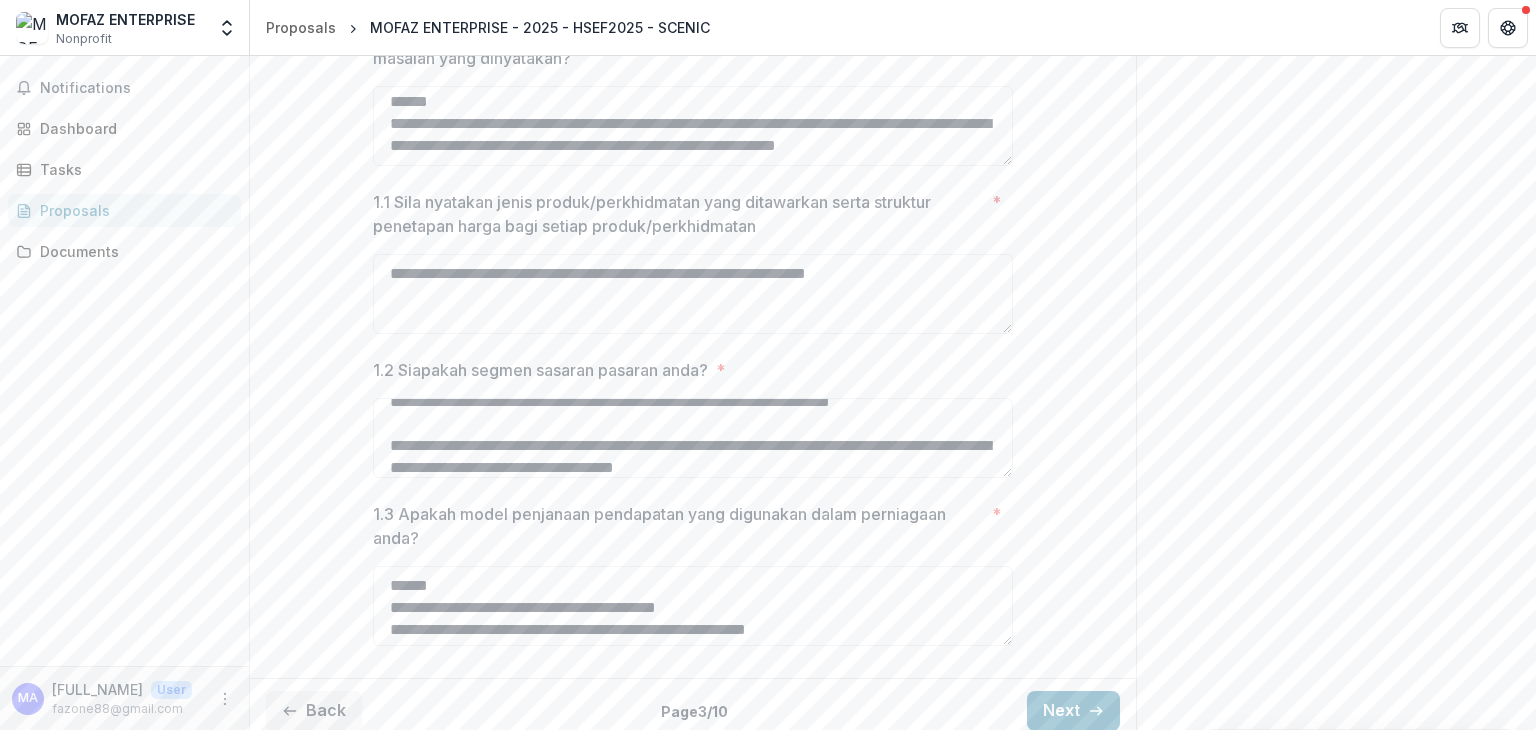 scroll, scrollTop: 536, scrollLeft: 0, axis: vertical 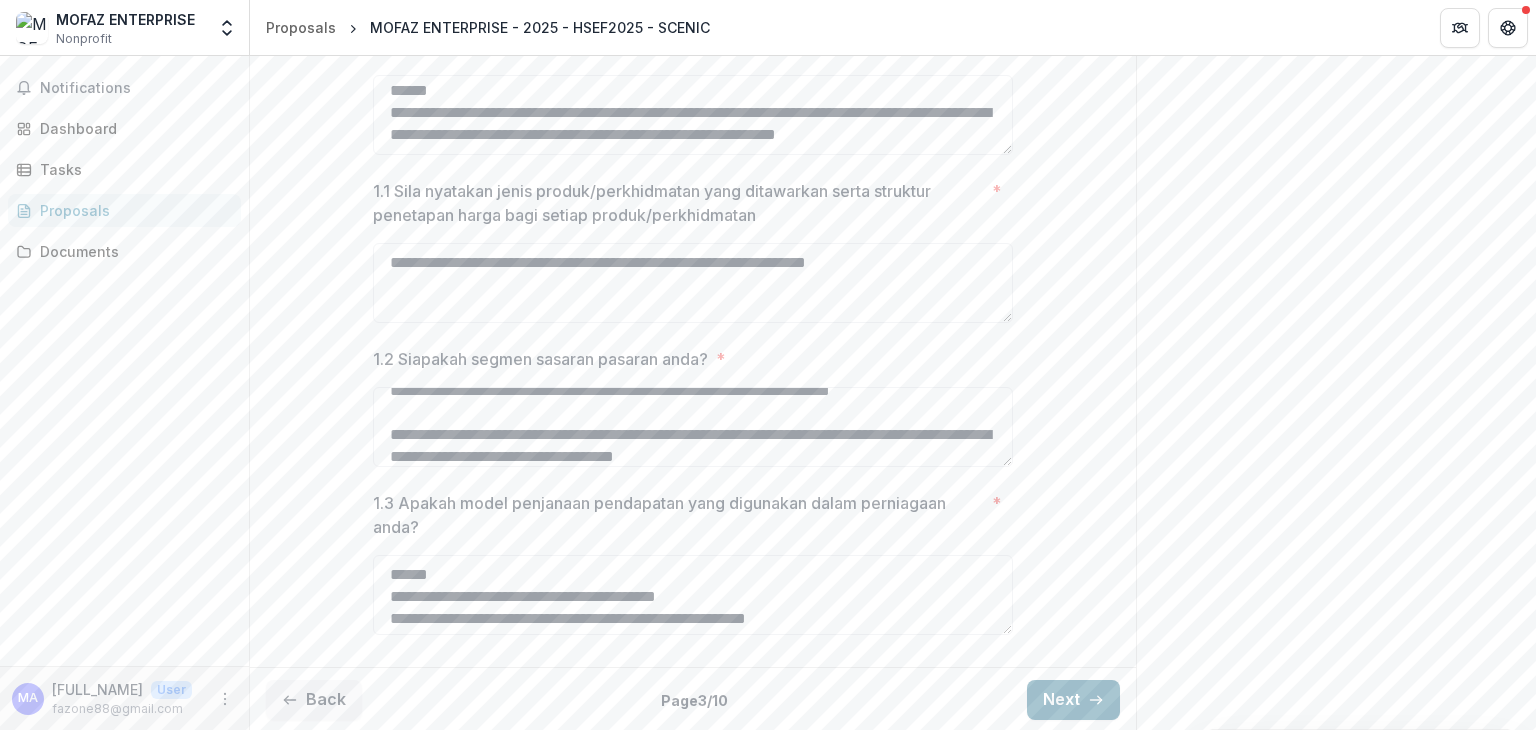 click on "Next" at bounding box center (1073, 700) 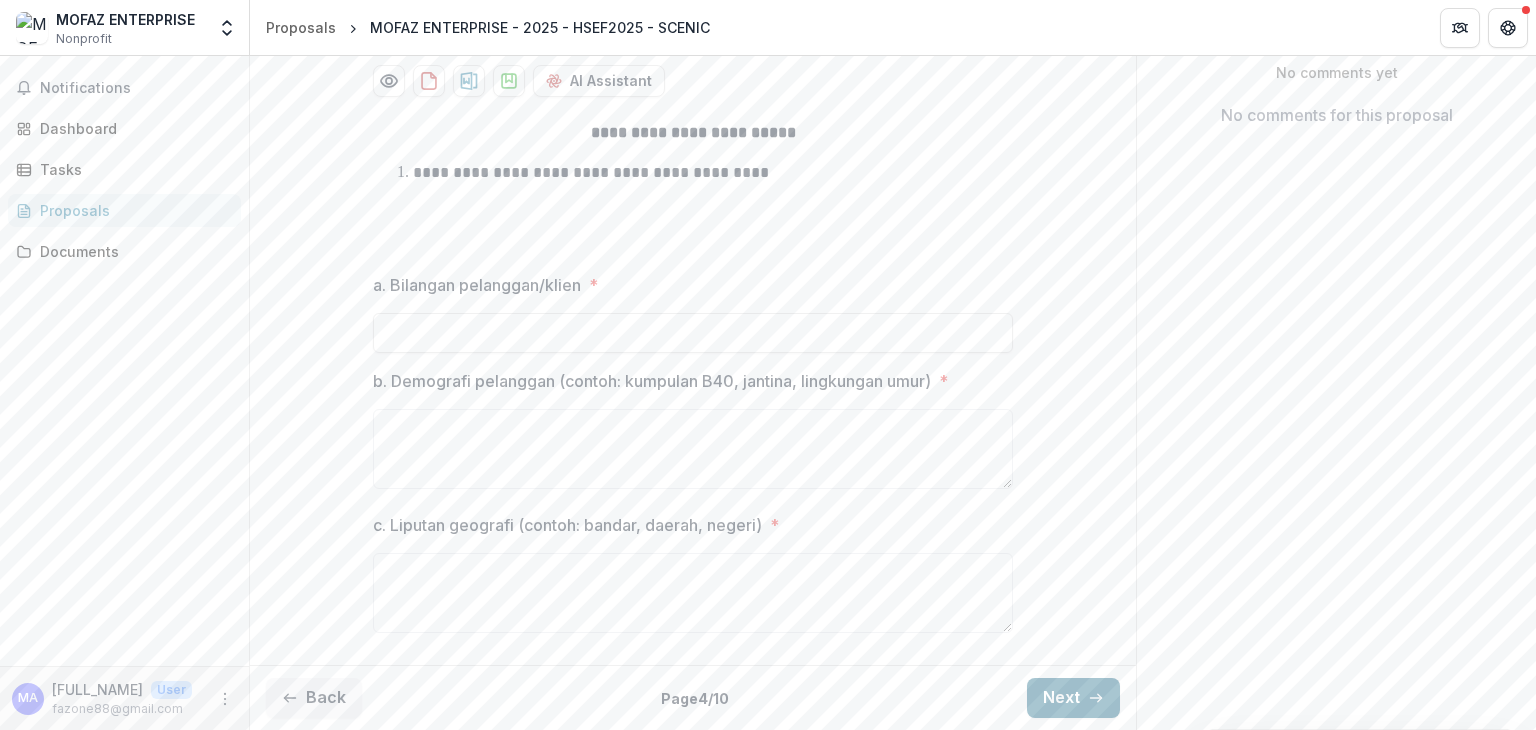 scroll, scrollTop: 384, scrollLeft: 0, axis: vertical 